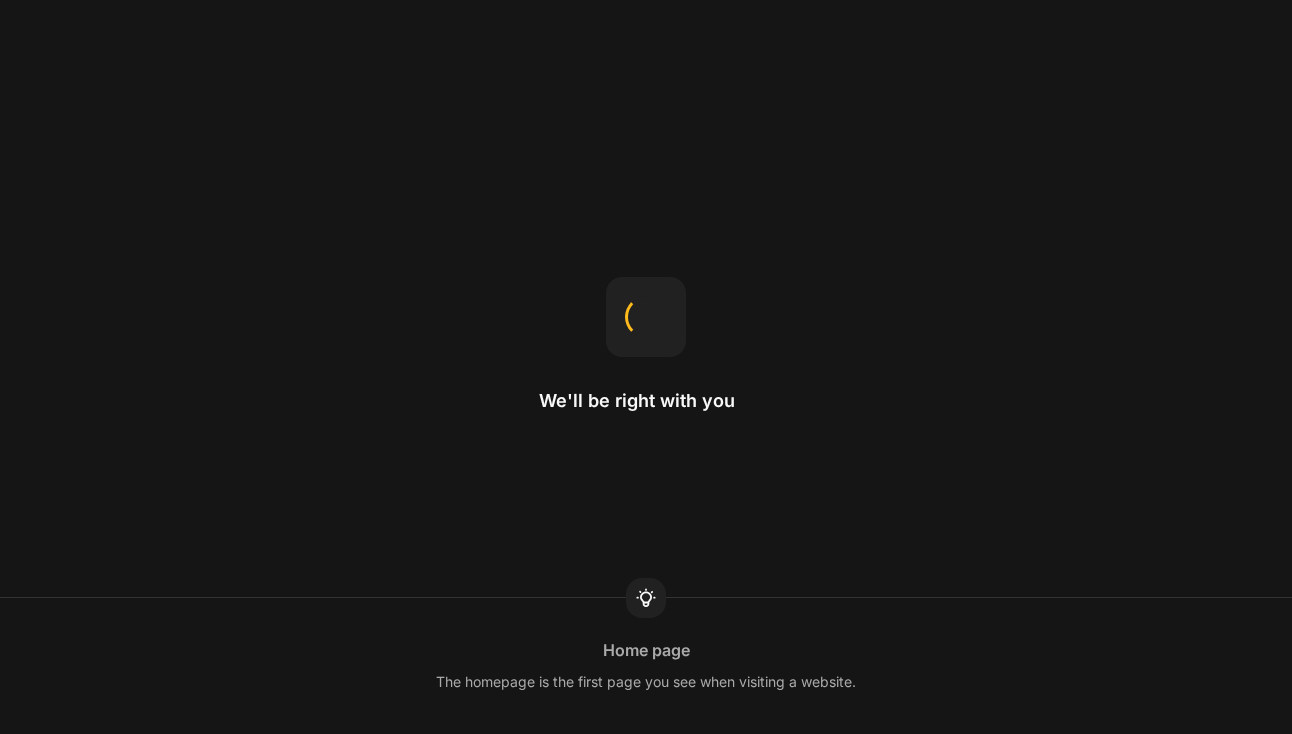 scroll, scrollTop: 0, scrollLeft: 0, axis: both 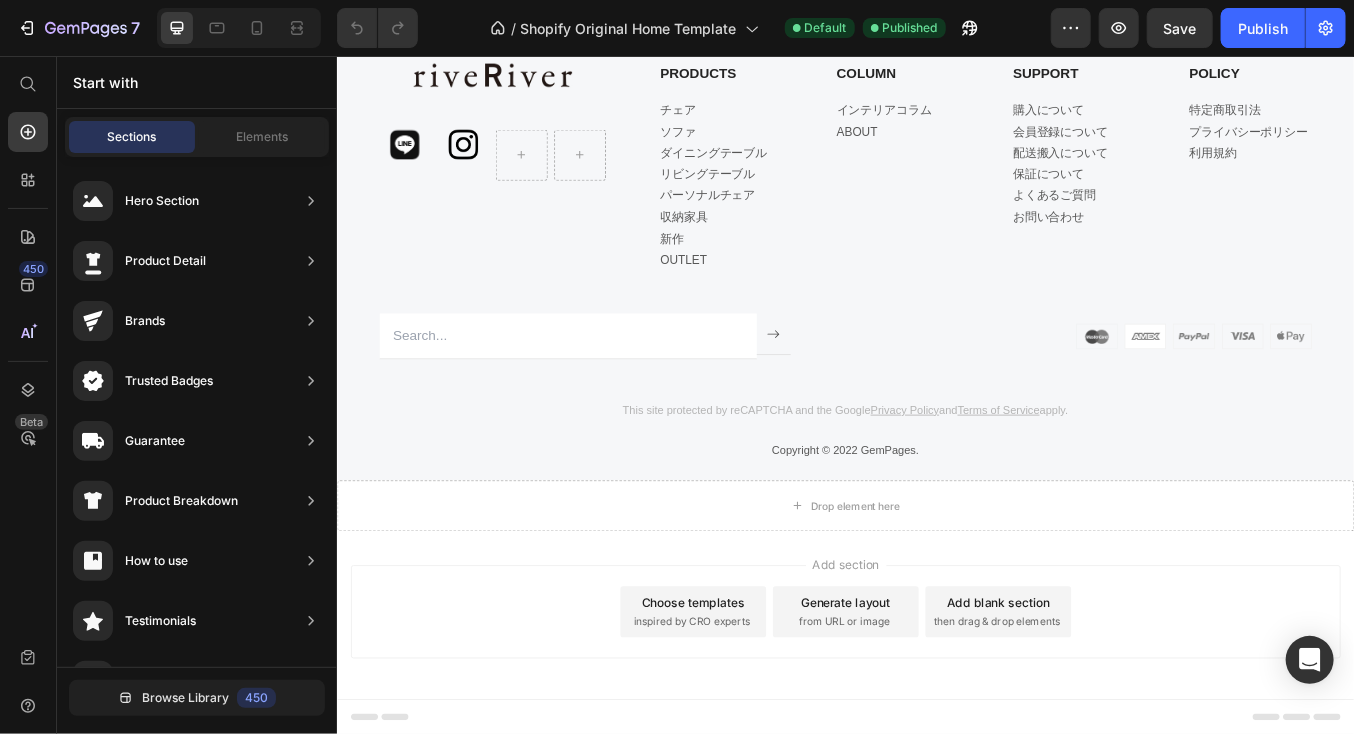 click on "Add section Choose templates inspired by CRO experts Generate layout from URL or image Add blank section then drag & drop elements" at bounding box center (936, 715) 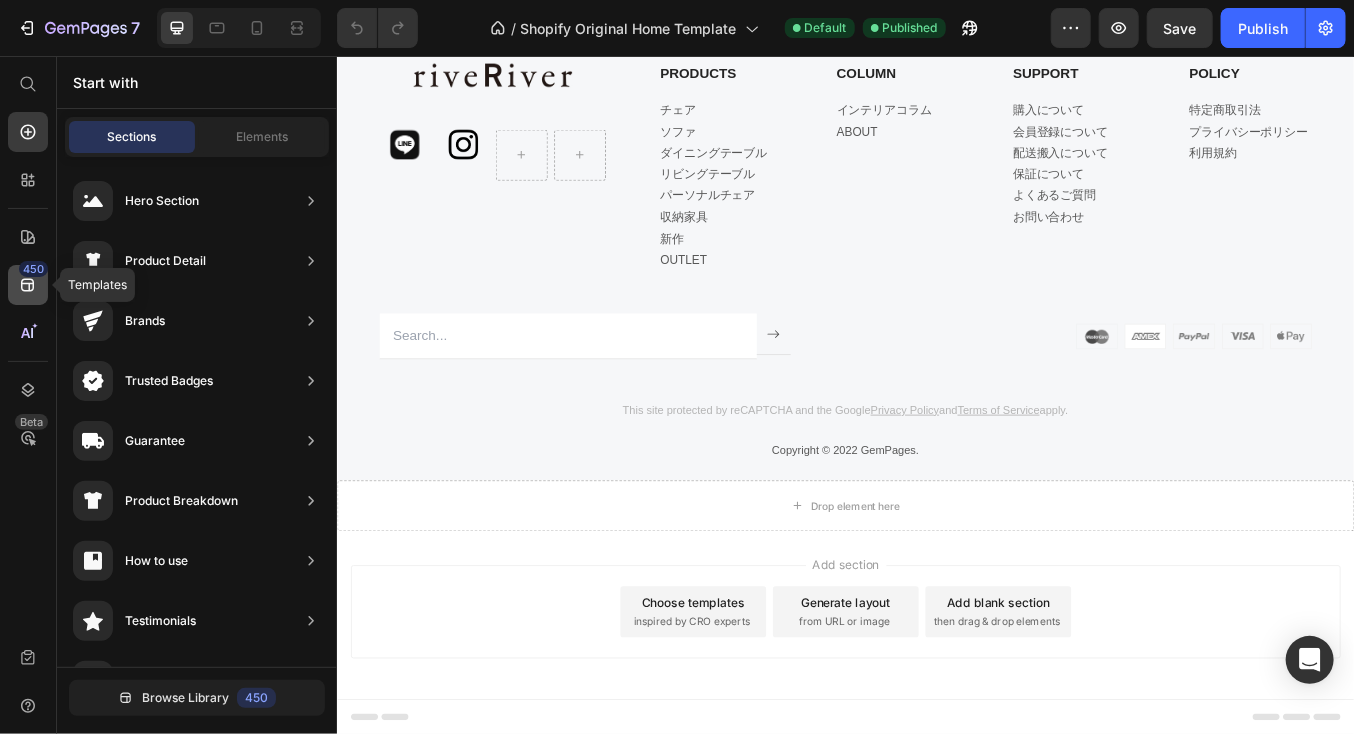 click 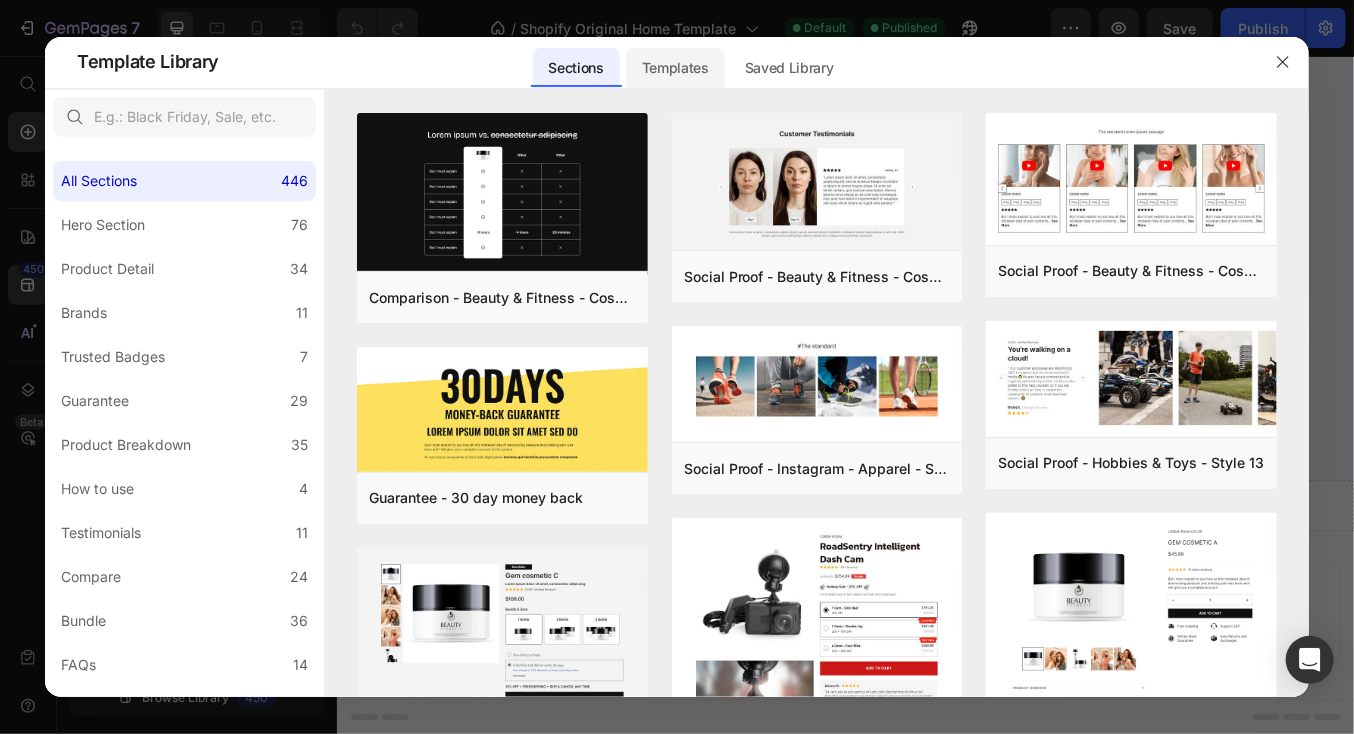 click on "Templates" 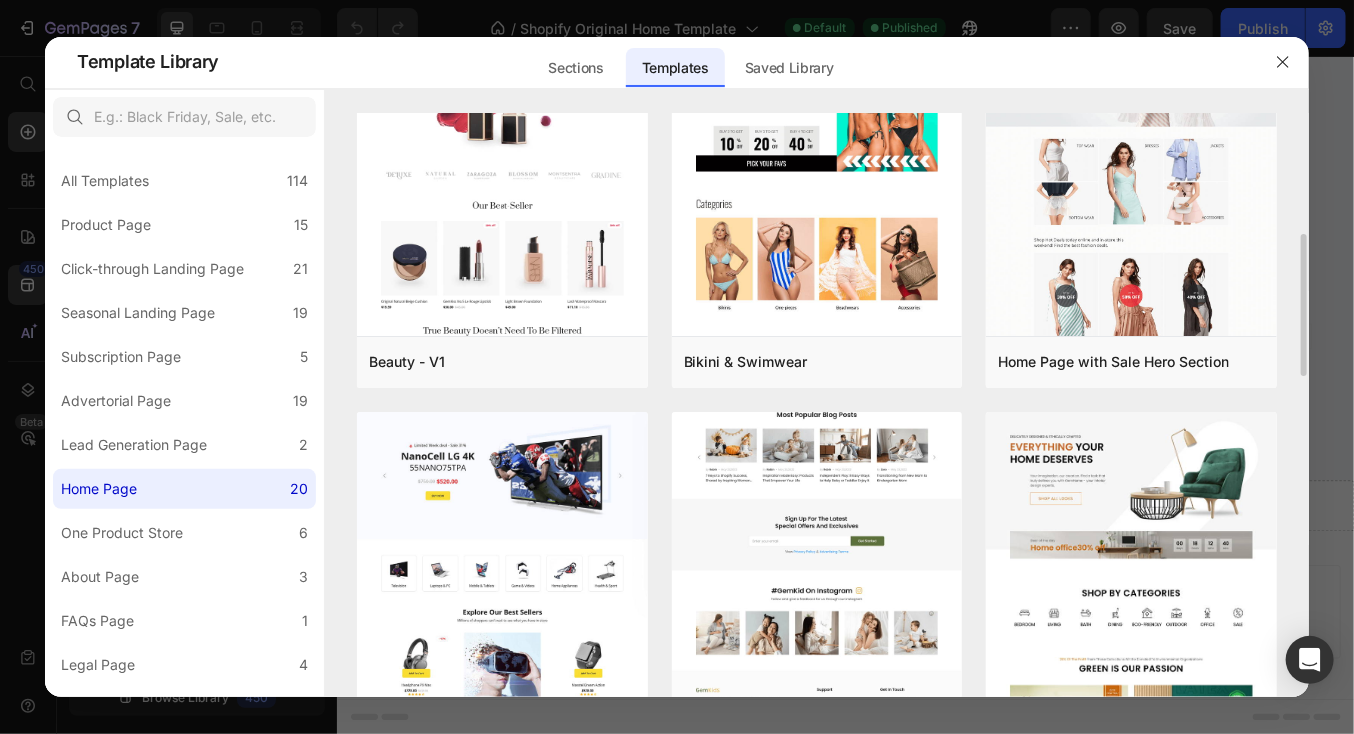 scroll, scrollTop: 700, scrollLeft: 0, axis: vertical 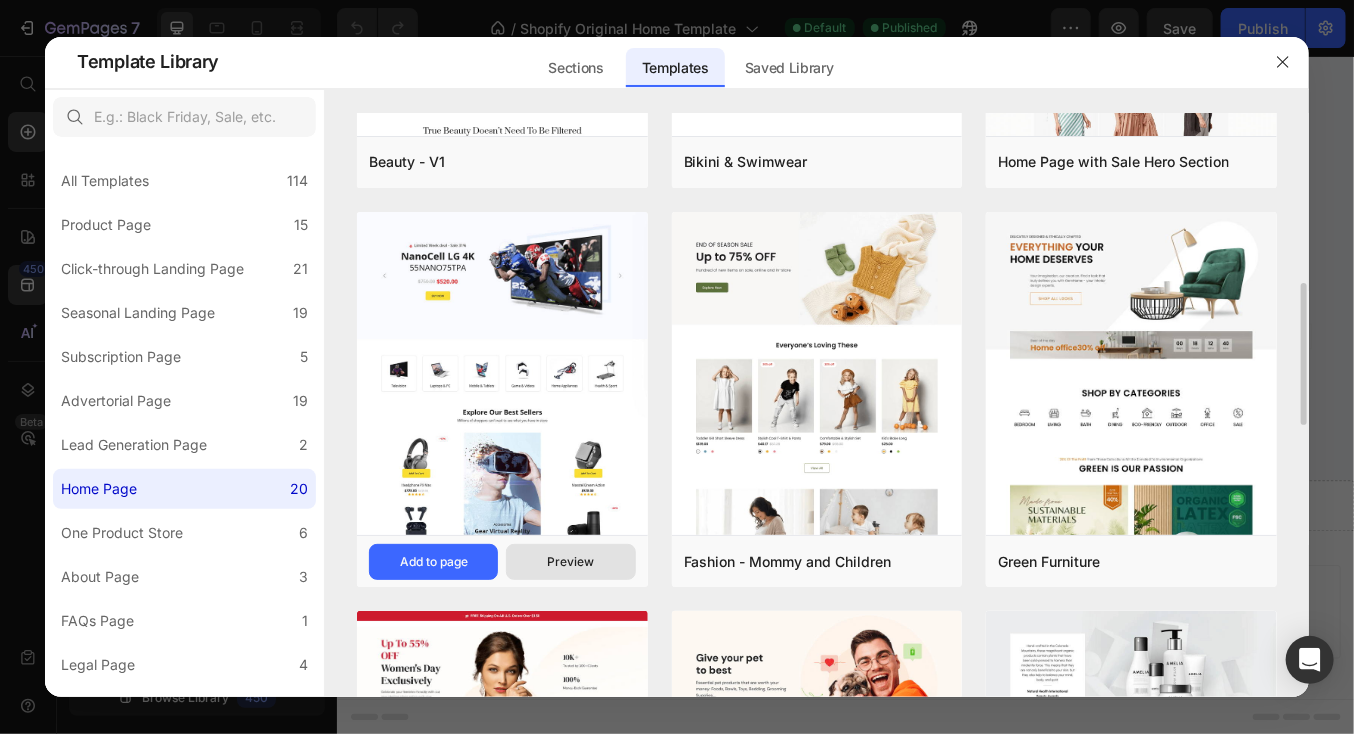 click on "Preview" at bounding box center [571, 562] 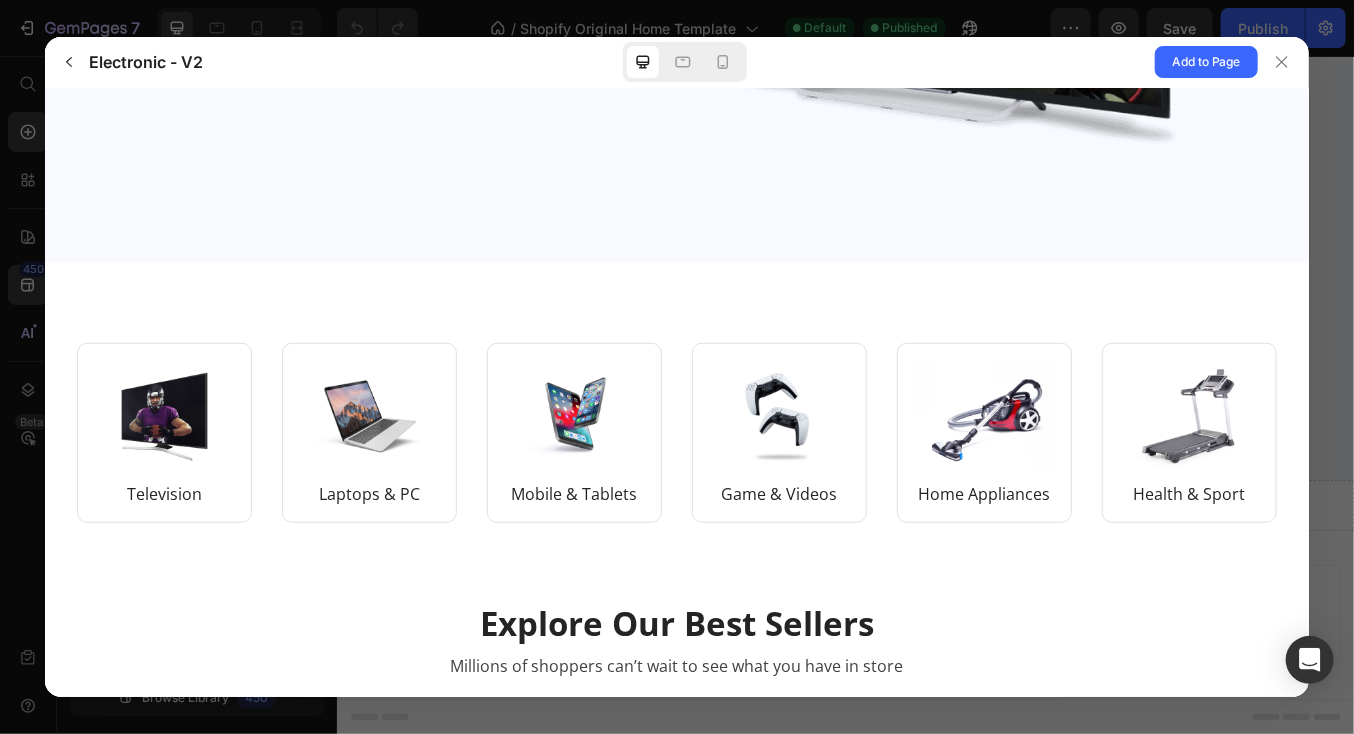scroll, scrollTop: 500, scrollLeft: 0, axis: vertical 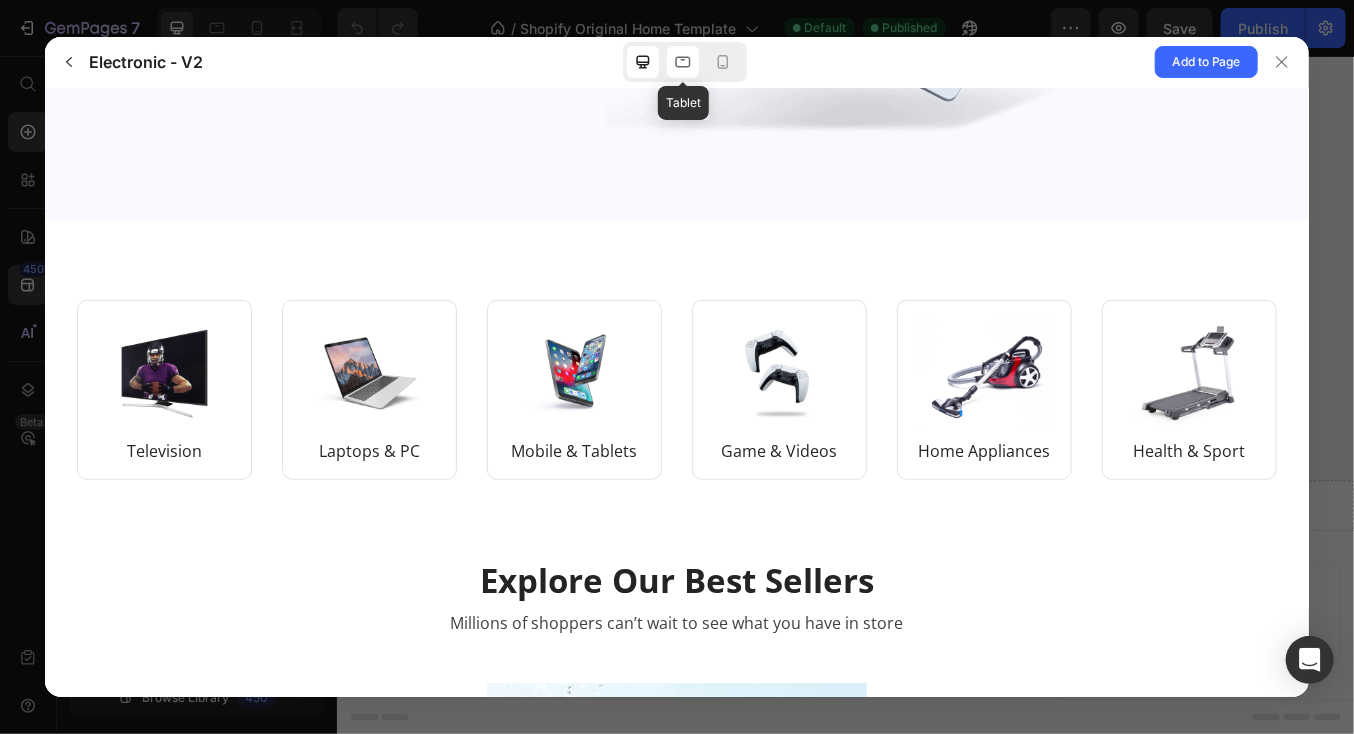 click 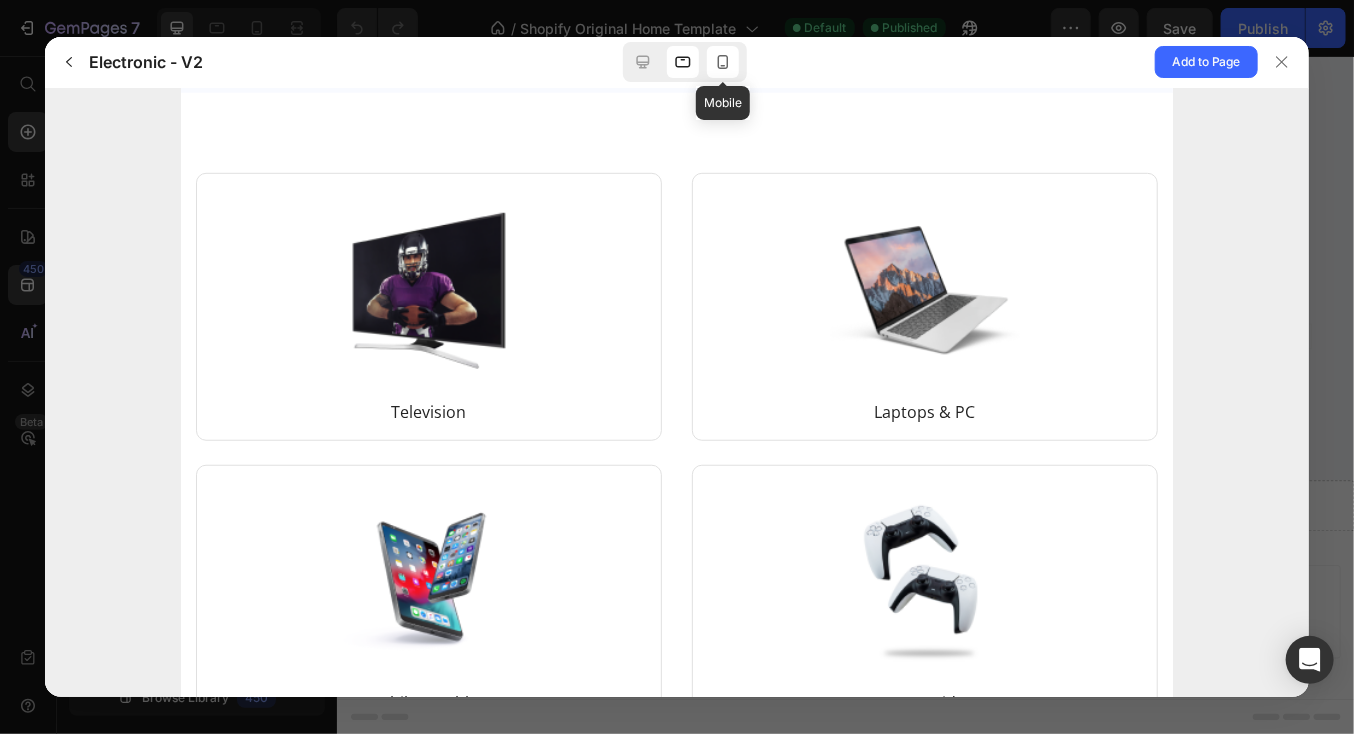 click 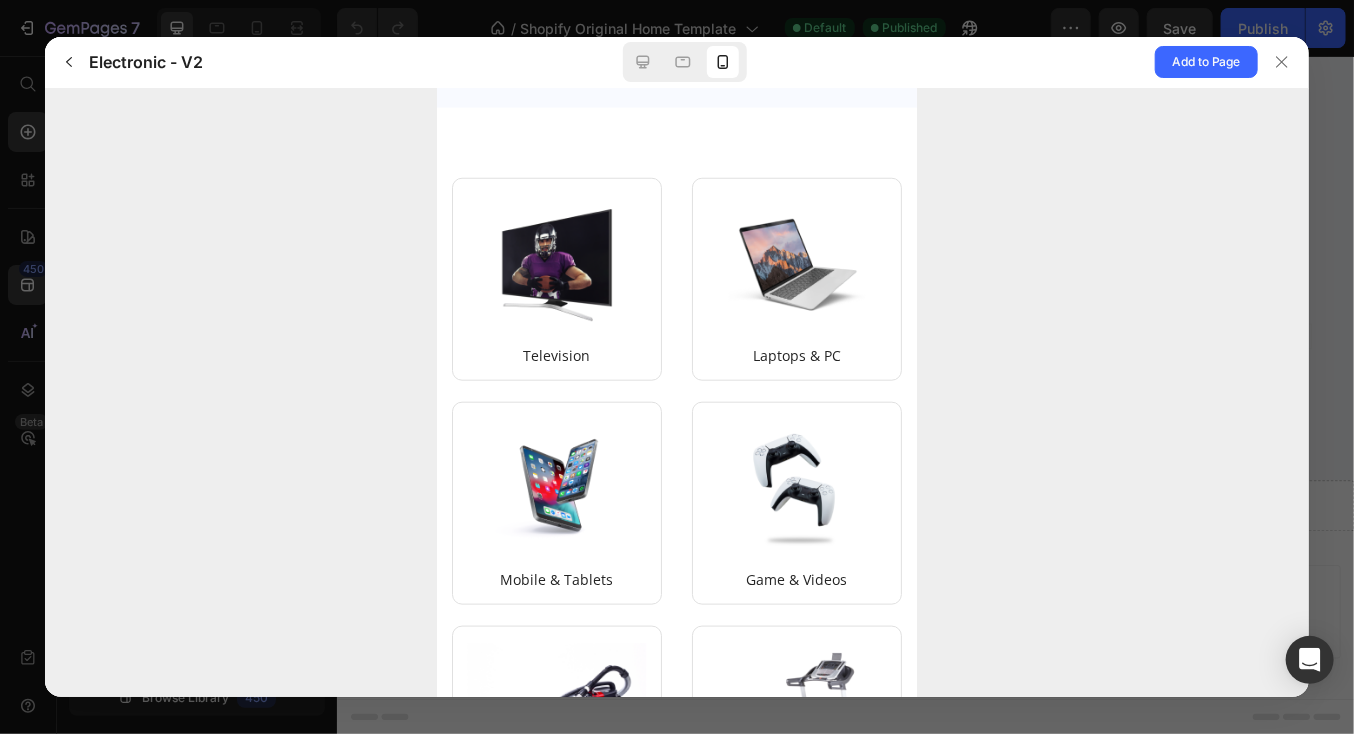 scroll, scrollTop: 400, scrollLeft: 0, axis: vertical 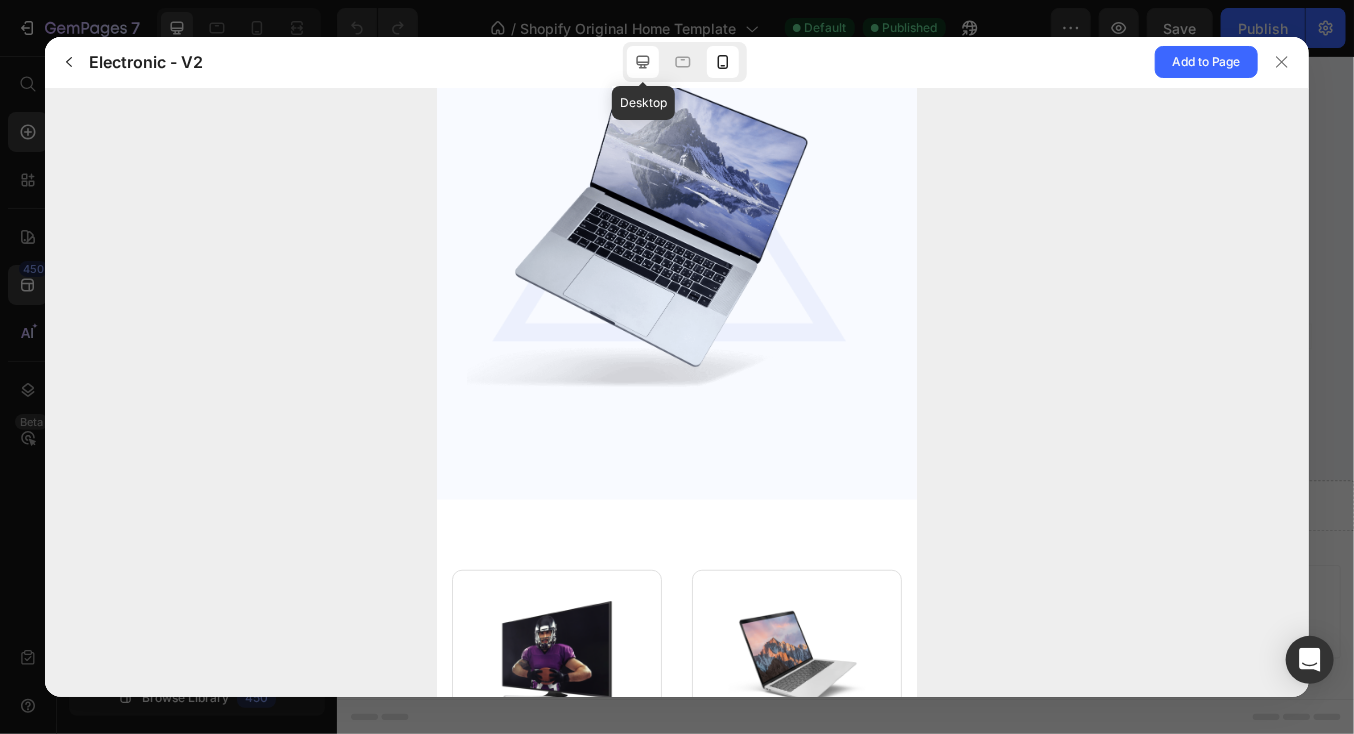 click 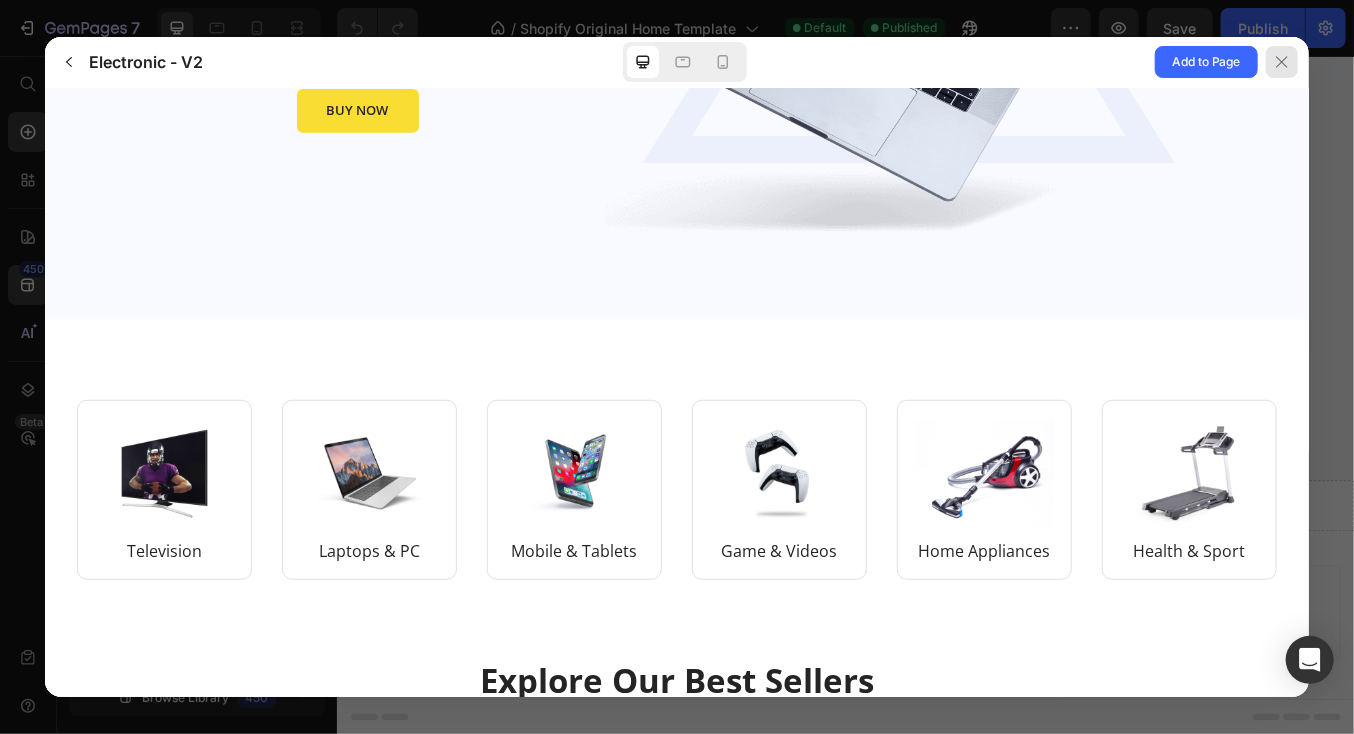 click 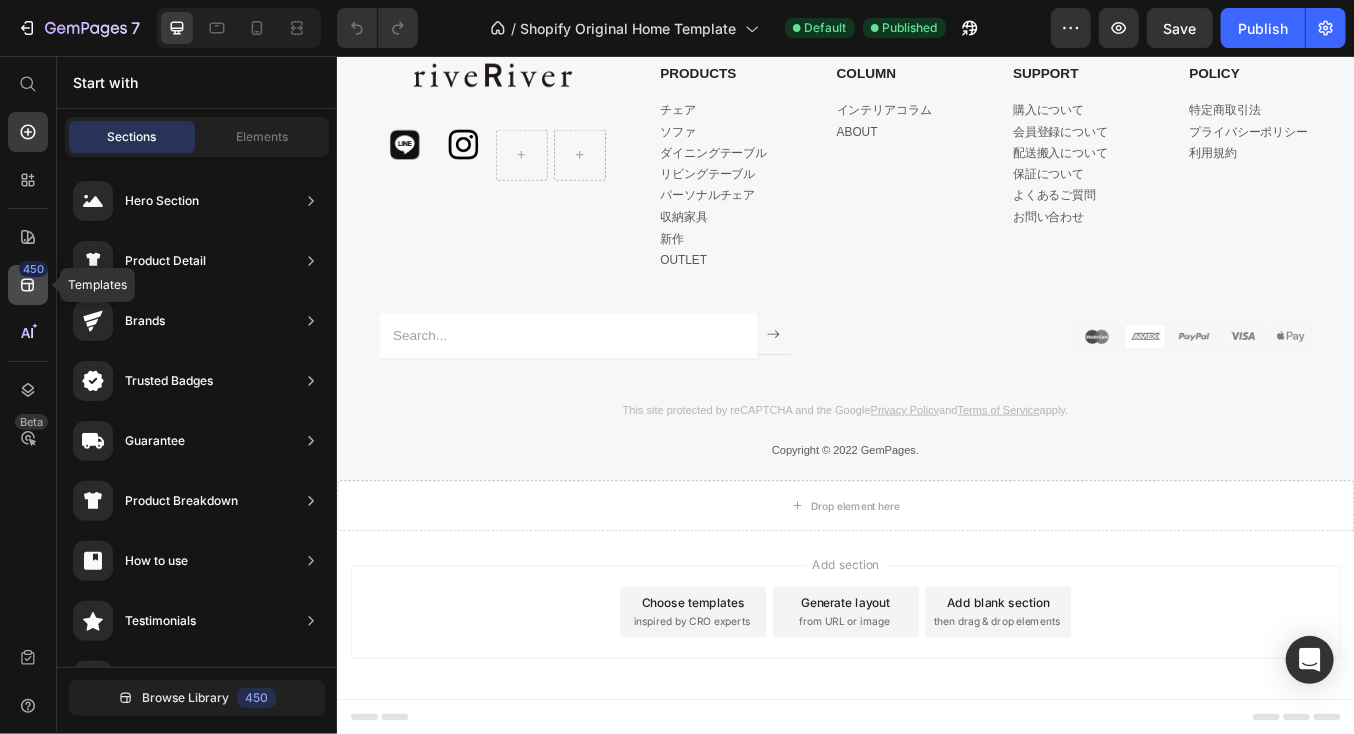 click on "450" 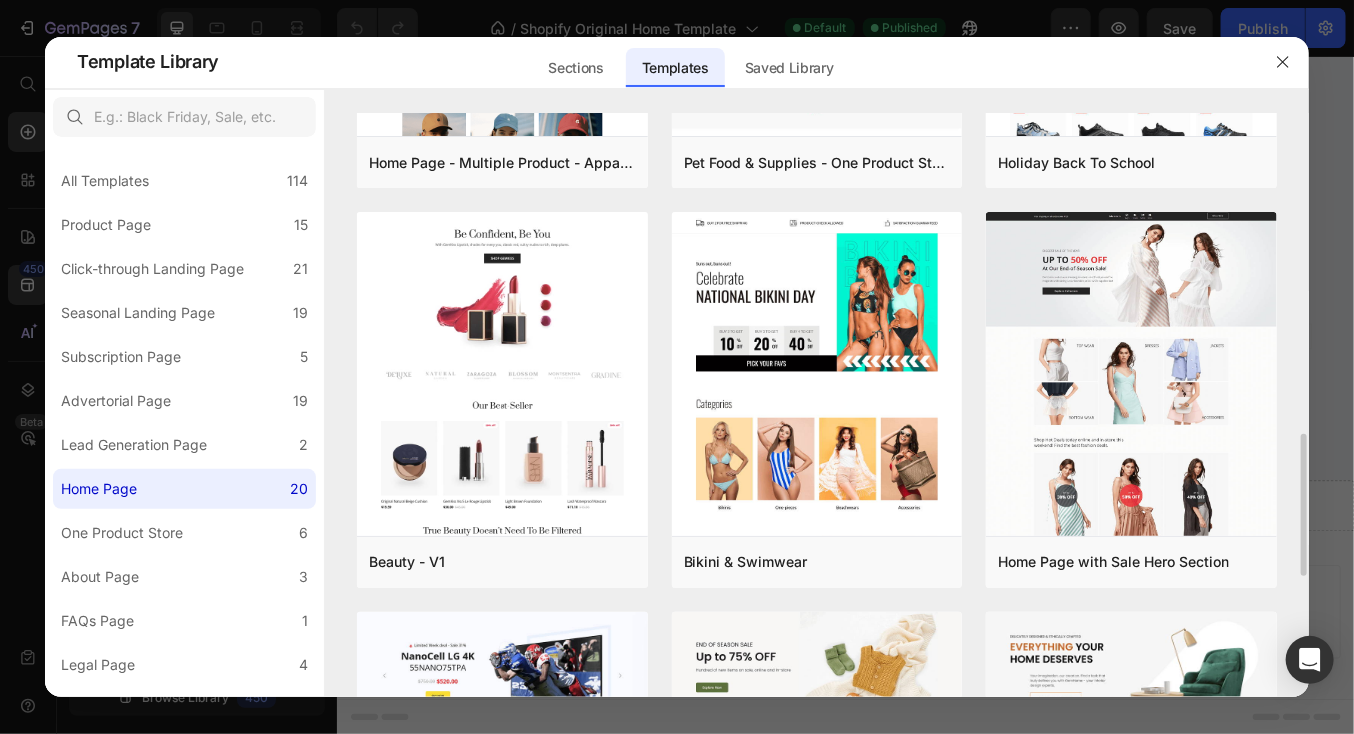 scroll, scrollTop: 600, scrollLeft: 0, axis: vertical 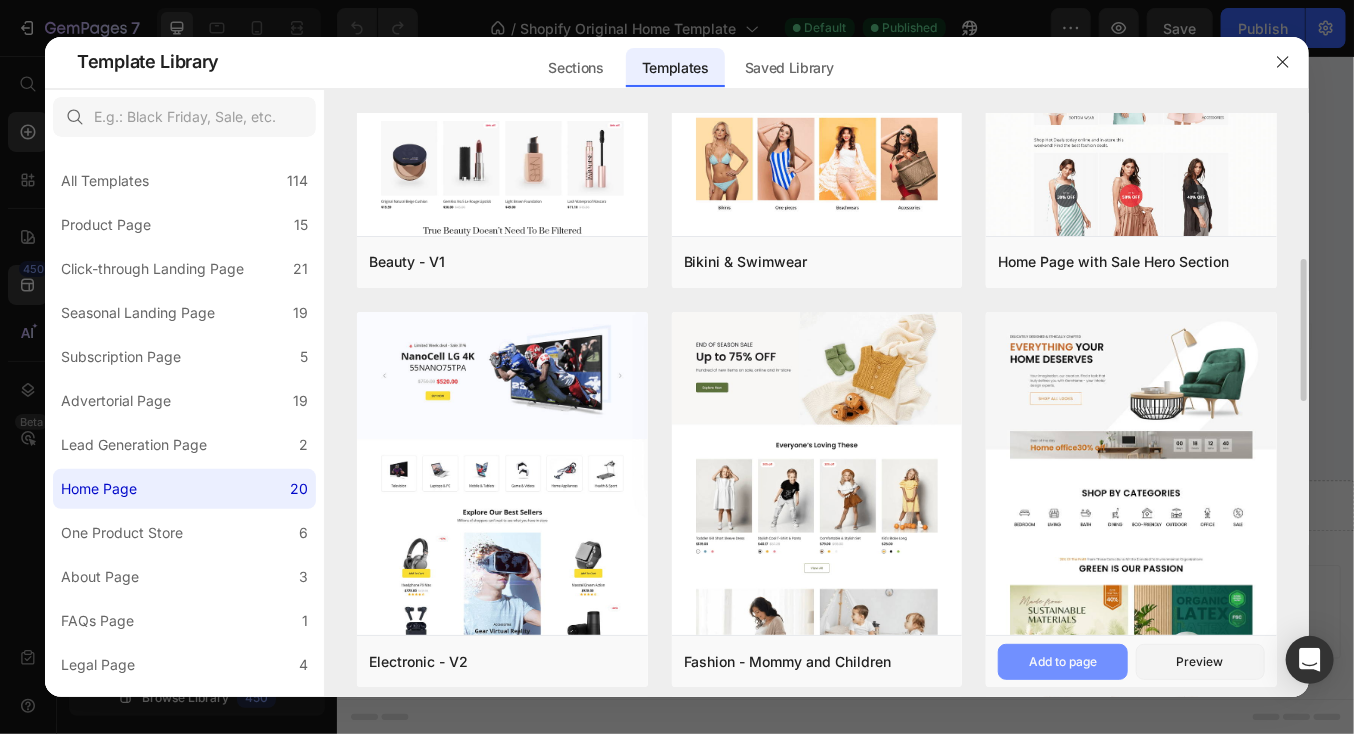 click on "Add to page" at bounding box center (1063, 662) 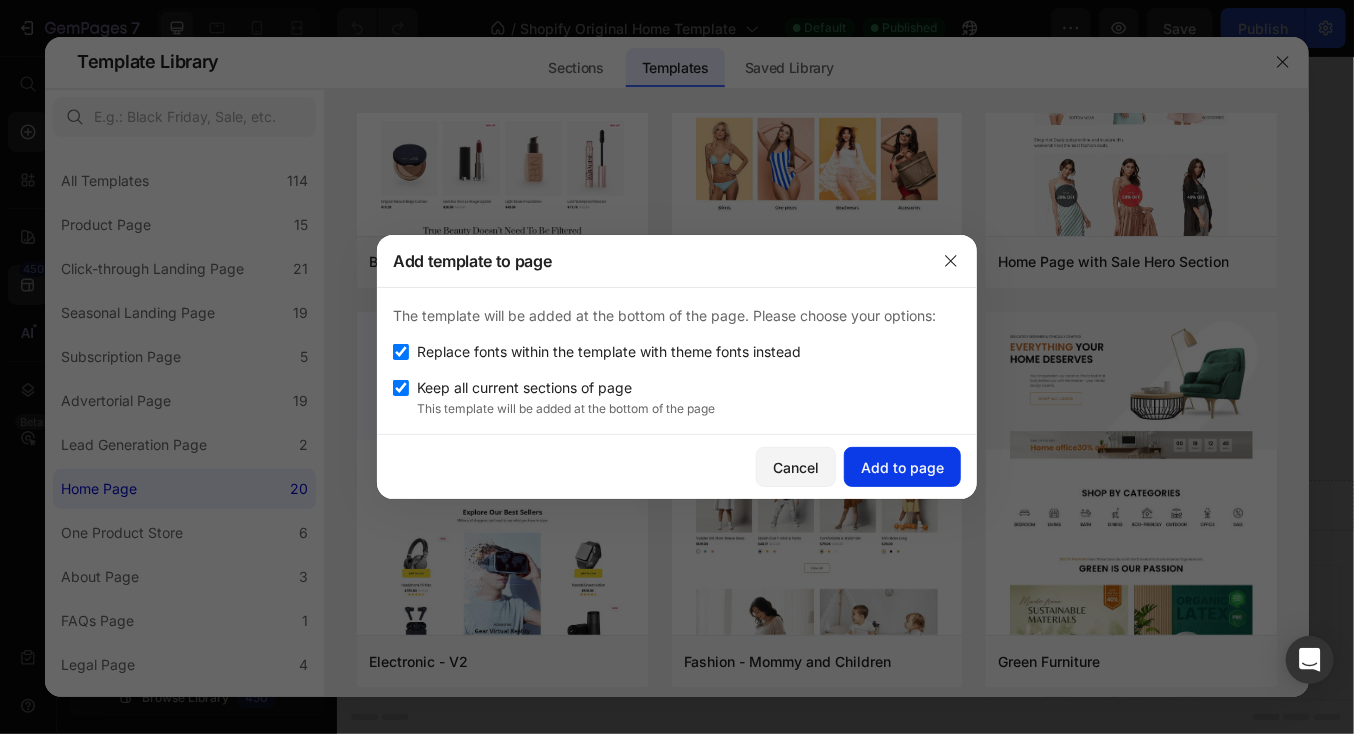 click on "Add to page" at bounding box center [902, 467] 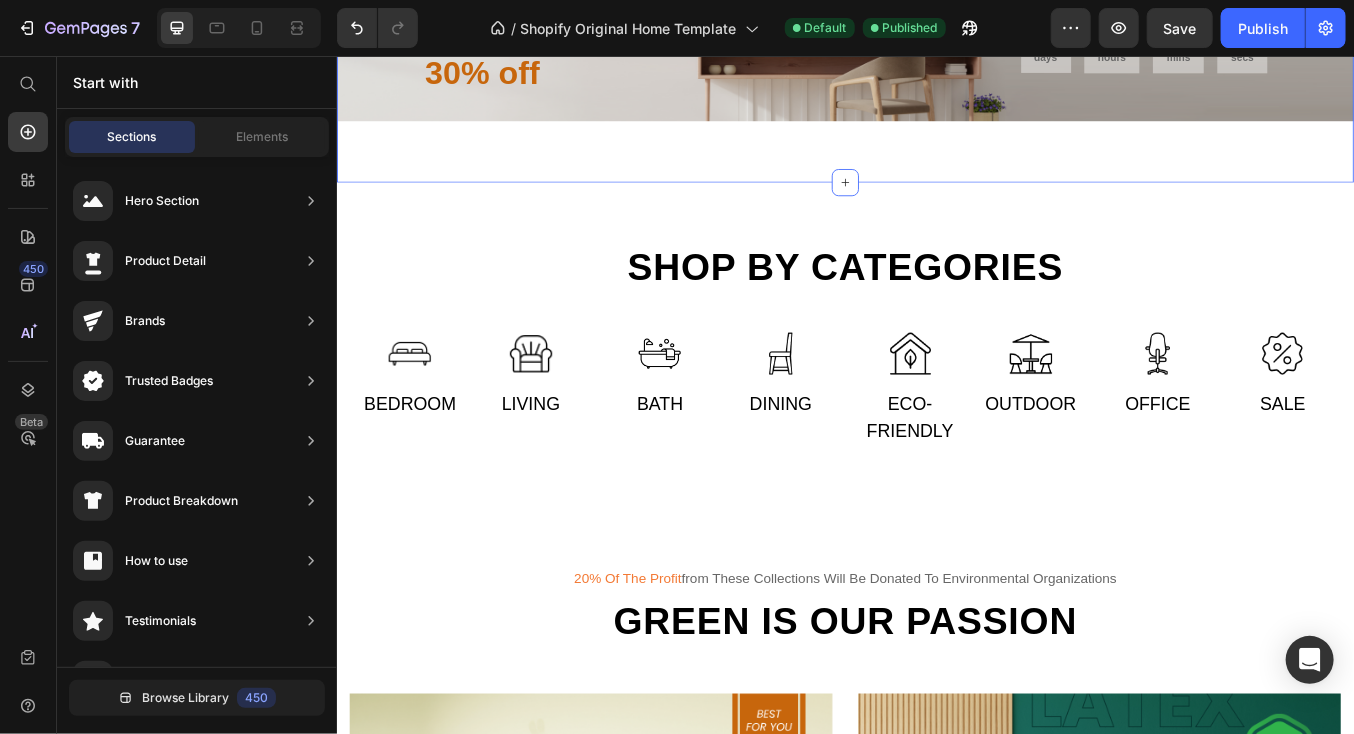 scroll, scrollTop: 5764, scrollLeft: 0, axis: vertical 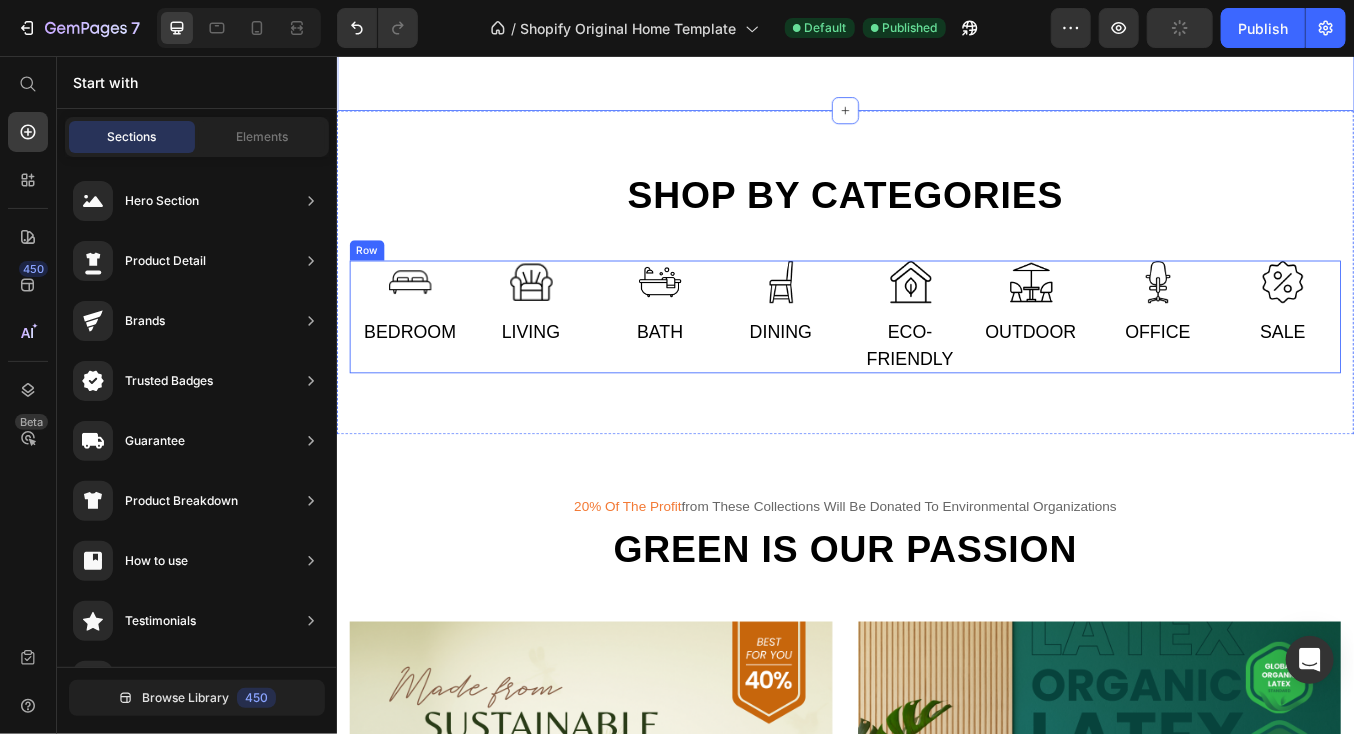 click on "Image Bath Text Image Dining Text Row" at bounding box center (788, 363) 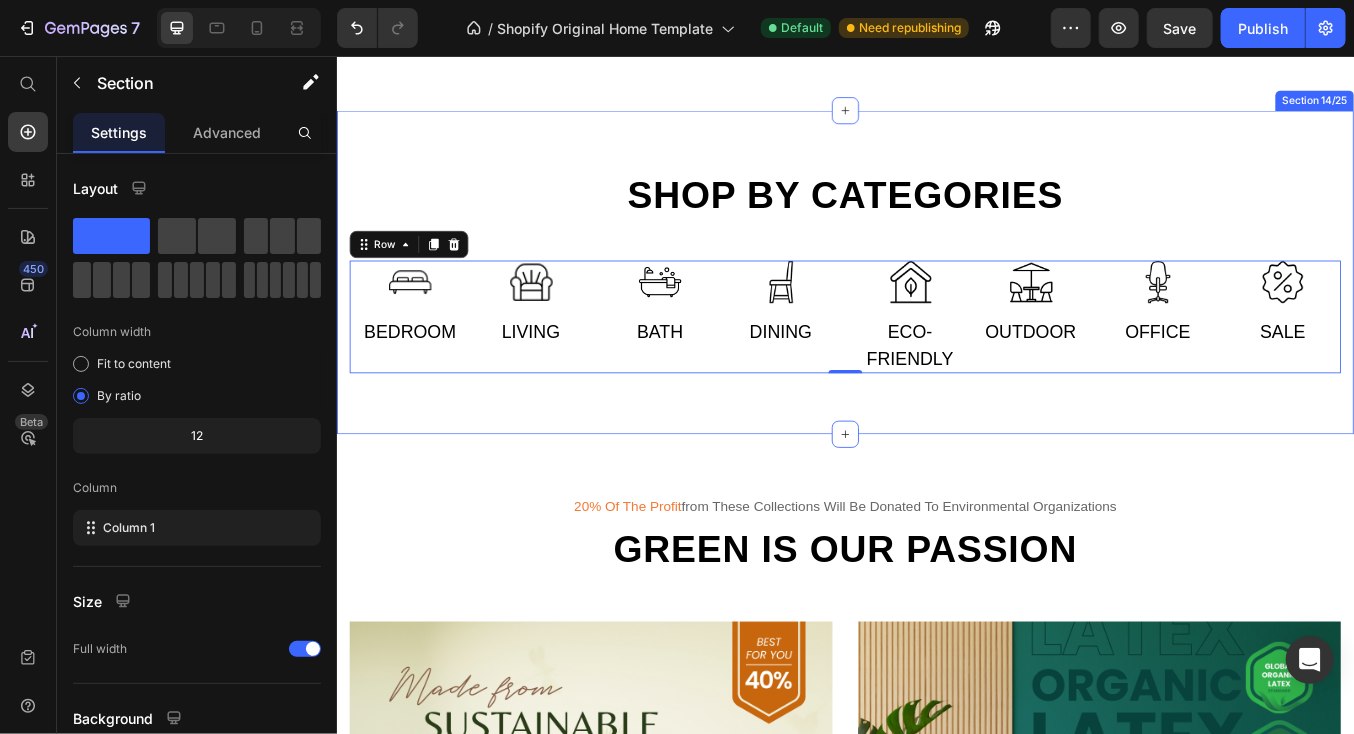 click on "Shop by categories Heading Row Image Bedroom Text Image Living Text Row Image Bath Text Image Dining Text Row Image Eco-friendly Text Image Outdoor Text Row Image Office Text Image Sale Text Row Row   0 Section 14/25" at bounding box center (936, 311) 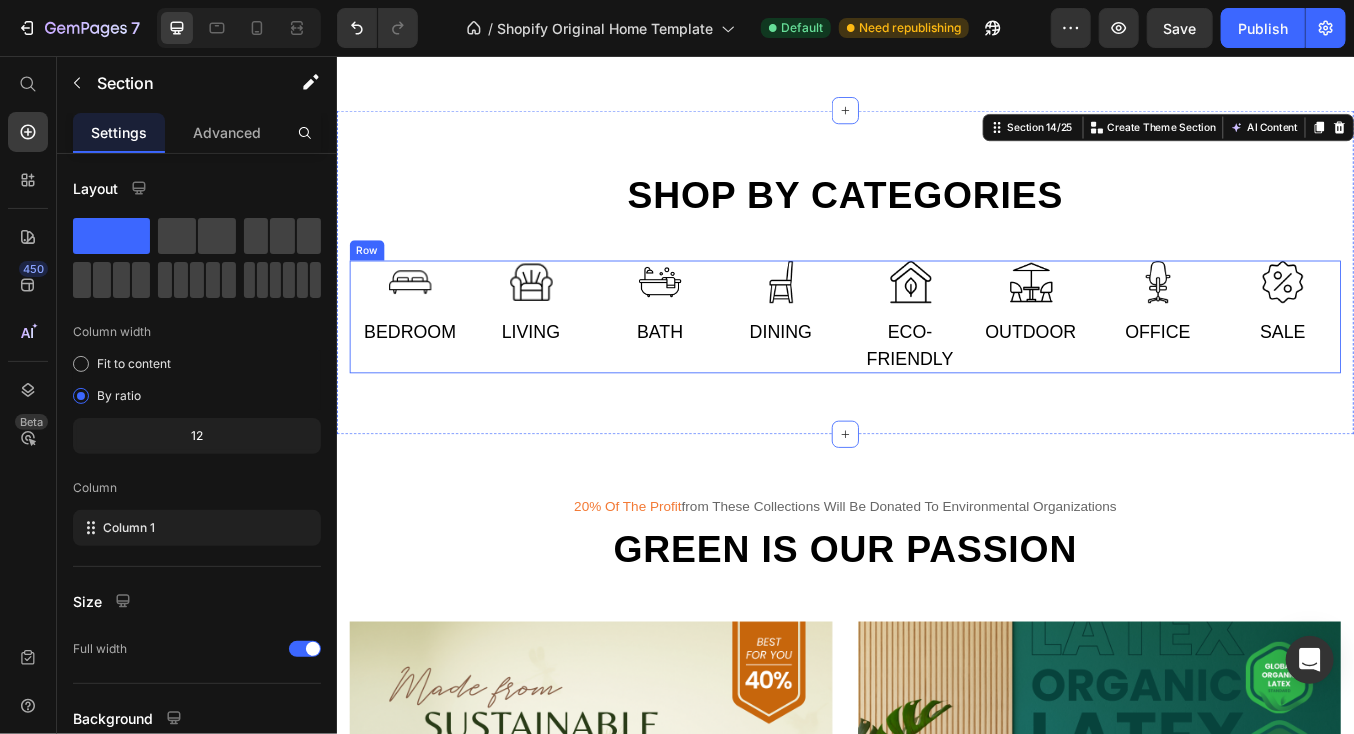 click on "Image Bedroom Text Image Living Text Row" at bounding box center [493, 363] 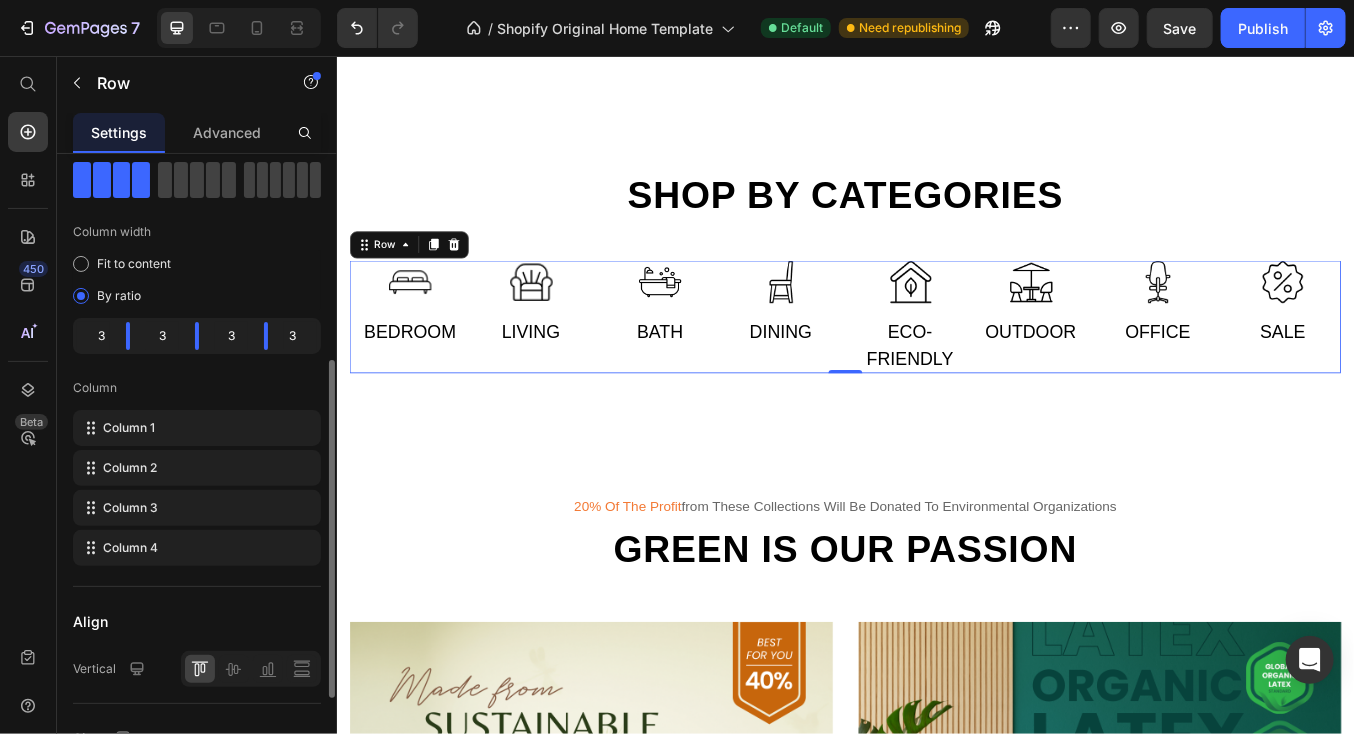 scroll, scrollTop: 200, scrollLeft: 0, axis: vertical 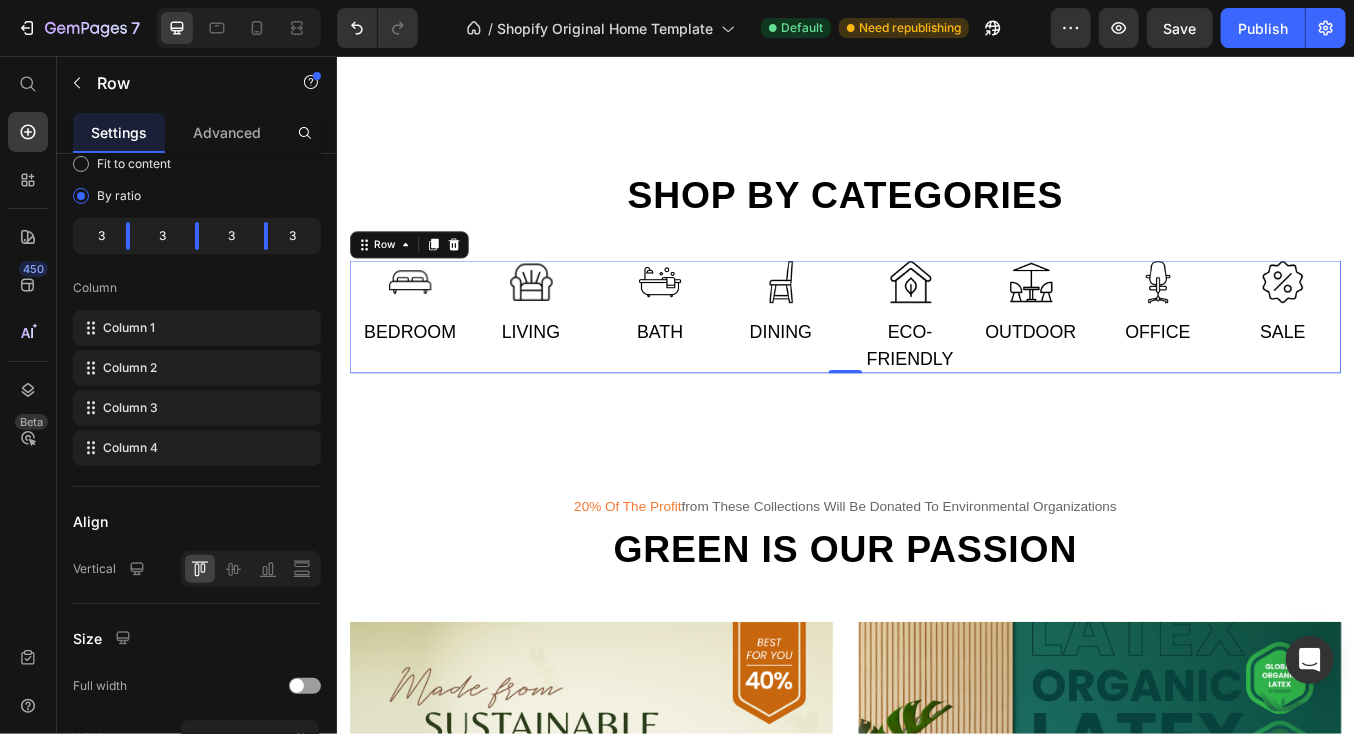 click on "Image Bedroom Text Image Living Text Row" at bounding box center (493, 363) 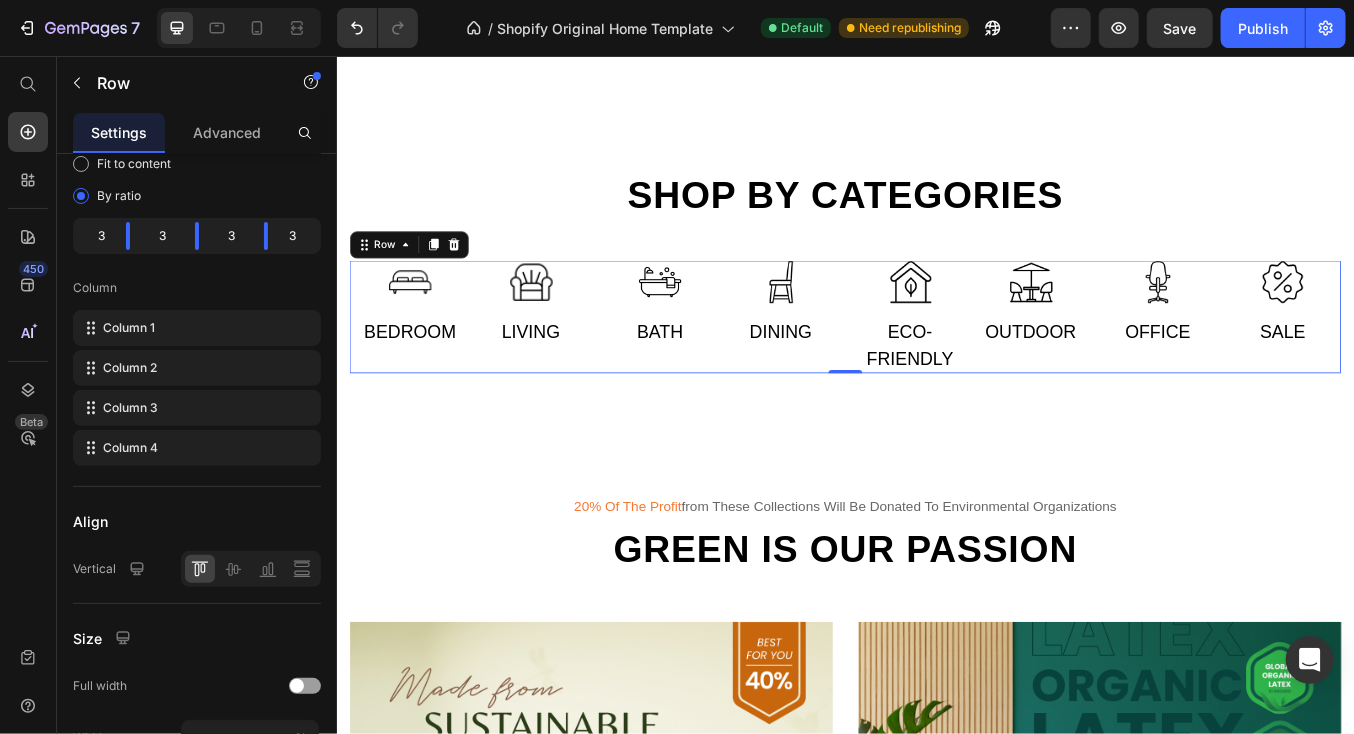 scroll, scrollTop: 500, scrollLeft: 0, axis: vertical 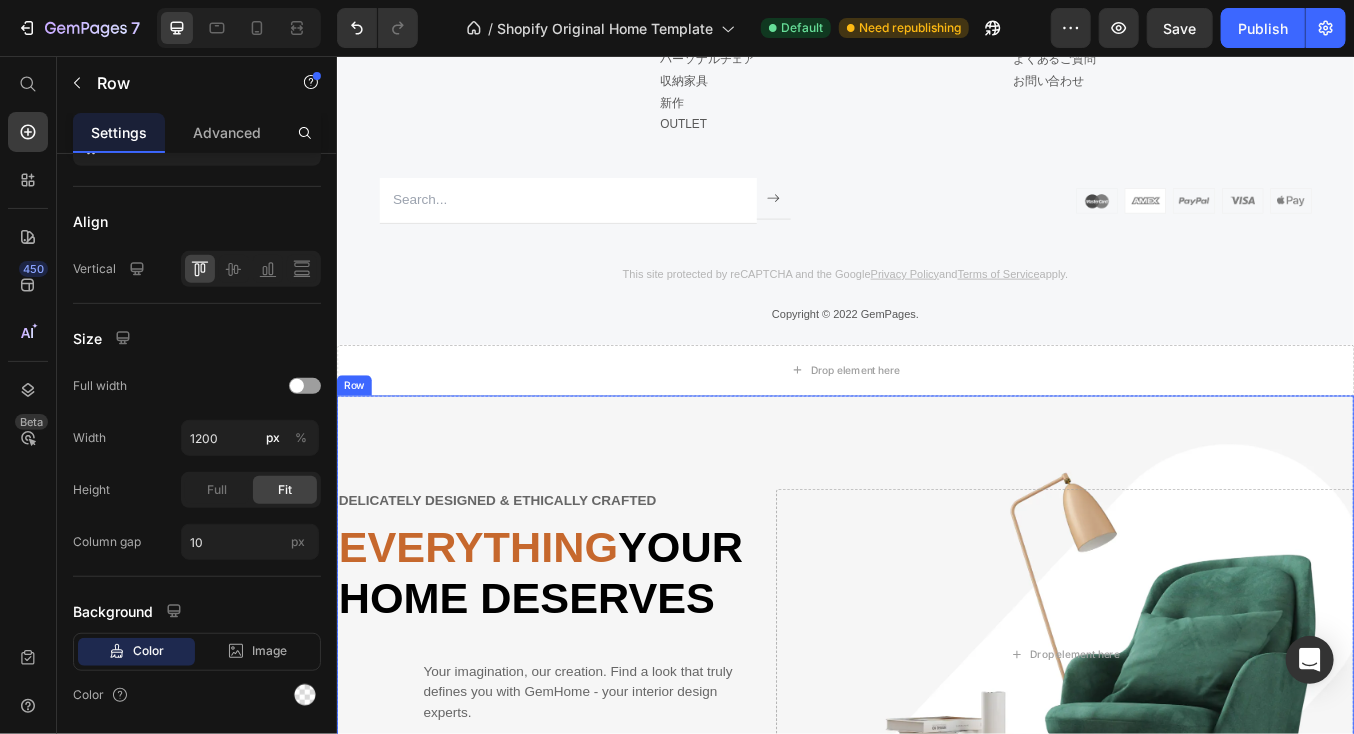 click on "Delicately designed & ethically crafted Text Everything  your home deserves Heading Your imagination, our creation. Find a look that truly defines you with GemHome - your interior design experts.
Text Shop all looks Button Row
Drop element here Row Row" at bounding box center [936, 803] 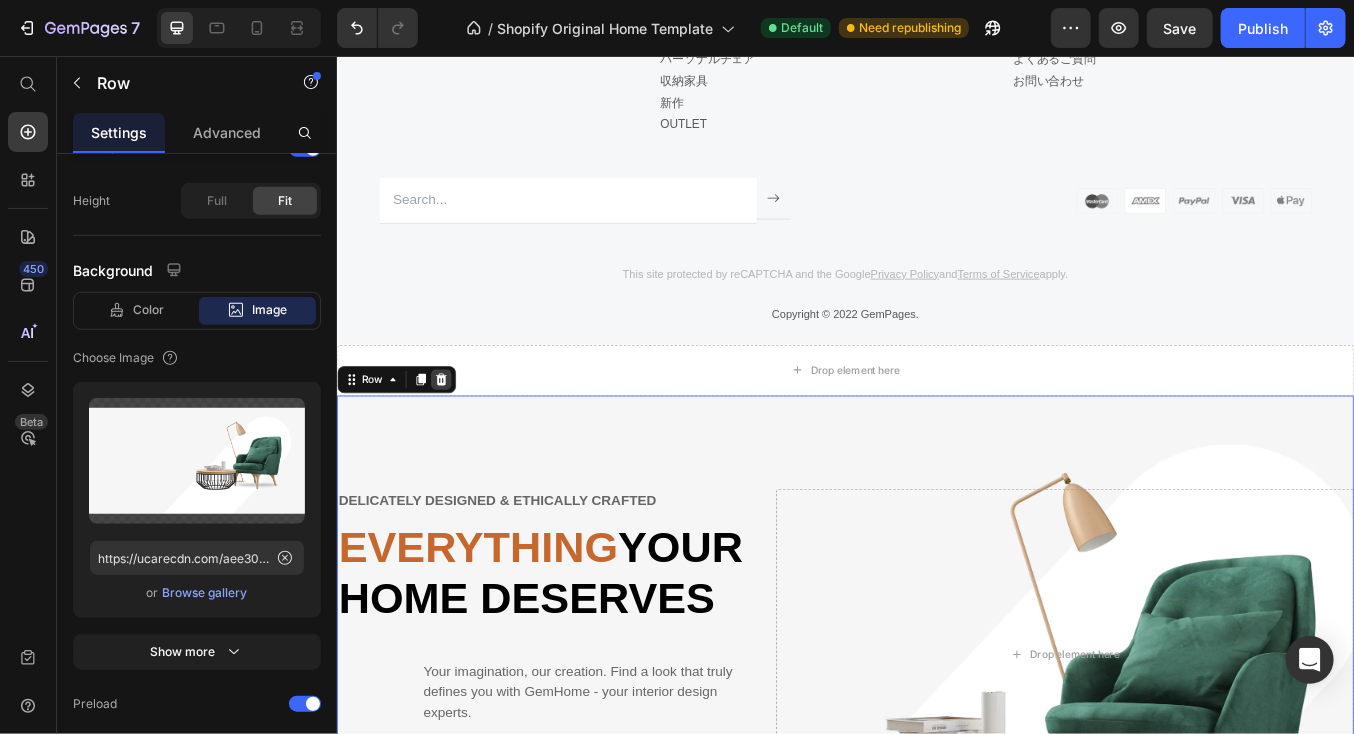 click 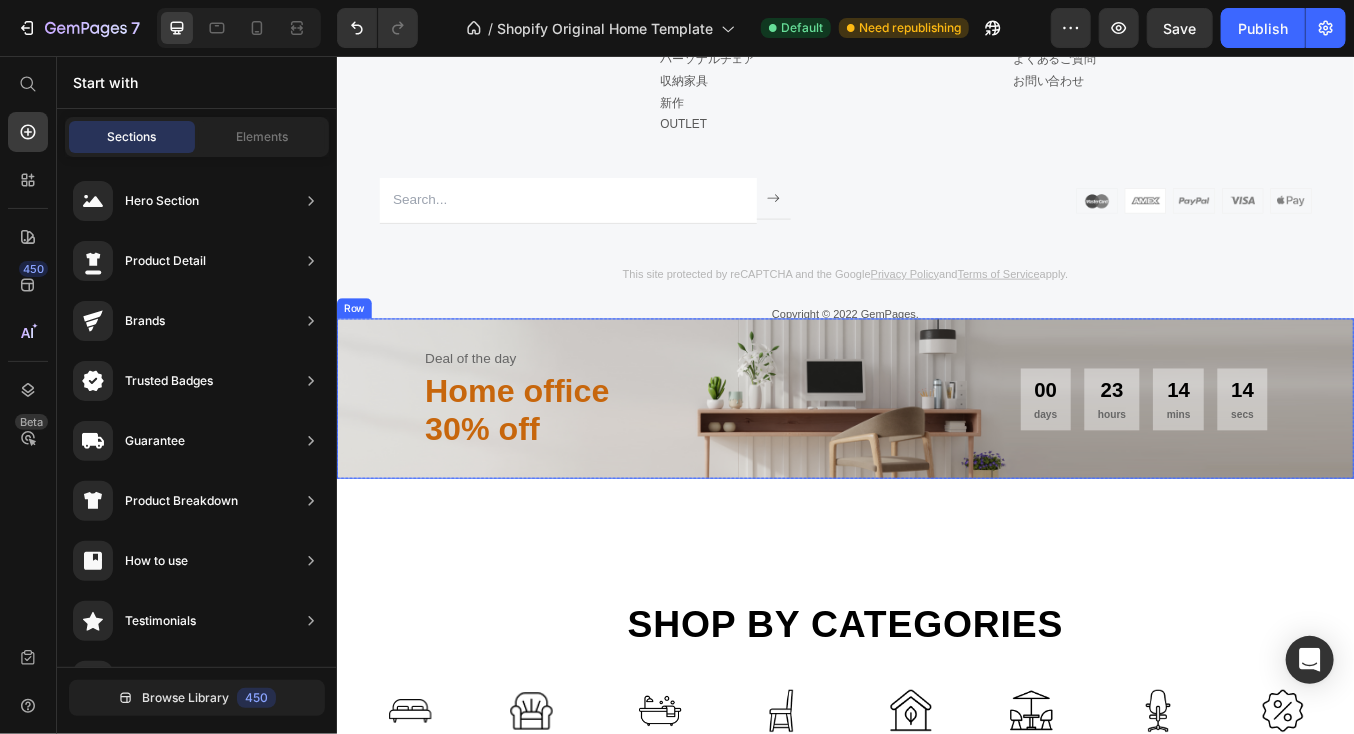 click on "Row" at bounding box center [356, 353] 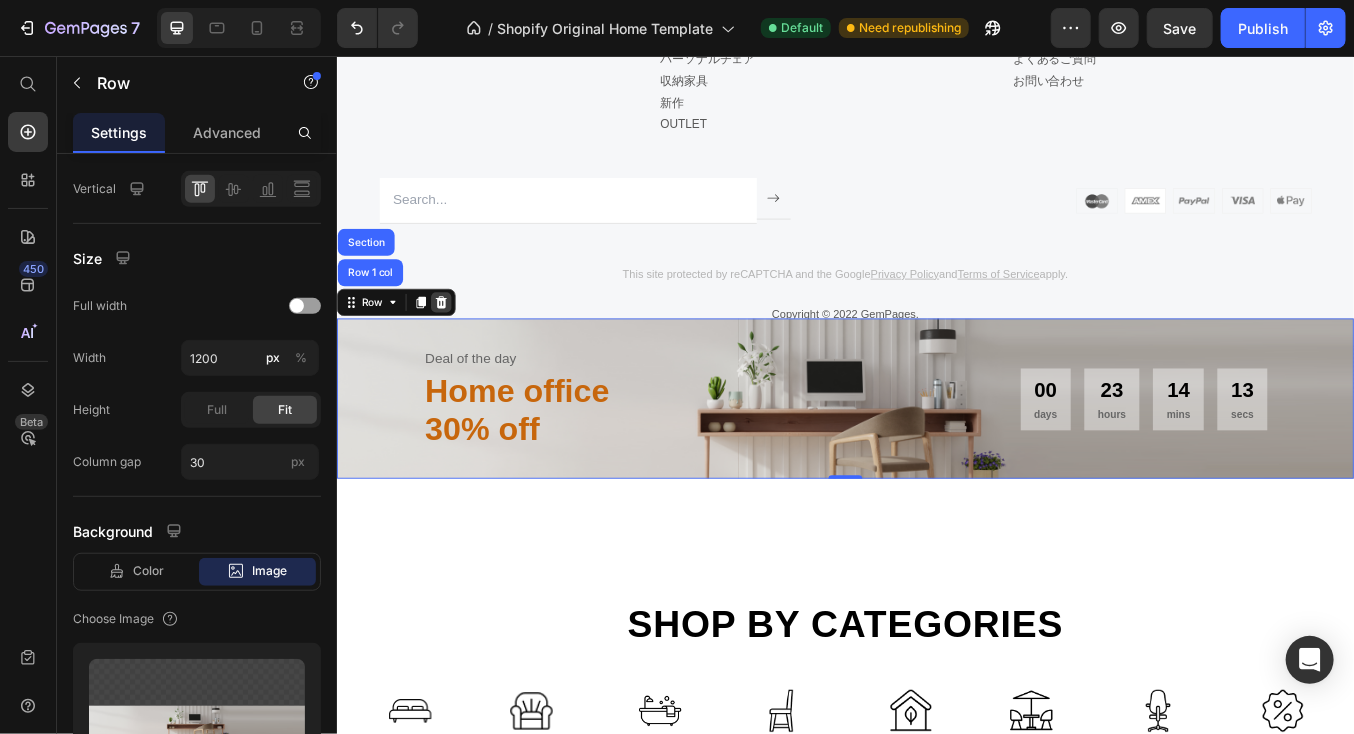 click 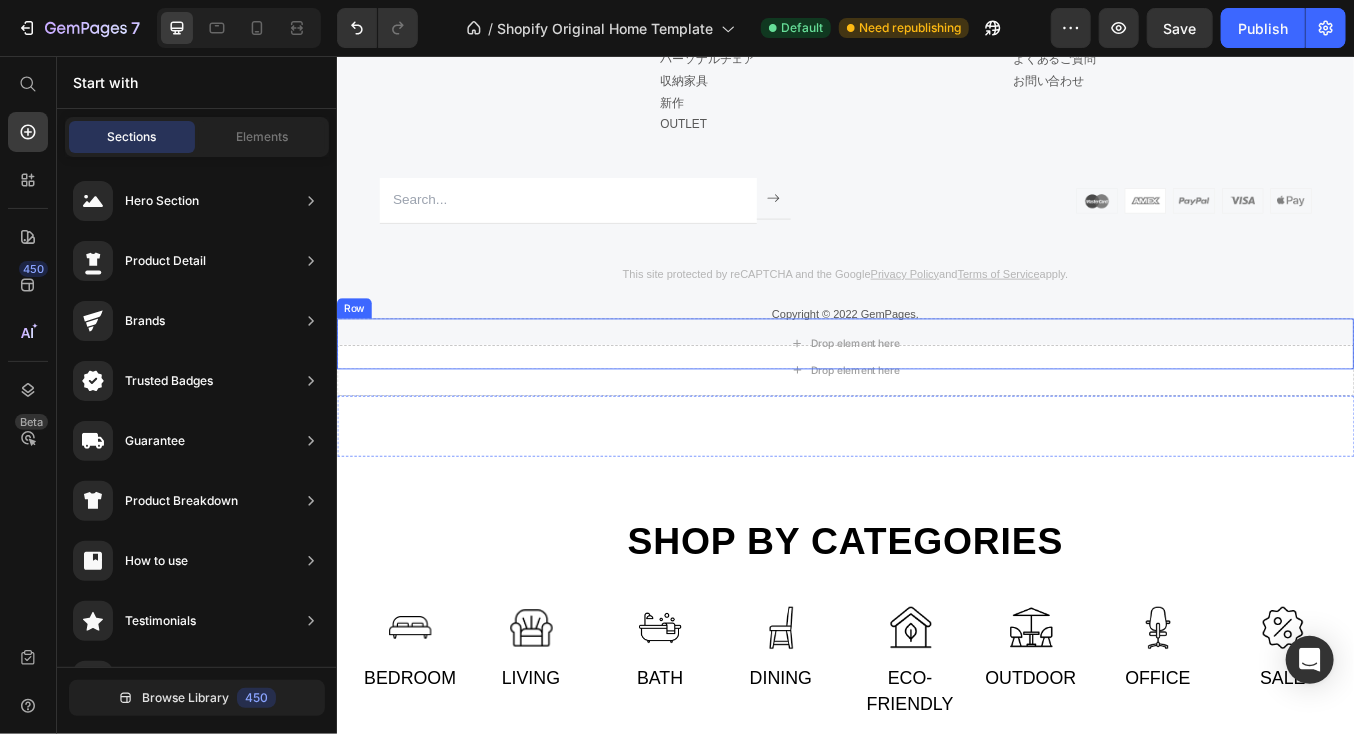 click on "Row" at bounding box center (356, 353) 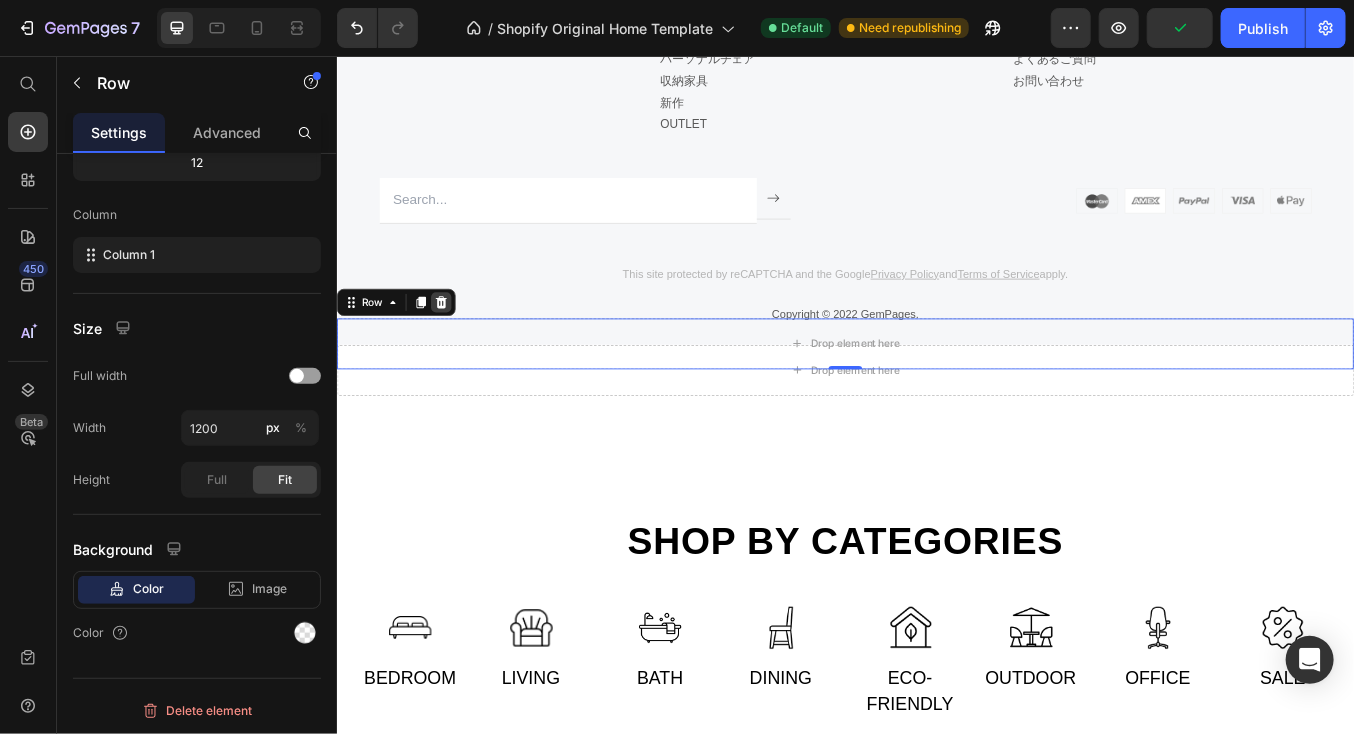 click 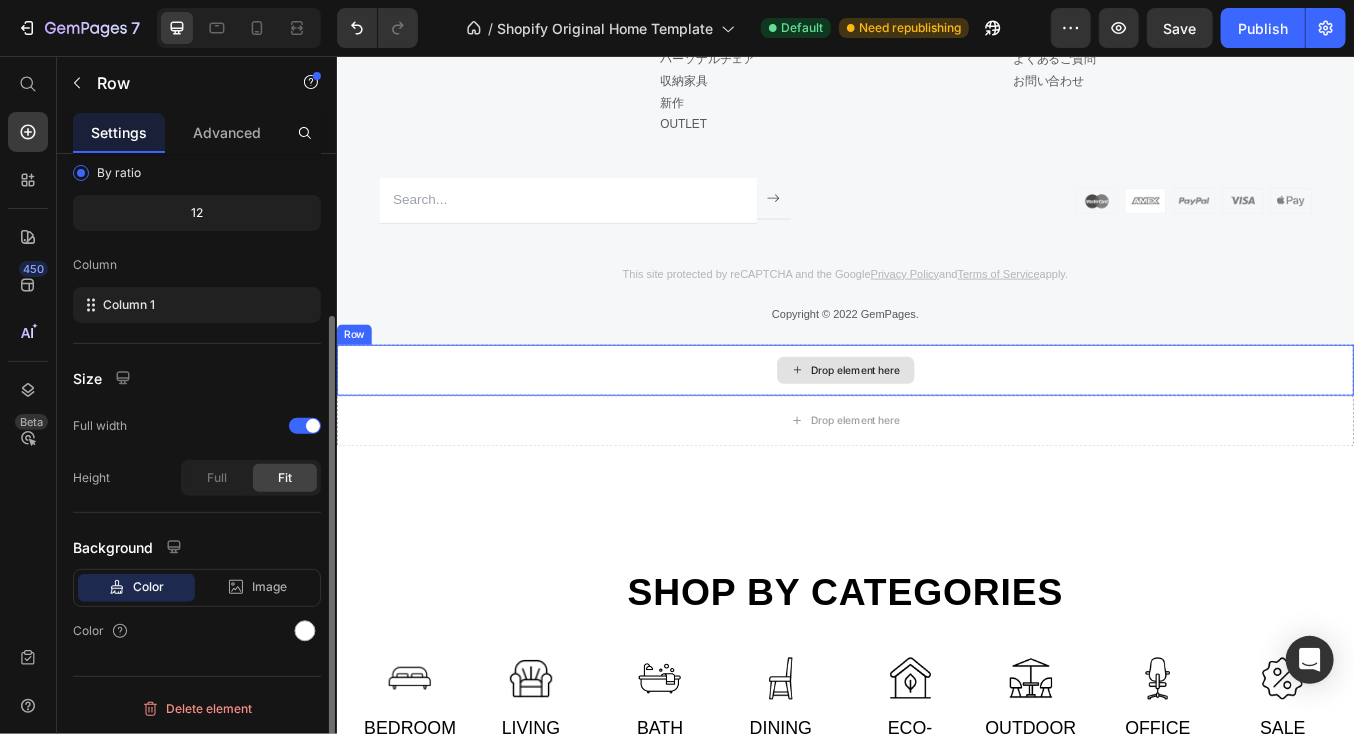click on "Drop element here" at bounding box center [936, 426] 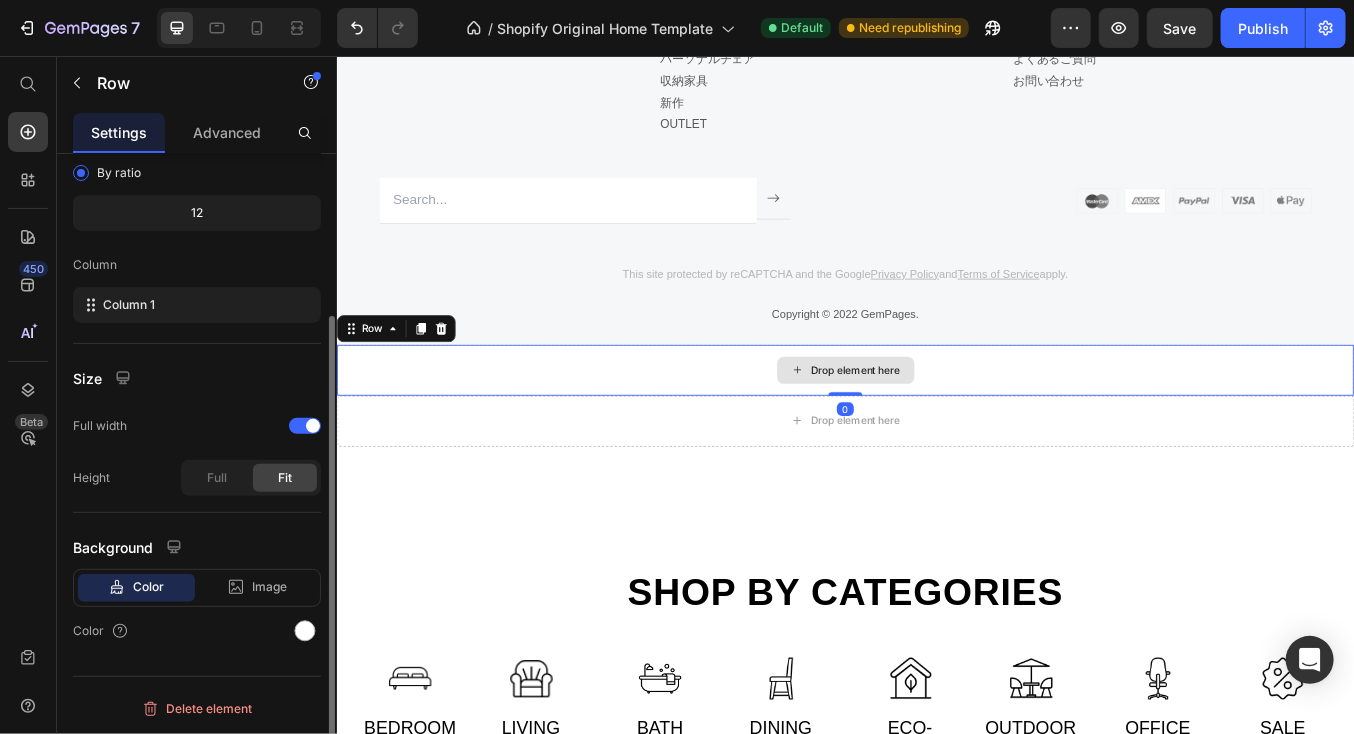 scroll, scrollTop: 221, scrollLeft: 0, axis: vertical 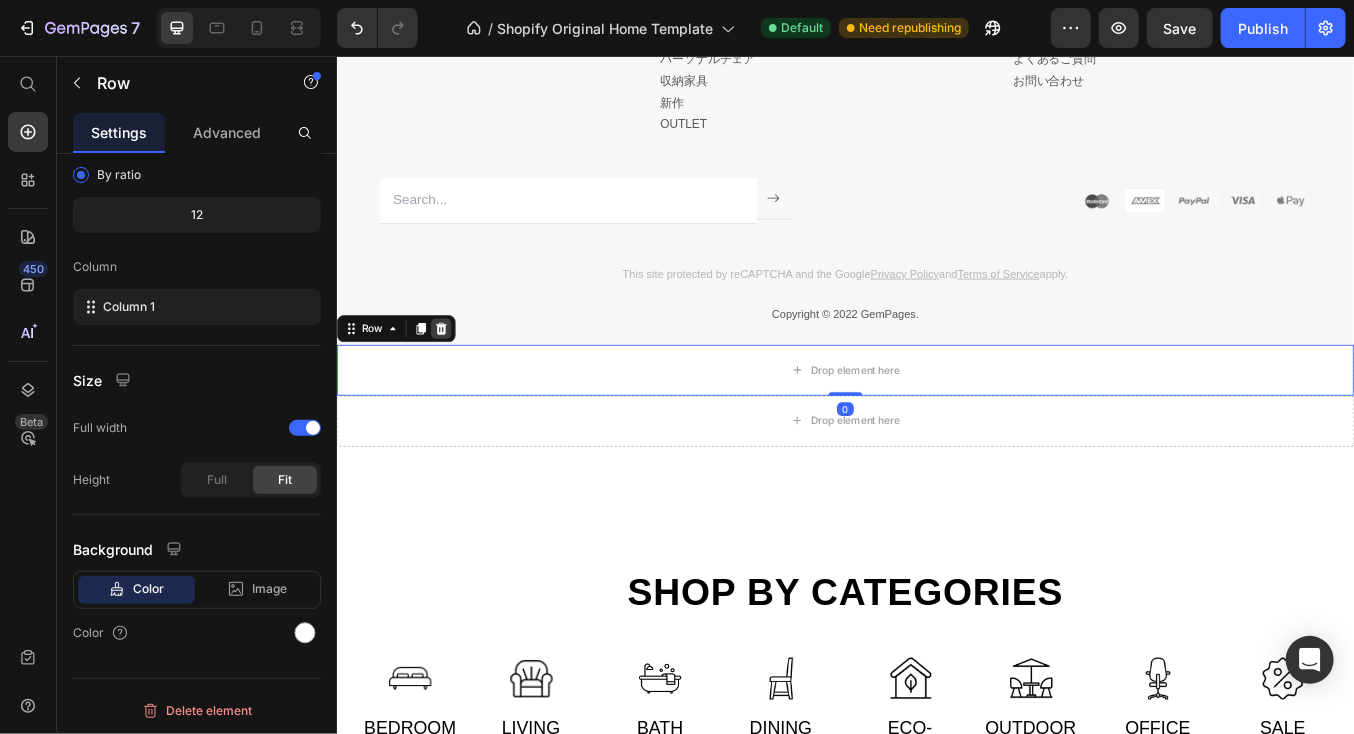 click 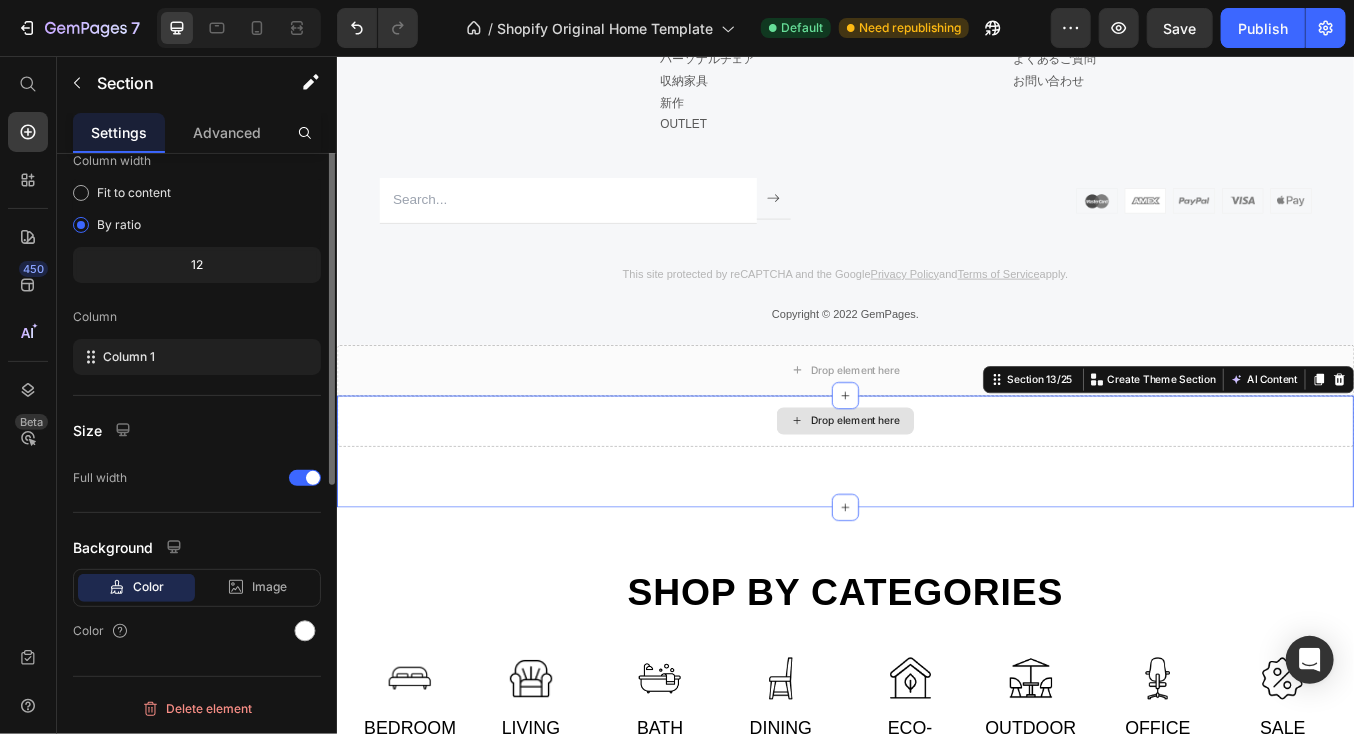 click on "Drop element here" at bounding box center [936, 486] 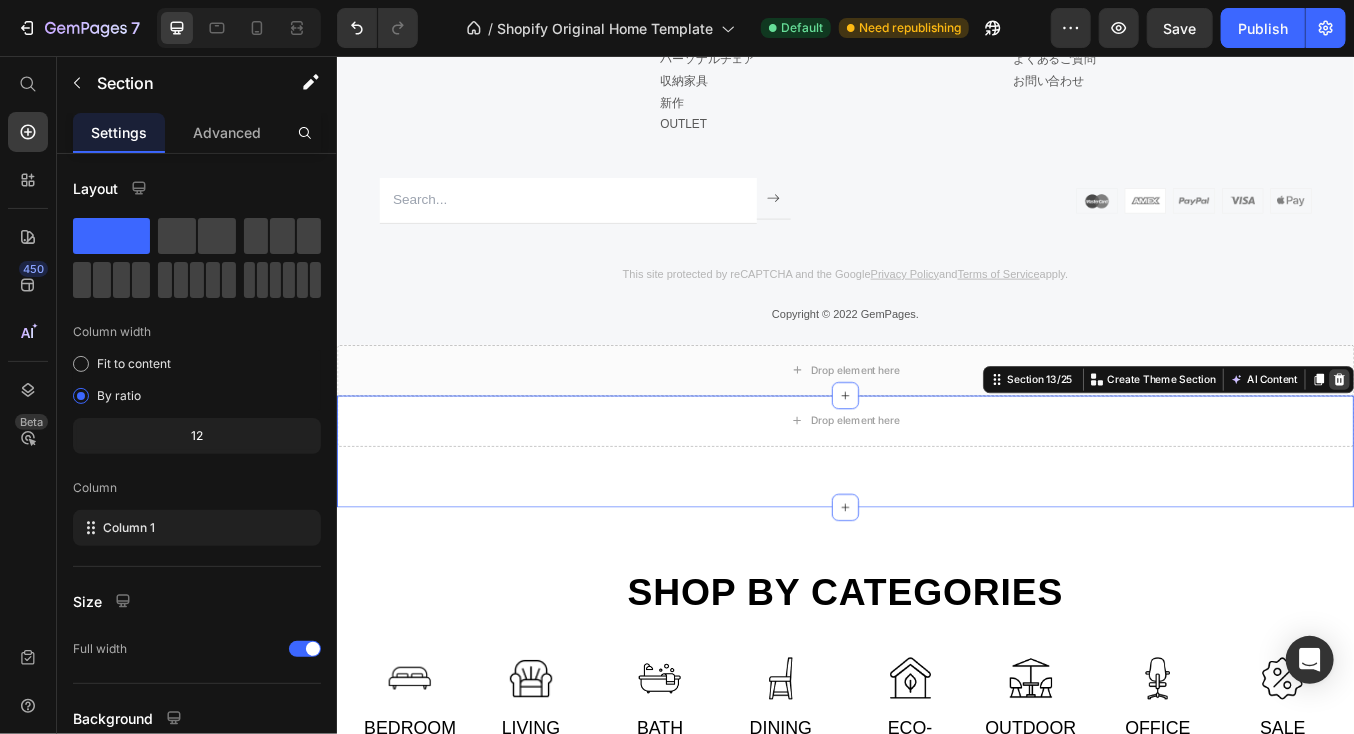 click at bounding box center [1519, 437] 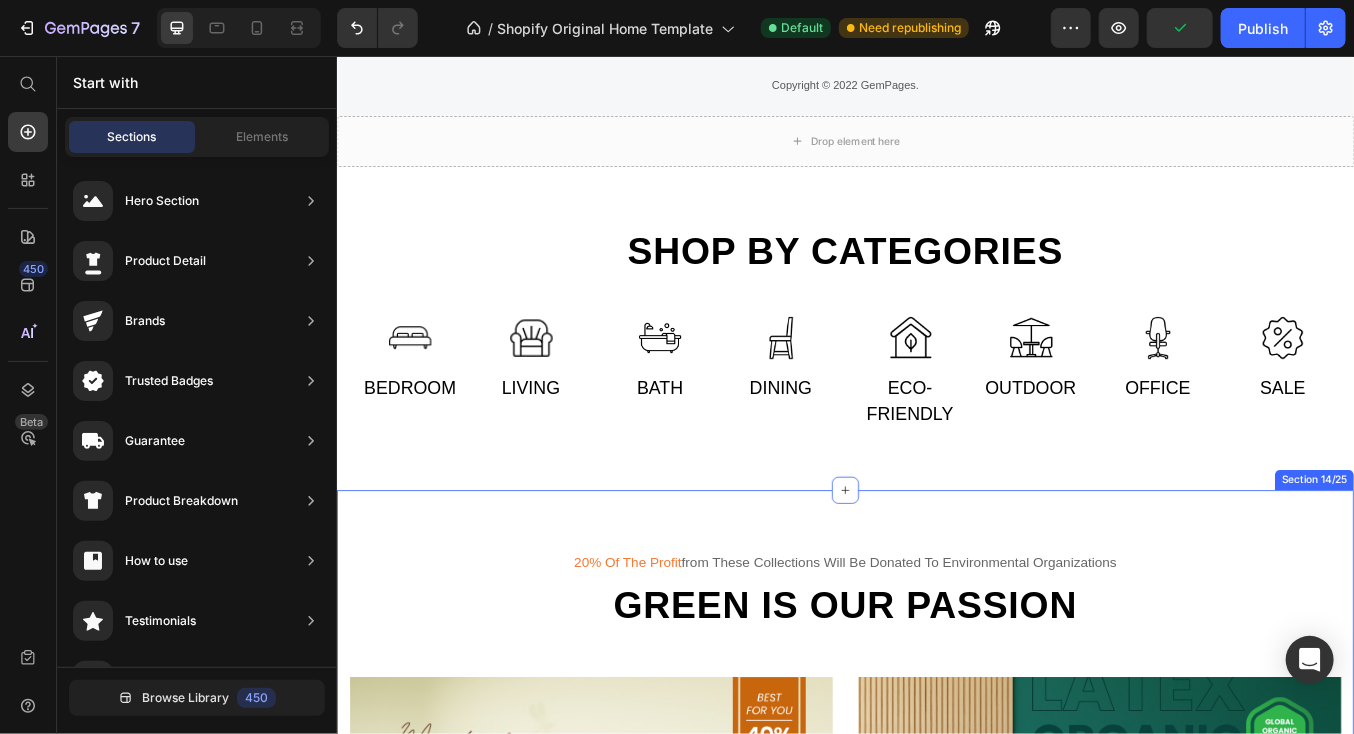 scroll, scrollTop: 4920, scrollLeft: 0, axis: vertical 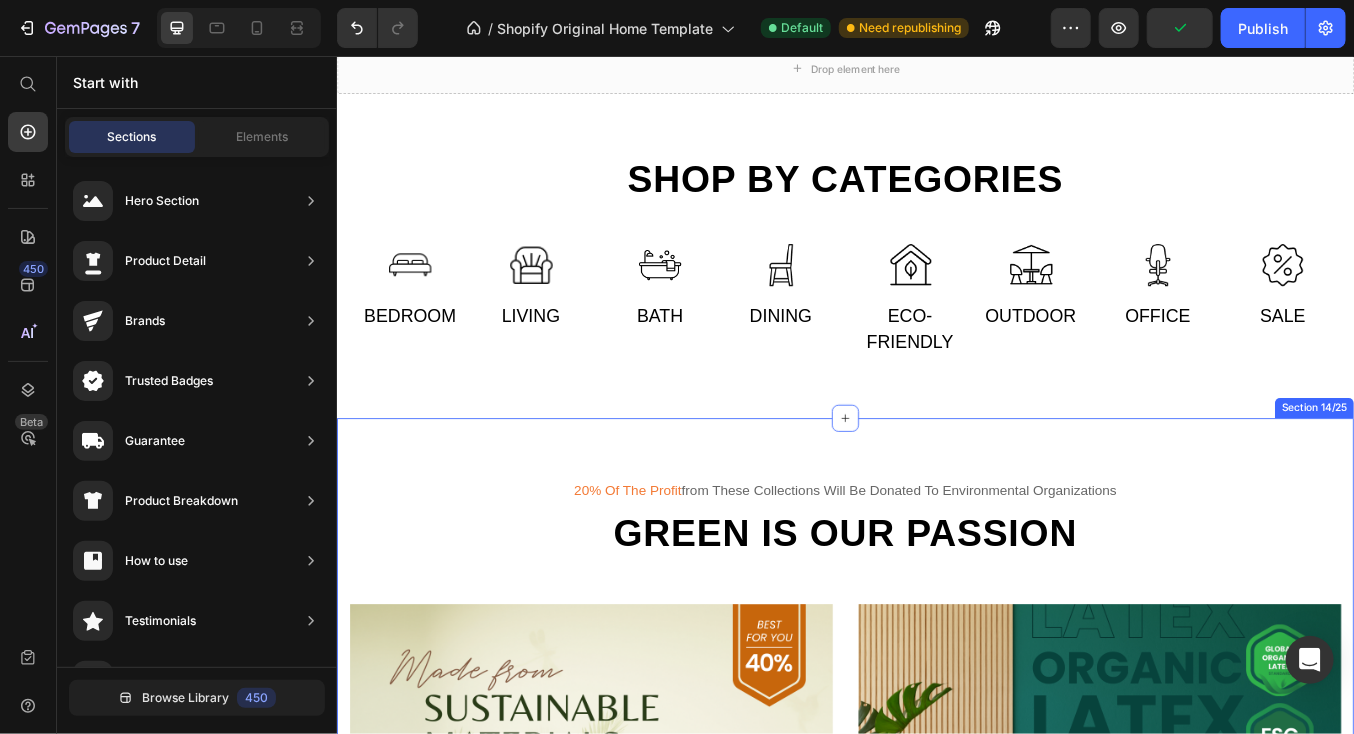 click on "20% of the profit  from these collections will be donated to environmental organizations" at bounding box center (936, 568) 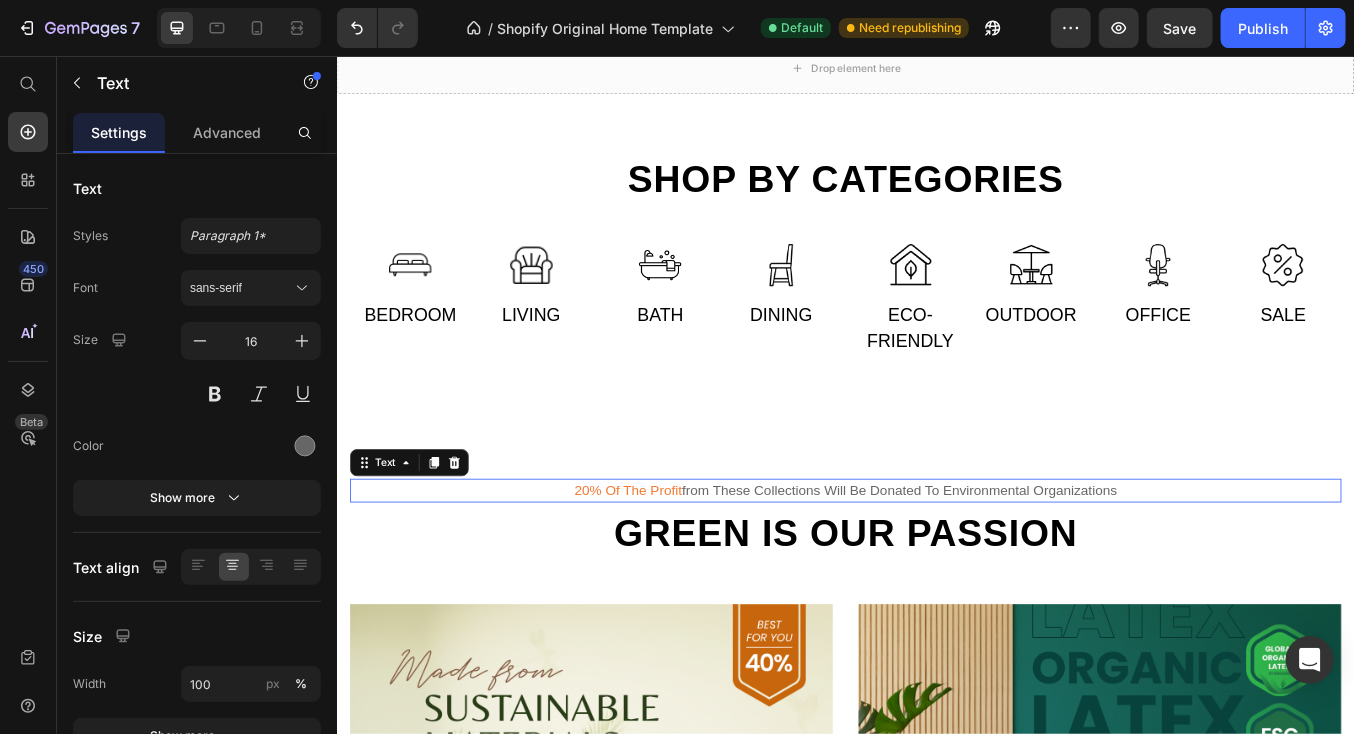 scroll, scrollTop: 4964, scrollLeft: 0, axis: vertical 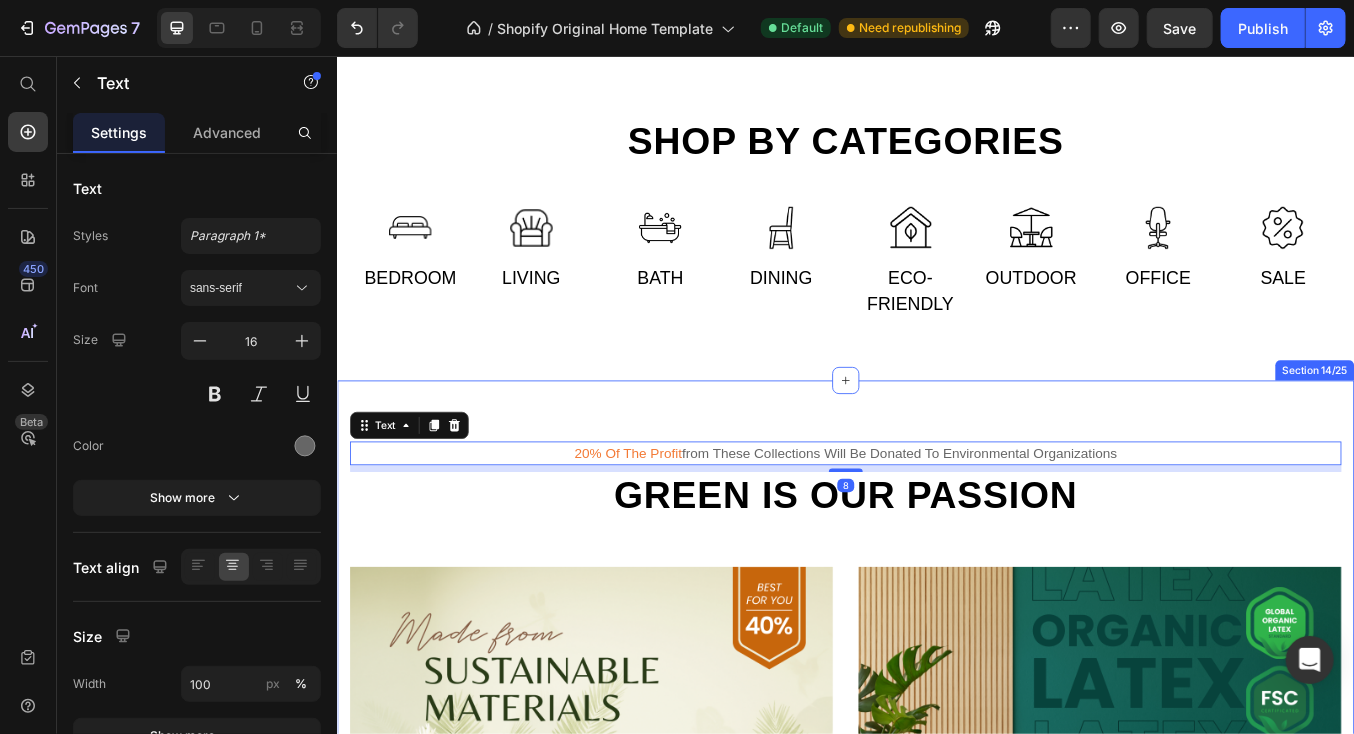 click on "20% of the profit  from these collections will be donated to environmental organizations Text   8 Green is our passion Heading Row Image Made from sustainable materials Text Creative decor Text Row Row Image 100% organic certified Text Living room essentials Text Row Row Row Section 14/25" at bounding box center (936, 878) 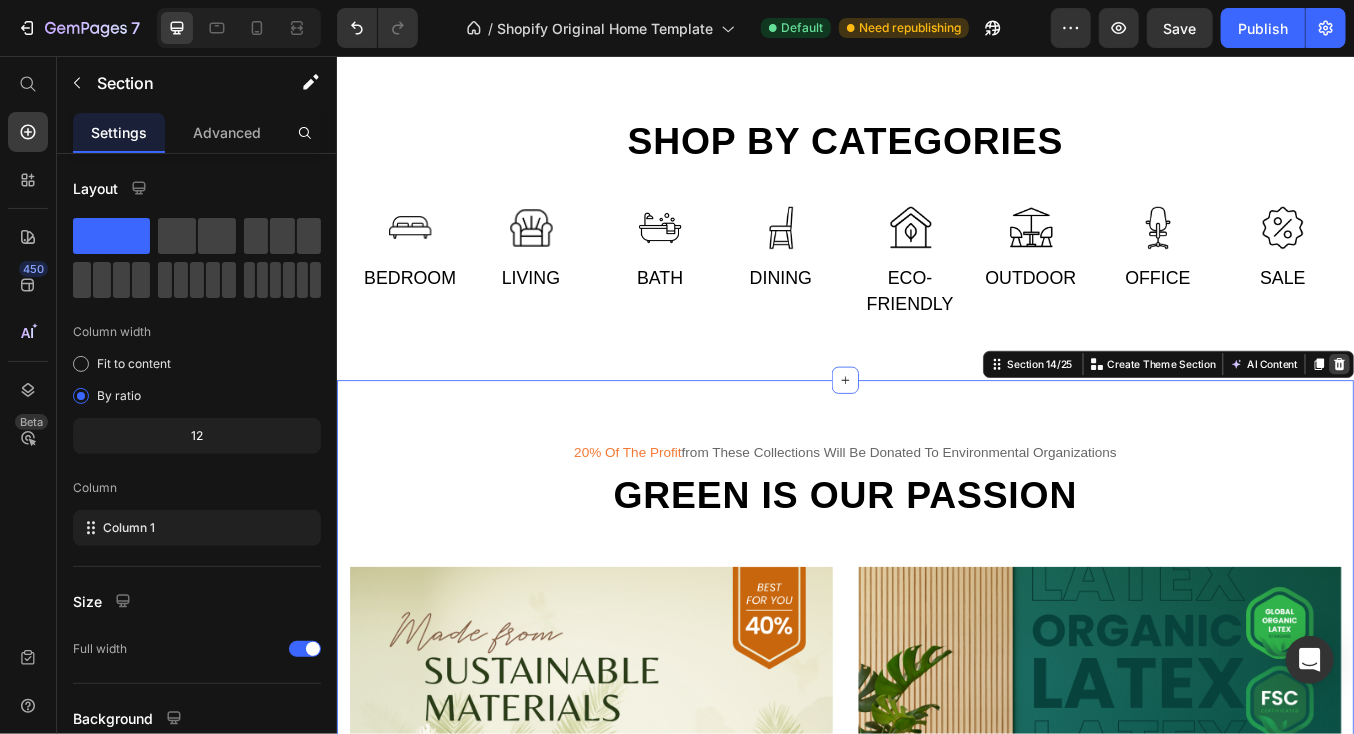 click 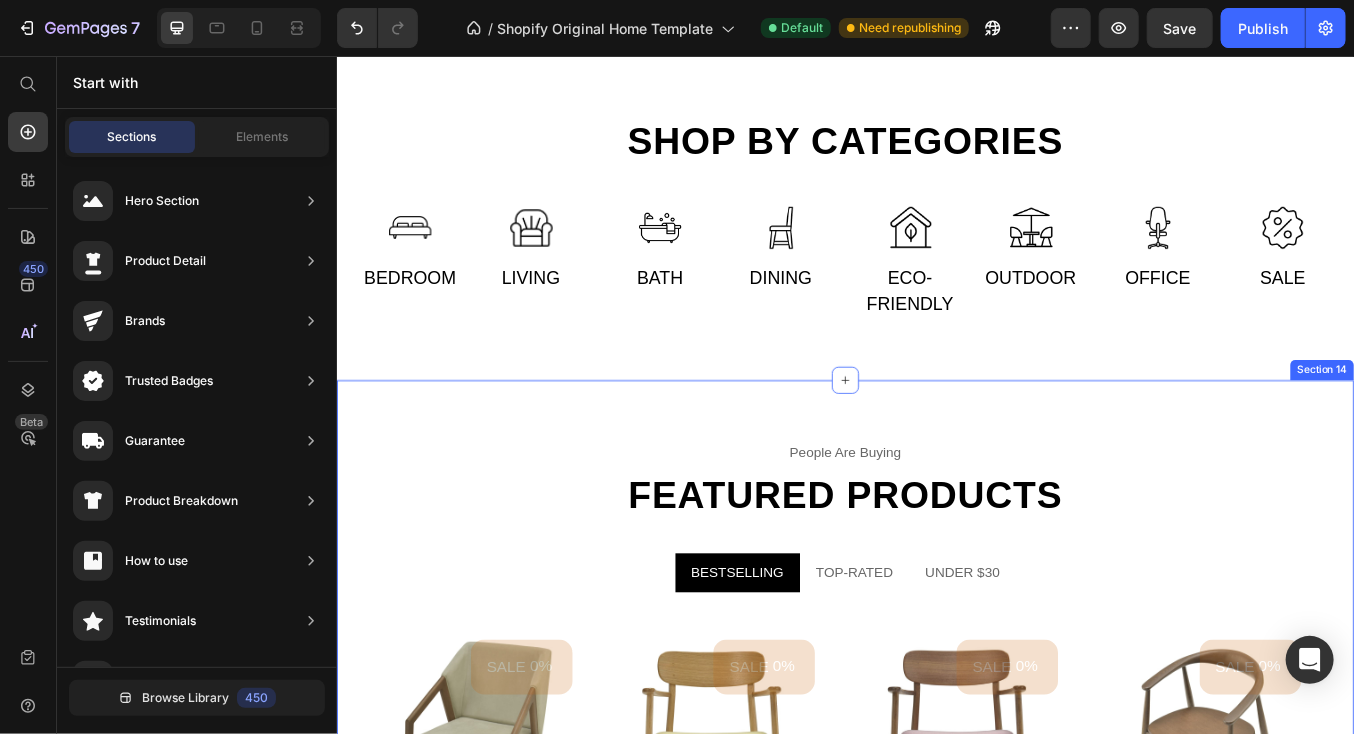 drag, startPoint x: 1443, startPoint y: 455, endPoint x: 1452, endPoint y: 460, distance: 10.29563 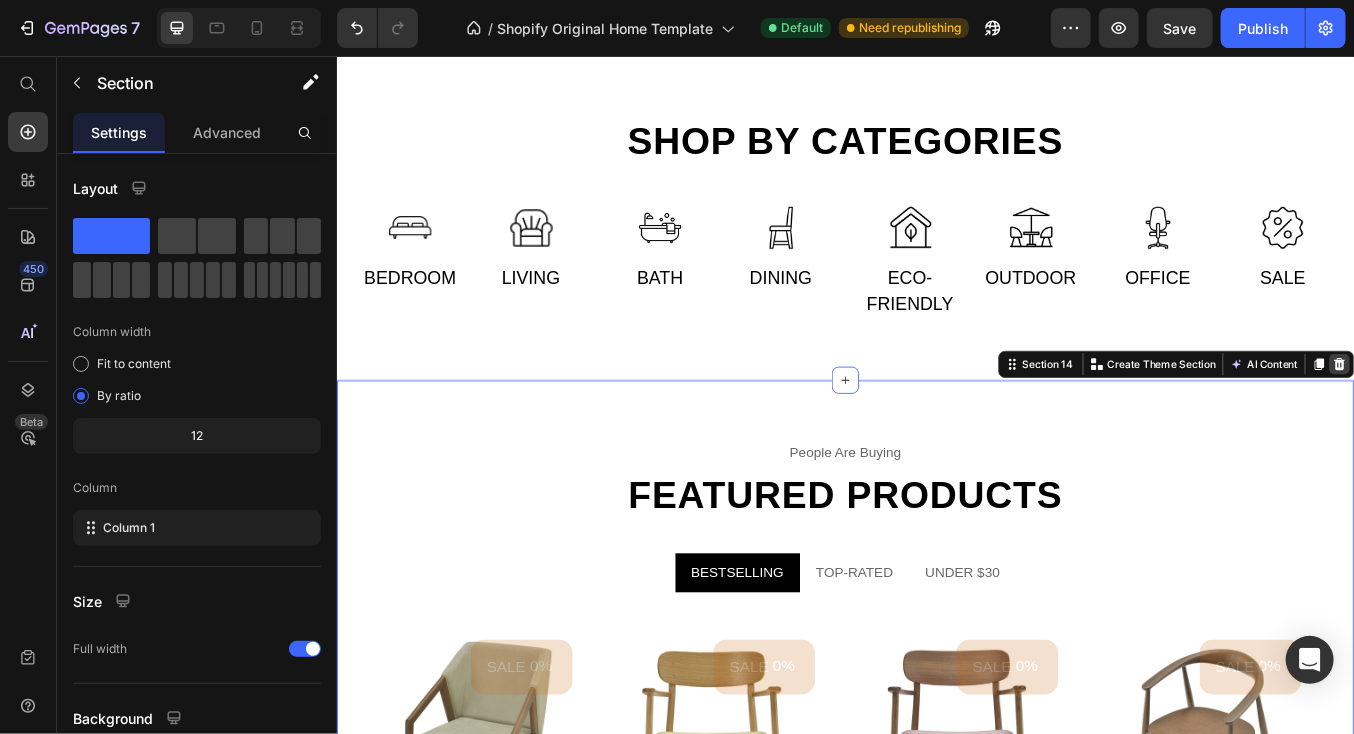 click 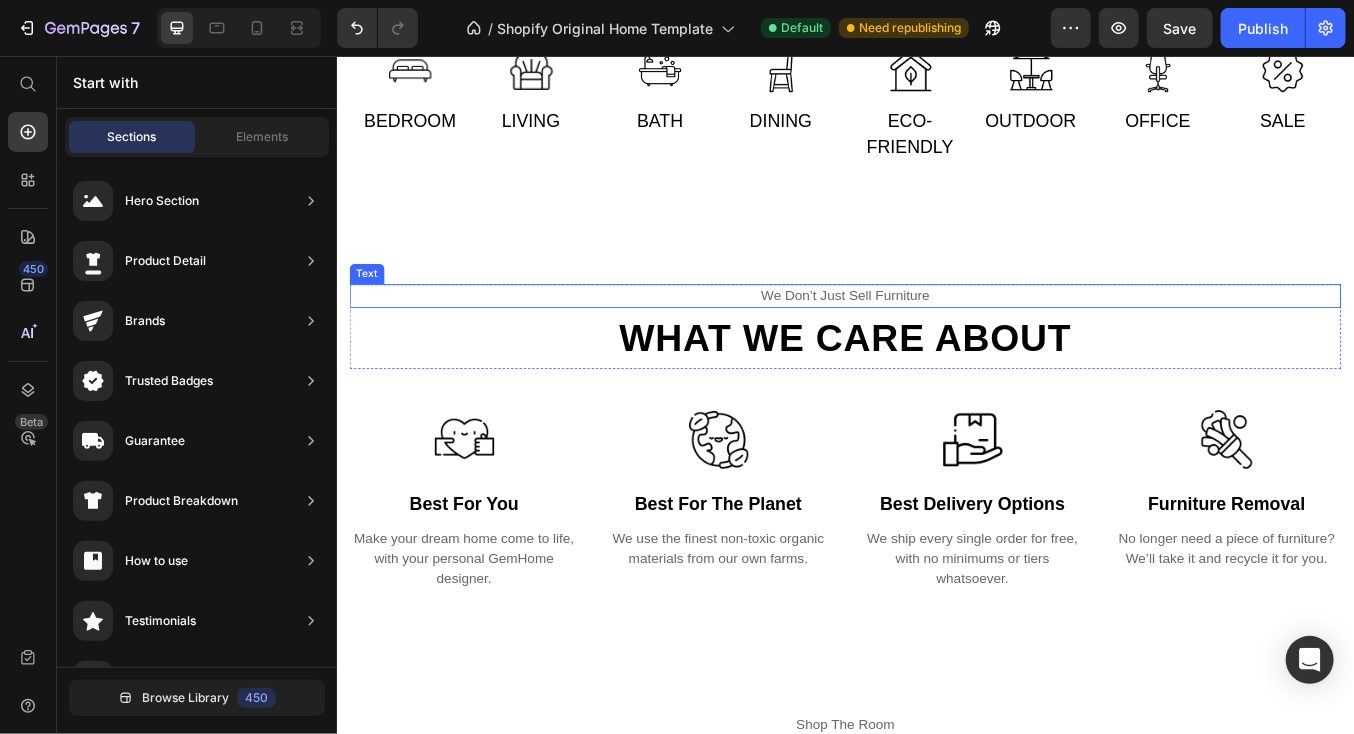 scroll, scrollTop: 5064, scrollLeft: 0, axis: vertical 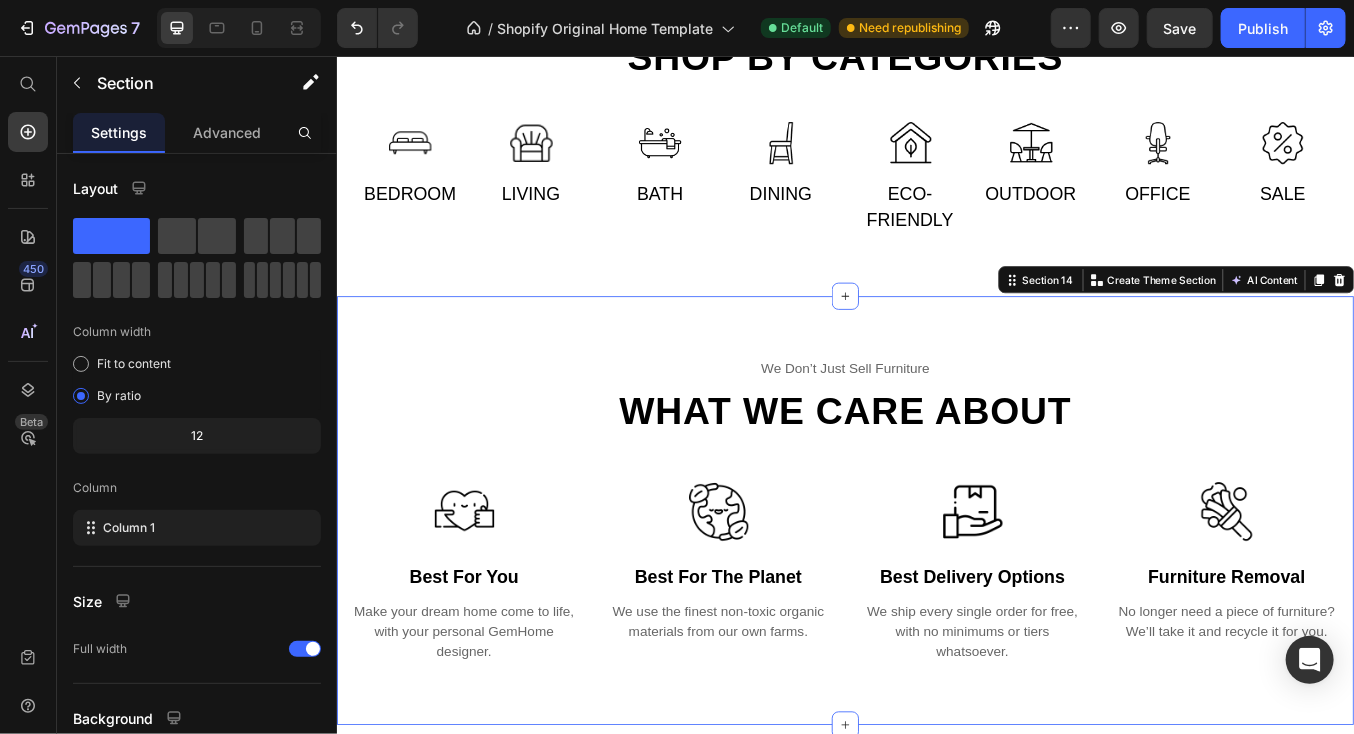 click on "We don’t just sell furniture Text What we care about Heading Row Image Best for you Text Make your dream home come to life, with your personal GemHome designer.
Text Image Best for the planet Text We use the finest non-toxic organic materials from our own farms.
Text Image Best Delivery Options Text We ship every single order for free, with no minimums or tiers whatsoever. Text Image furniture removal Text No longer need a piece of furniture? We’ll take it and recycle it for you.
Text Row Section 14   You can create reusable sections Create Theme Section AI Content Write with GemAI What would you like to describe here? Tone and Voice Persuasive Product ヌルッカ チェア Show more Generate" at bounding box center [936, 591] 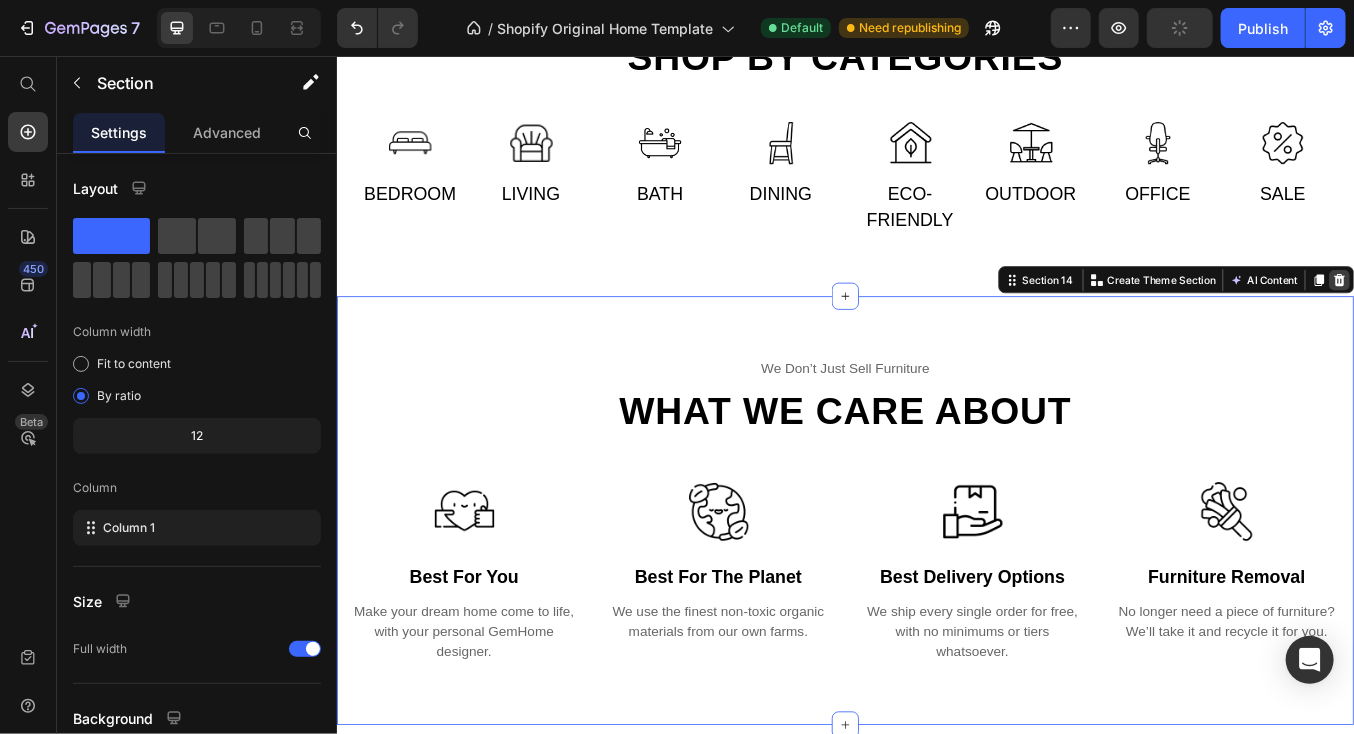 click 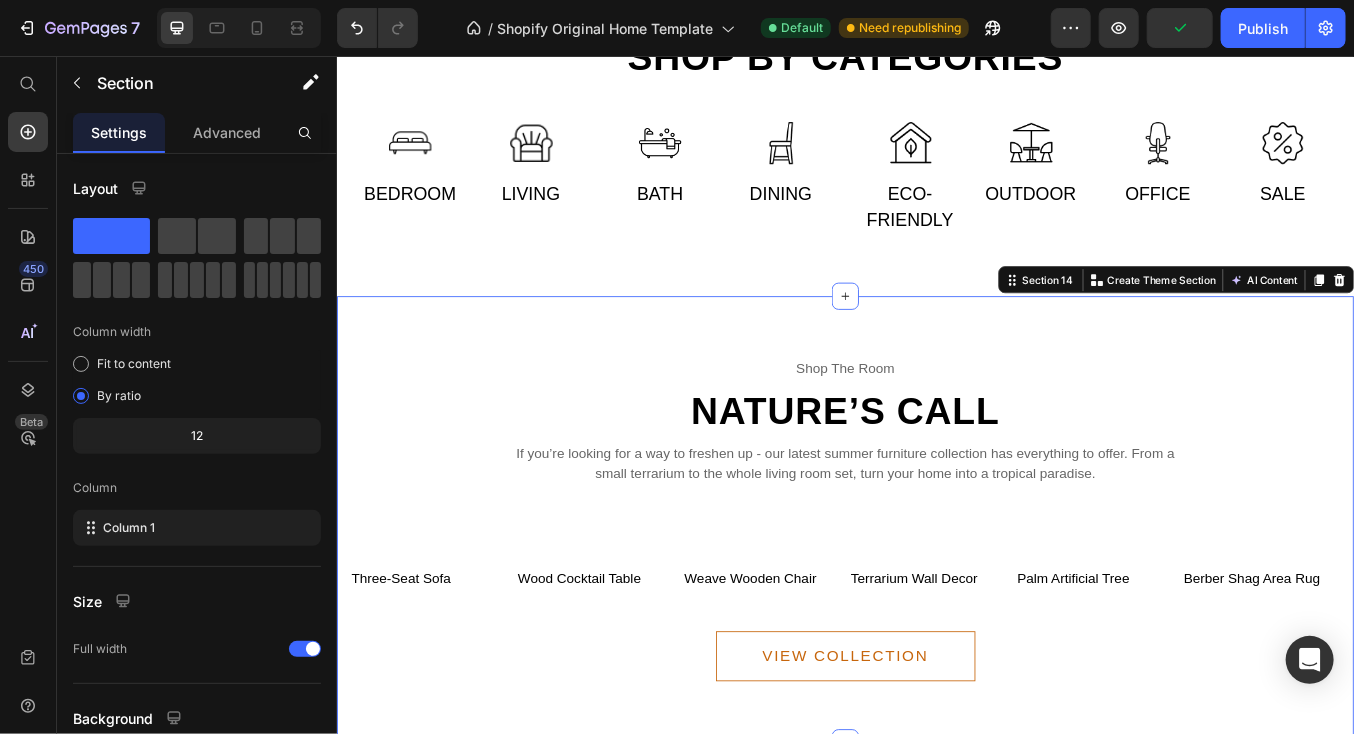 click on "shop the room Text Nature’s Call Heading If you’re looking for a way to freshen up - our latest summer furniture collection has everything to offer. From a small terrarium to the whole living room set, turn your home into a tropical paradise. Text Row Image Image three-seat sofa Text block Image Wood Cocktail Table Text block Image Weave wooden chair Text block Image Terrarium wall decor Text block Image palm Artificial Tree Text block Image Berber Shag Area Rug Text block Carousel VIEW COLLECTION Button Row" at bounding box center (936, 860) 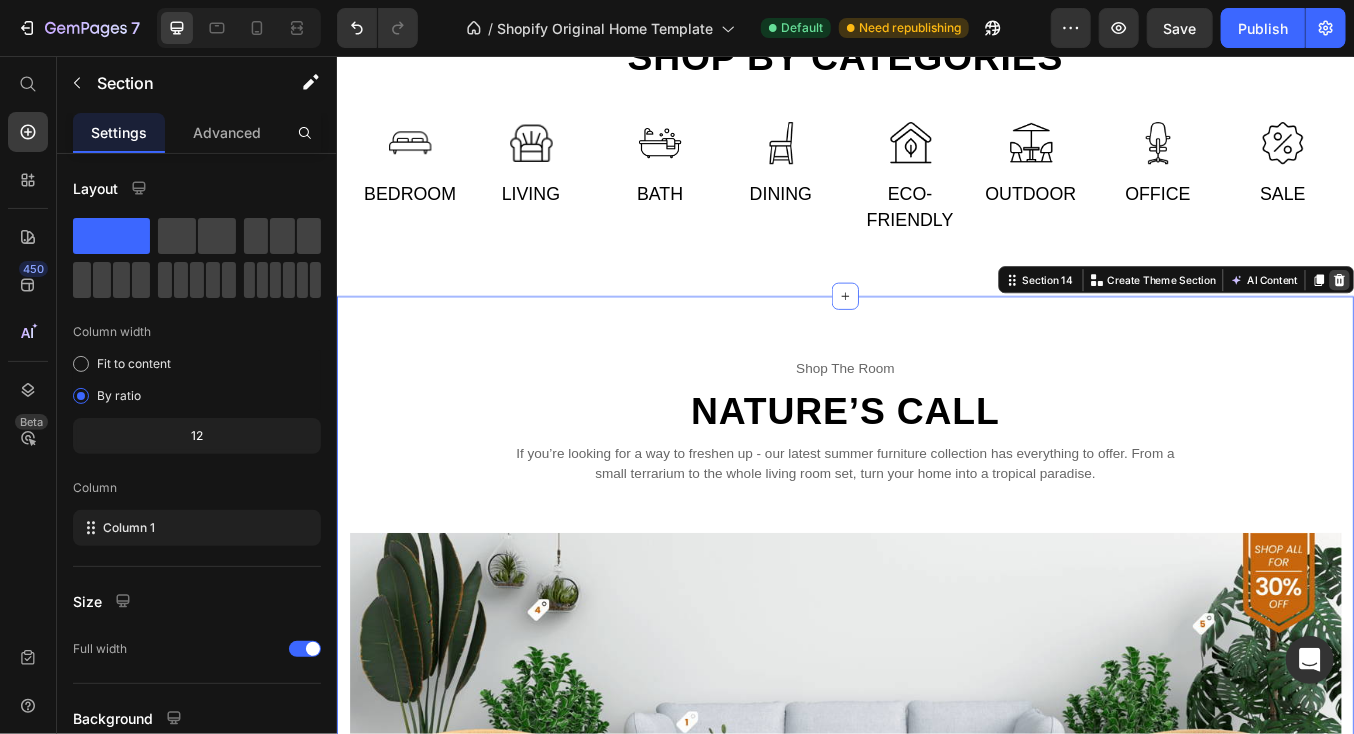 click 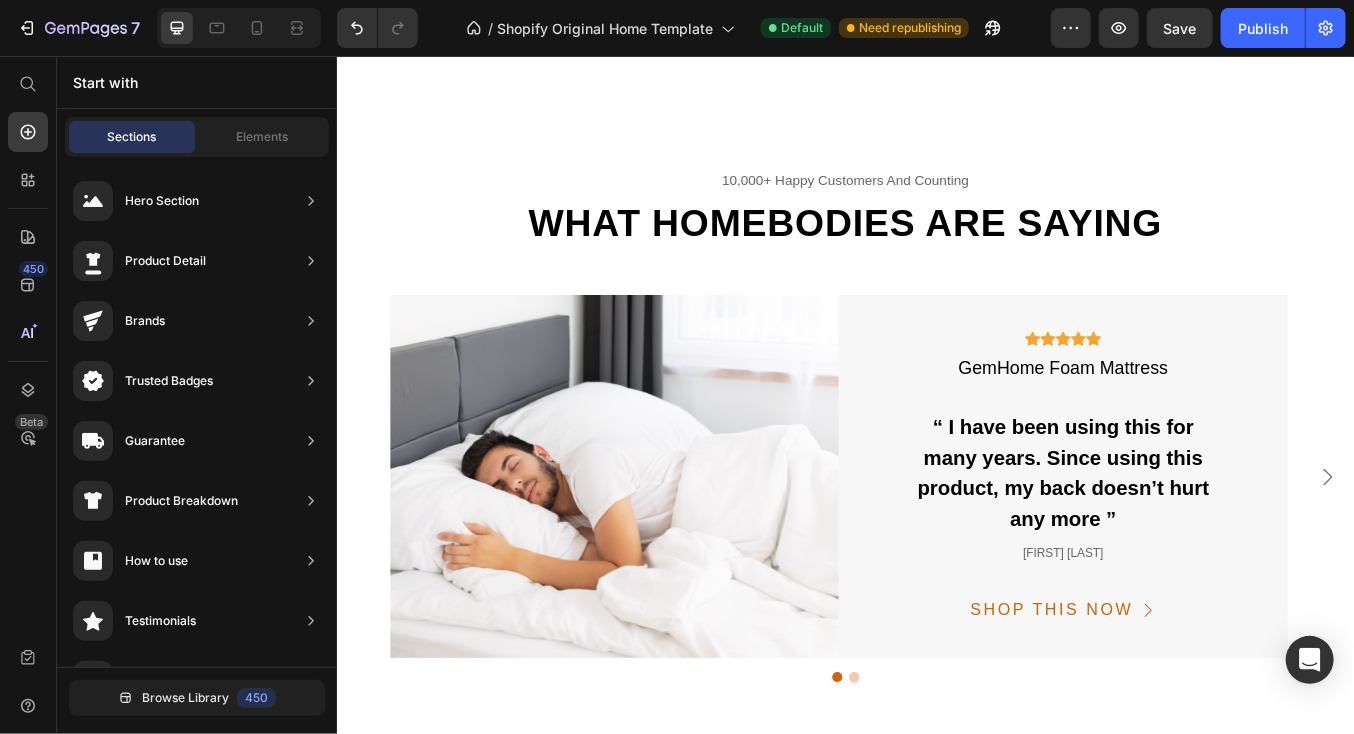 scroll, scrollTop: 5164, scrollLeft: 0, axis: vertical 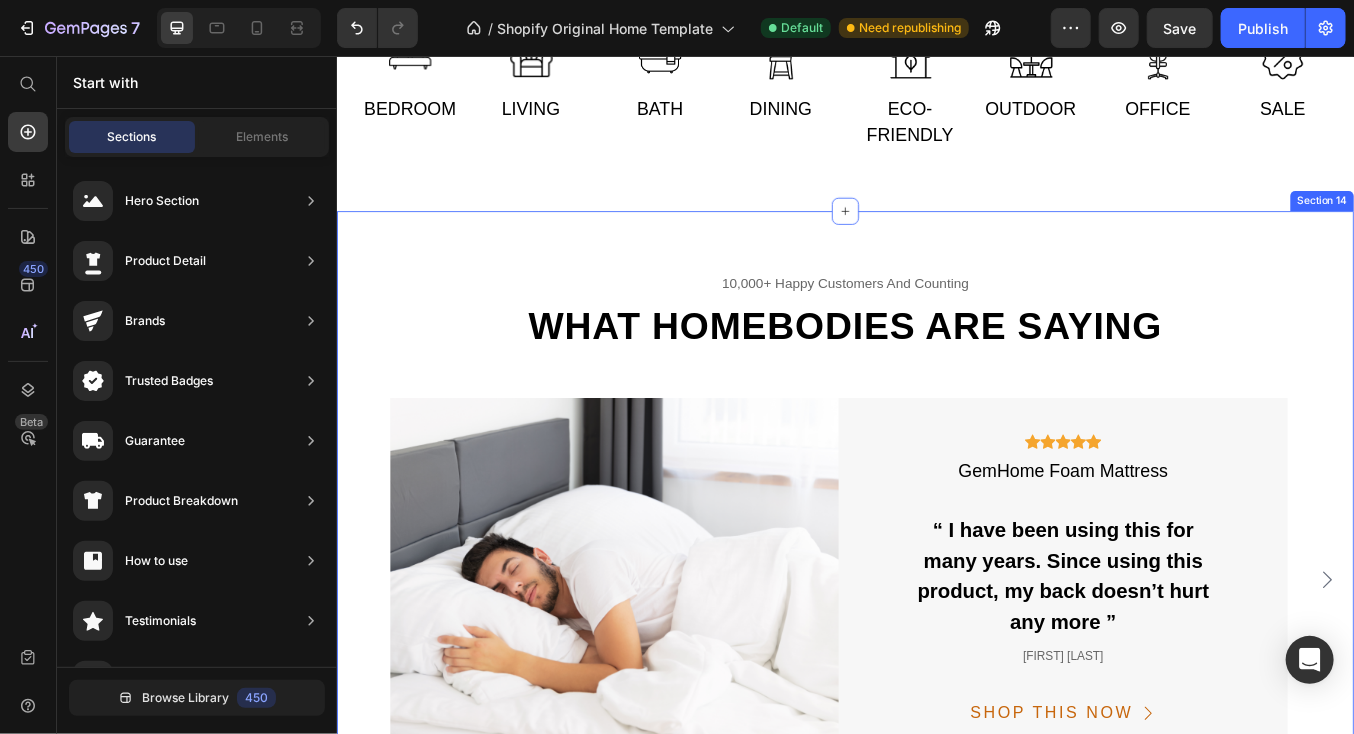 click on "10,000+ happy customers and counting Text What homebodies are saying Heading
Image
Icon
Icon
Icon
Icon
Icon Icon List Hoz GemHome Foam Mattress Text “ I have been using this for many years. Since using this product, my back doesn’t hurt any more ” Text [FIRST] [LAST] Text
SHOP THIS NOW Button Row Row Image
Icon
Icon
Icon
Icon
Icon Icon List Hoz GemHome Foam Mattress Text “ I have been using this for many years. Since using this product, my back doesn’t hurt any more ” Text [FIRST] [LAST] Text
SHOP THIS NOW Button Row Row
Carousel Row Section 14" at bounding box center [936, 612] 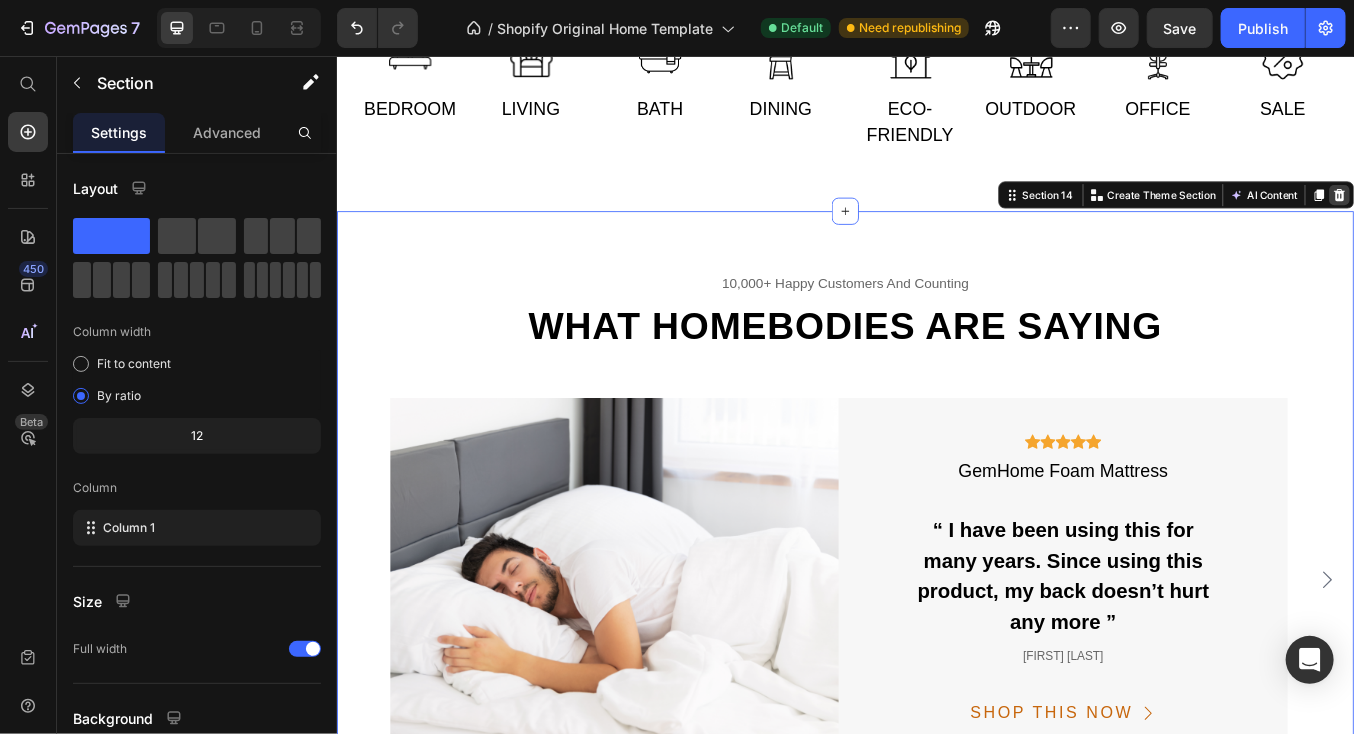 click 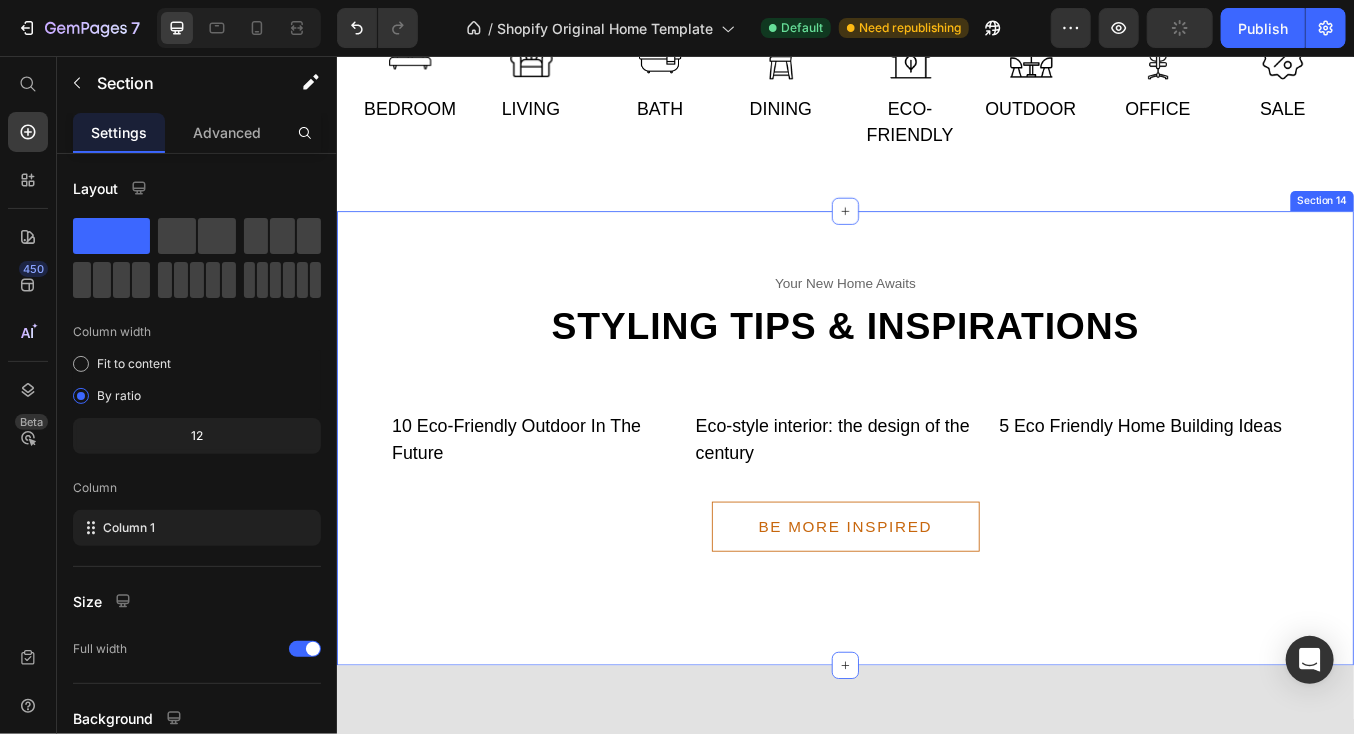 click on "Your new home awaits Text Styling tips & inspirations Heading
Image 10 Eco-Friendly Outdoor In The Future Text Image Eco-style interior: the design of the century
Text Image 5 Eco Friendly Home Building Ideas Text
Carousel Row BE MORE INSPIRED Button Section 14" at bounding box center [936, 506] 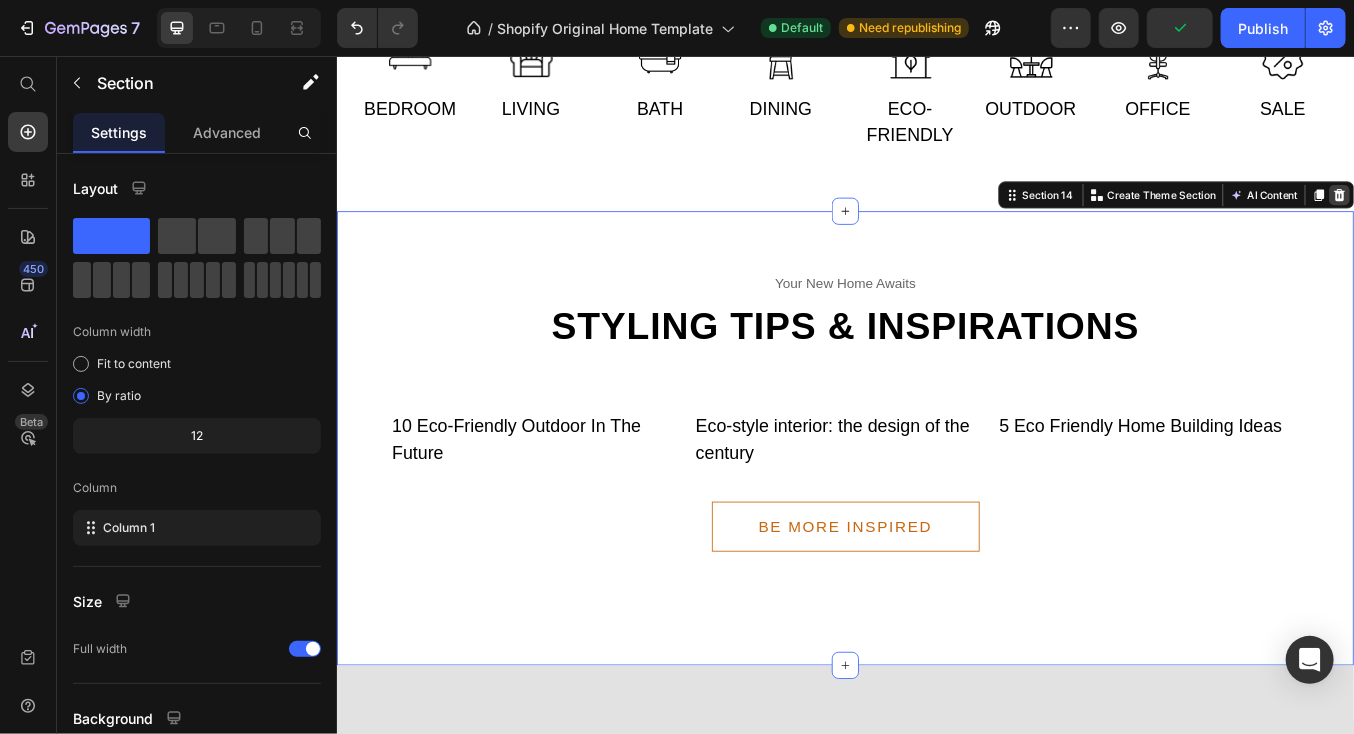 click at bounding box center [1519, 219] 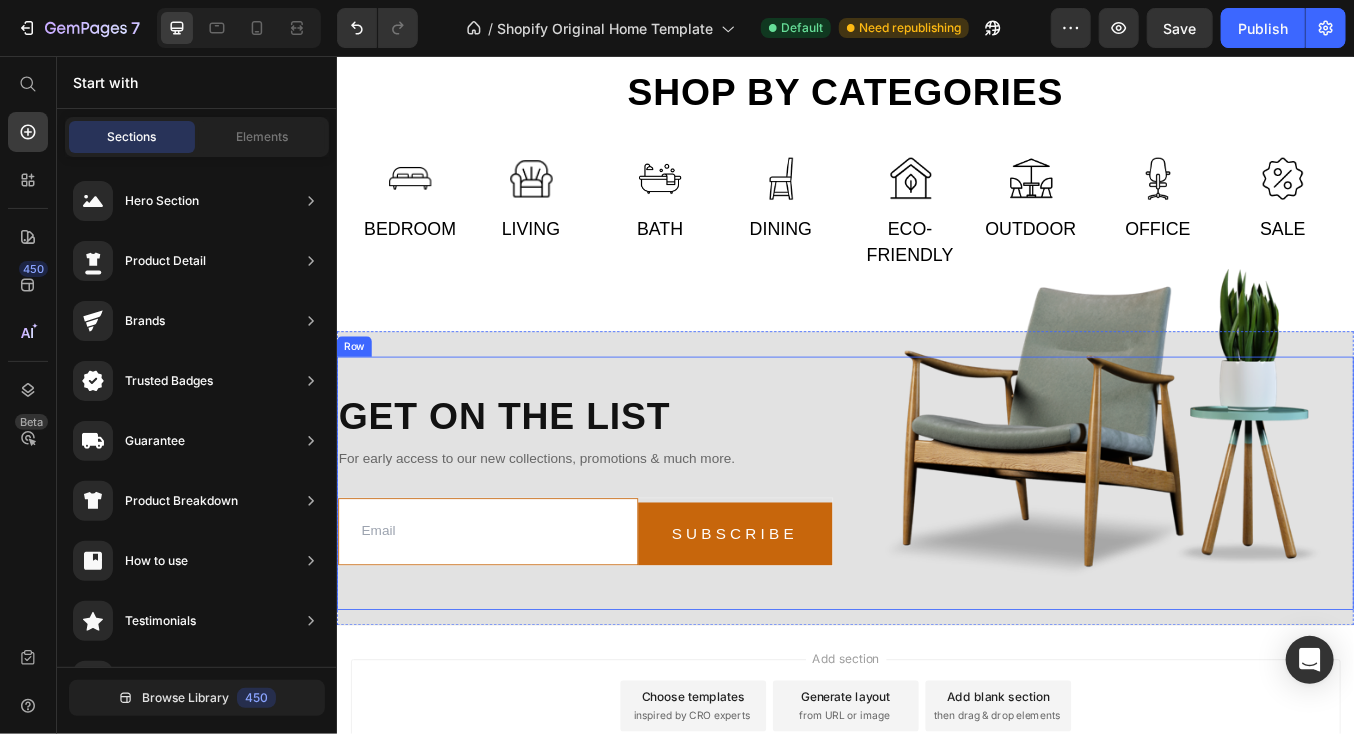 scroll, scrollTop: 5027, scrollLeft: 0, axis: vertical 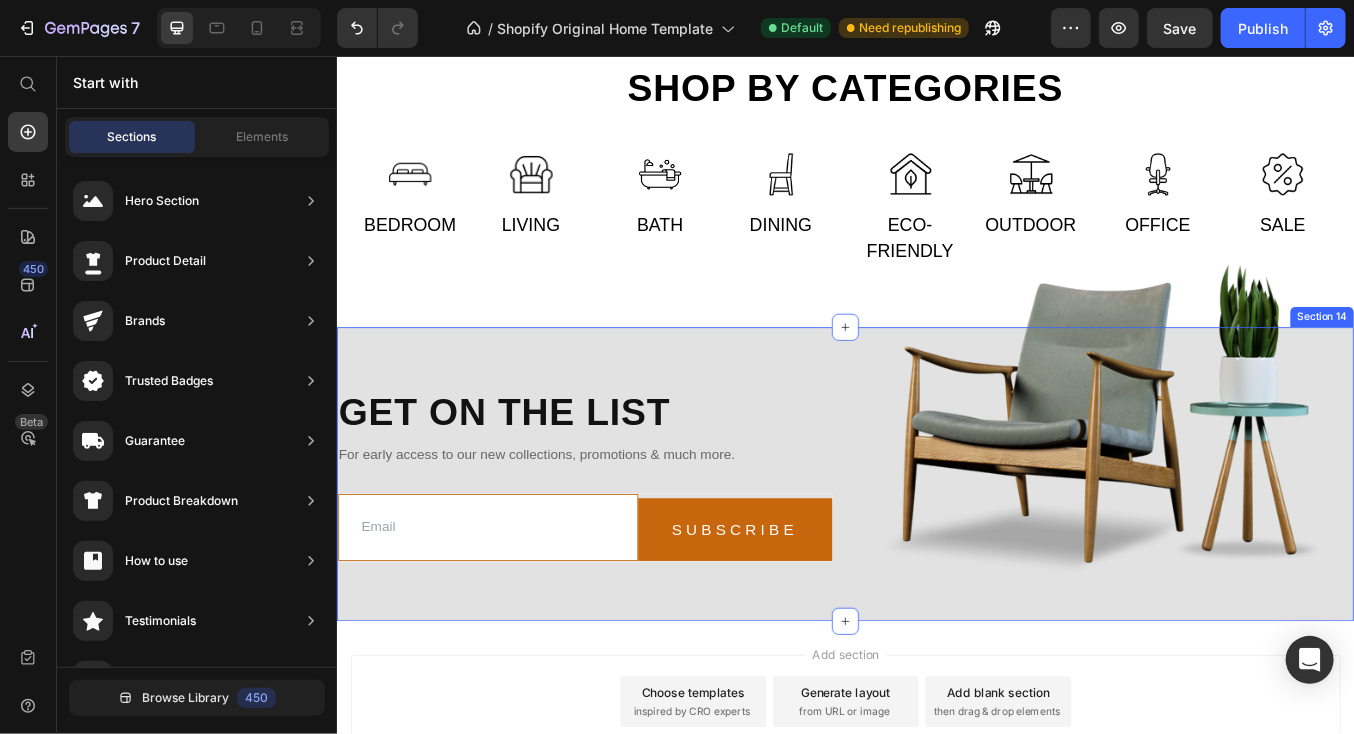 click on "Get on the list Heading For early access to our new collections, promotions & much more. Text Email Field Subscribe Submit Button Row Newsletter Image Row Section 14" at bounding box center [936, 548] 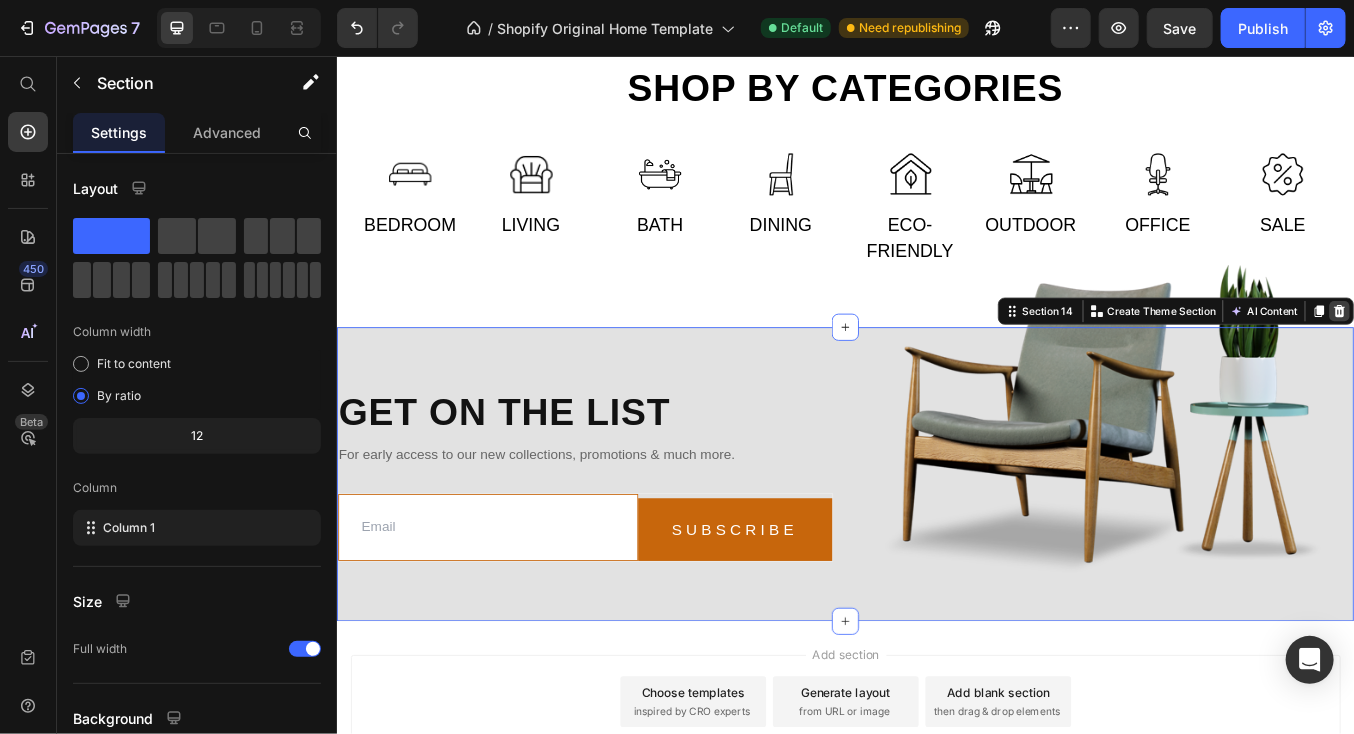 click 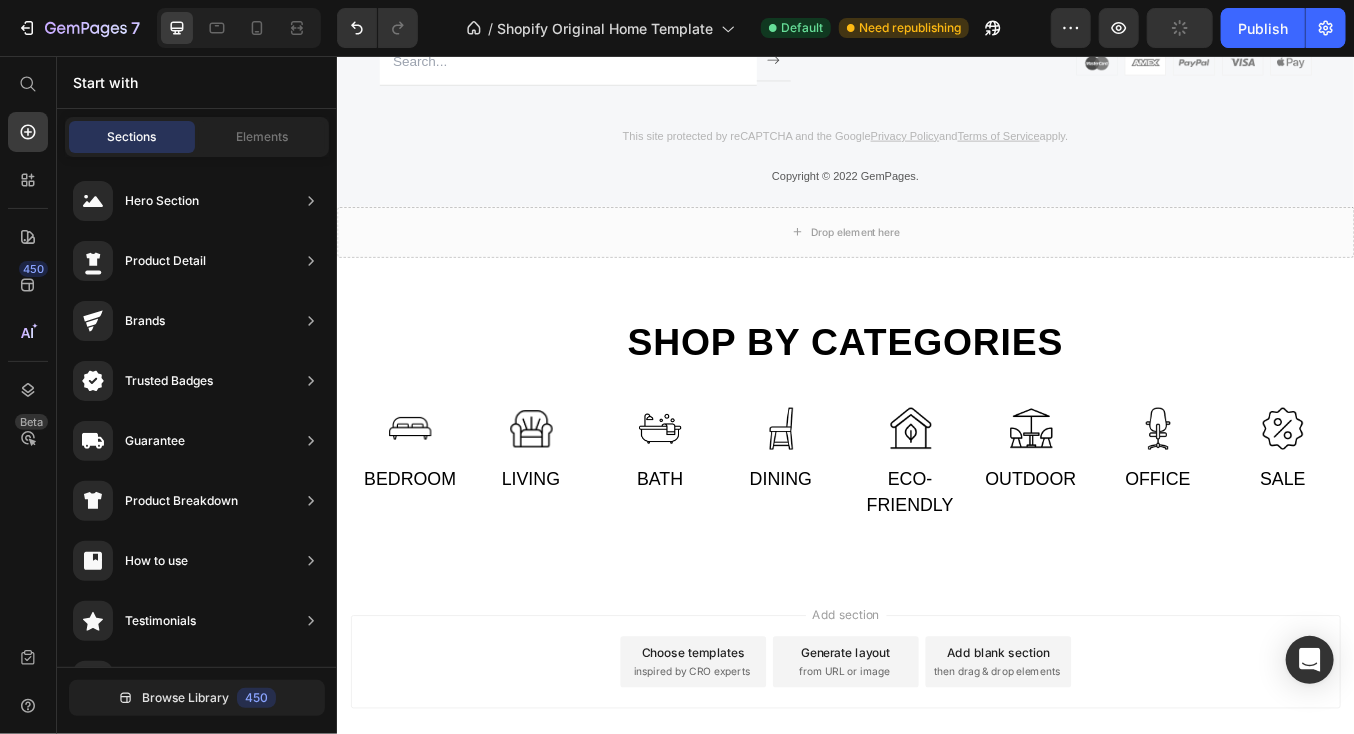 scroll, scrollTop: 4785, scrollLeft: 0, axis: vertical 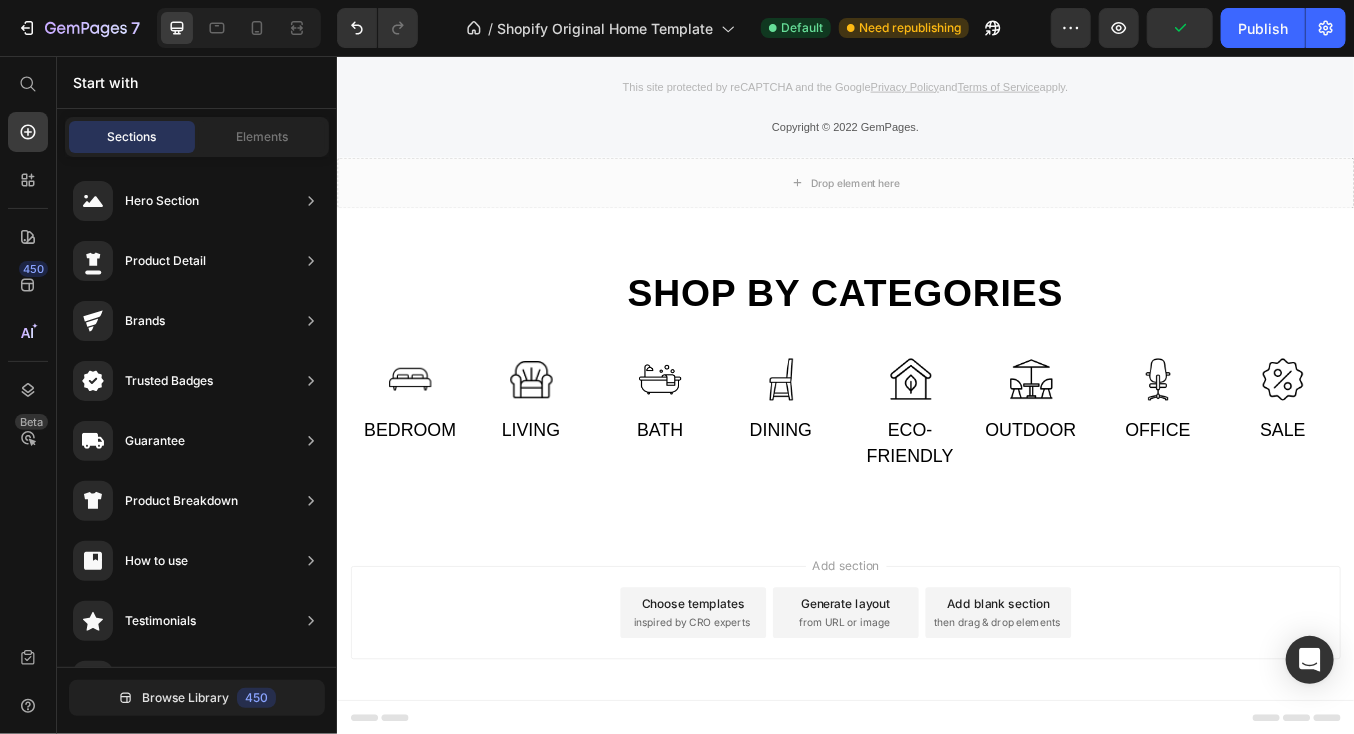 click on "Add section Choose templates inspired by CRO experts Generate layout from URL or image Add blank section then drag & drop elements" at bounding box center [936, 712] 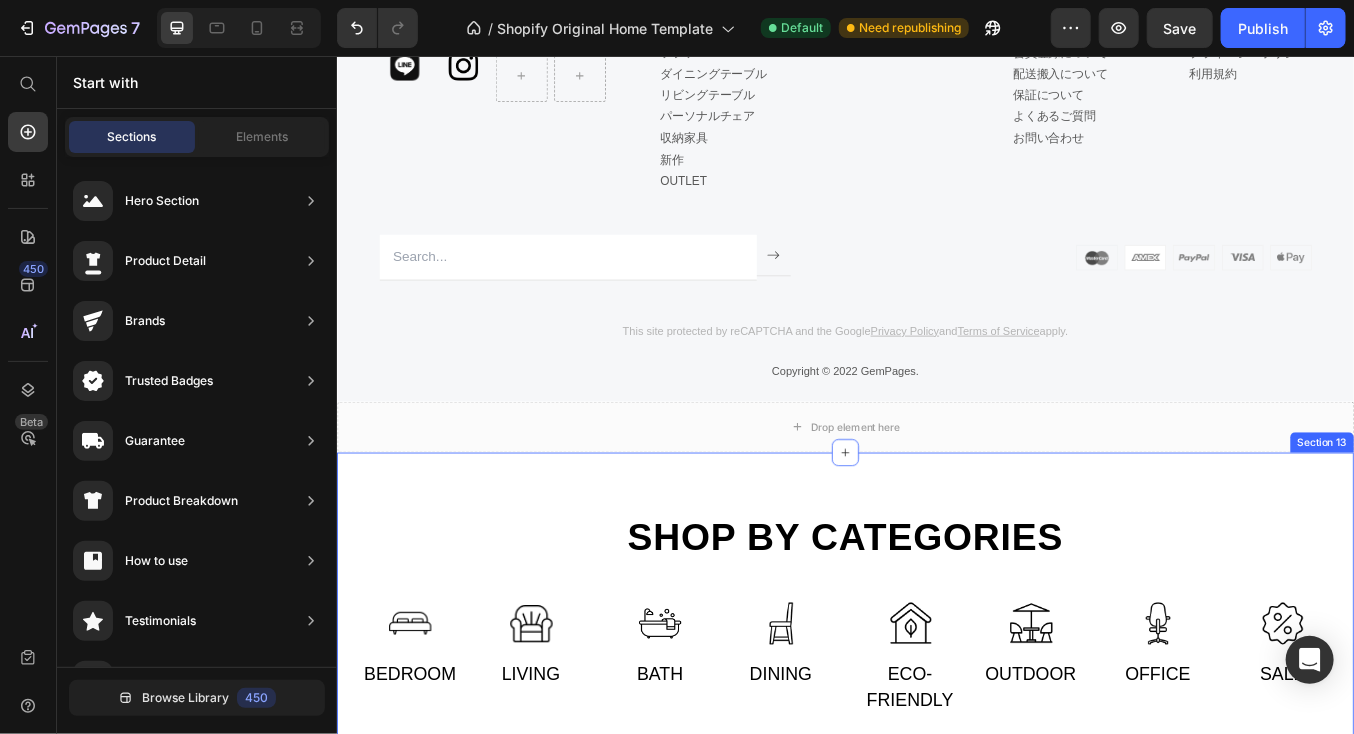 scroll, scrollTop: 4485, scrollLeft: 0, axis: vertical 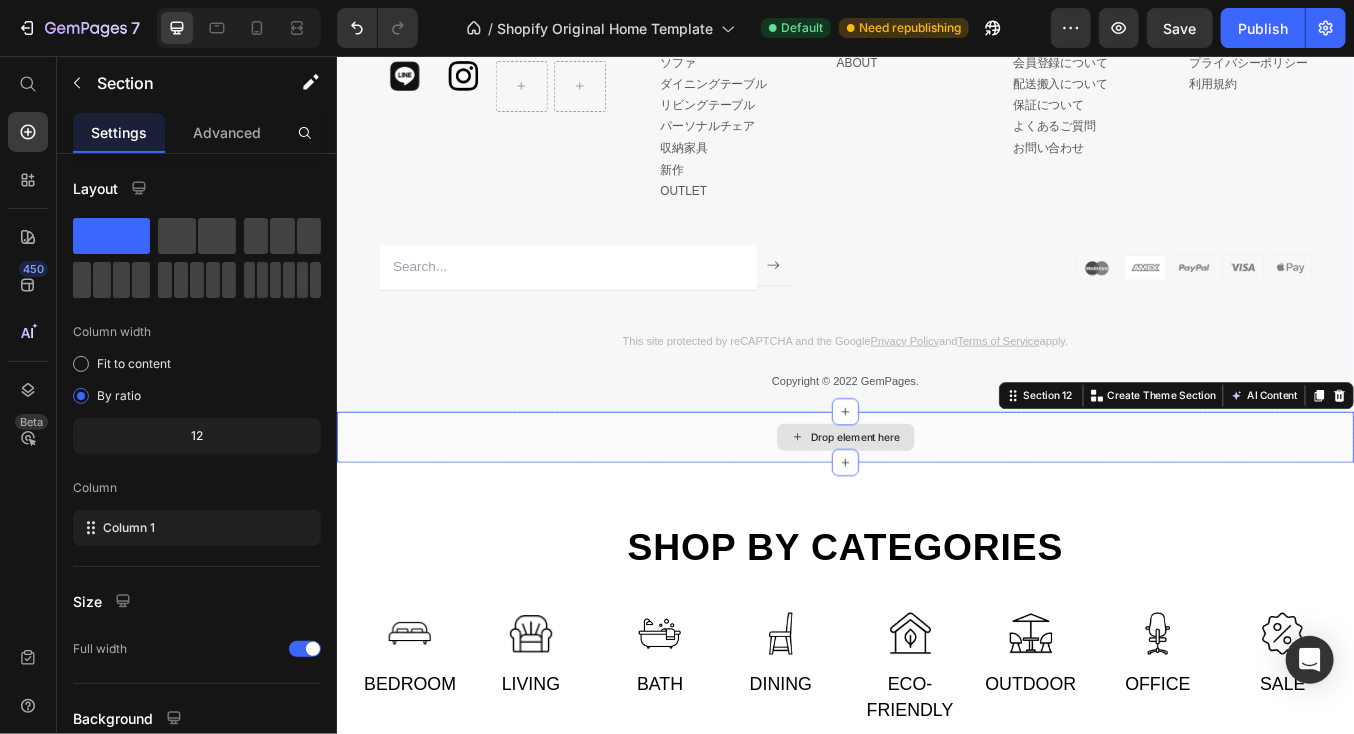 click on "Drop element here" at bounding box center [936, 505] 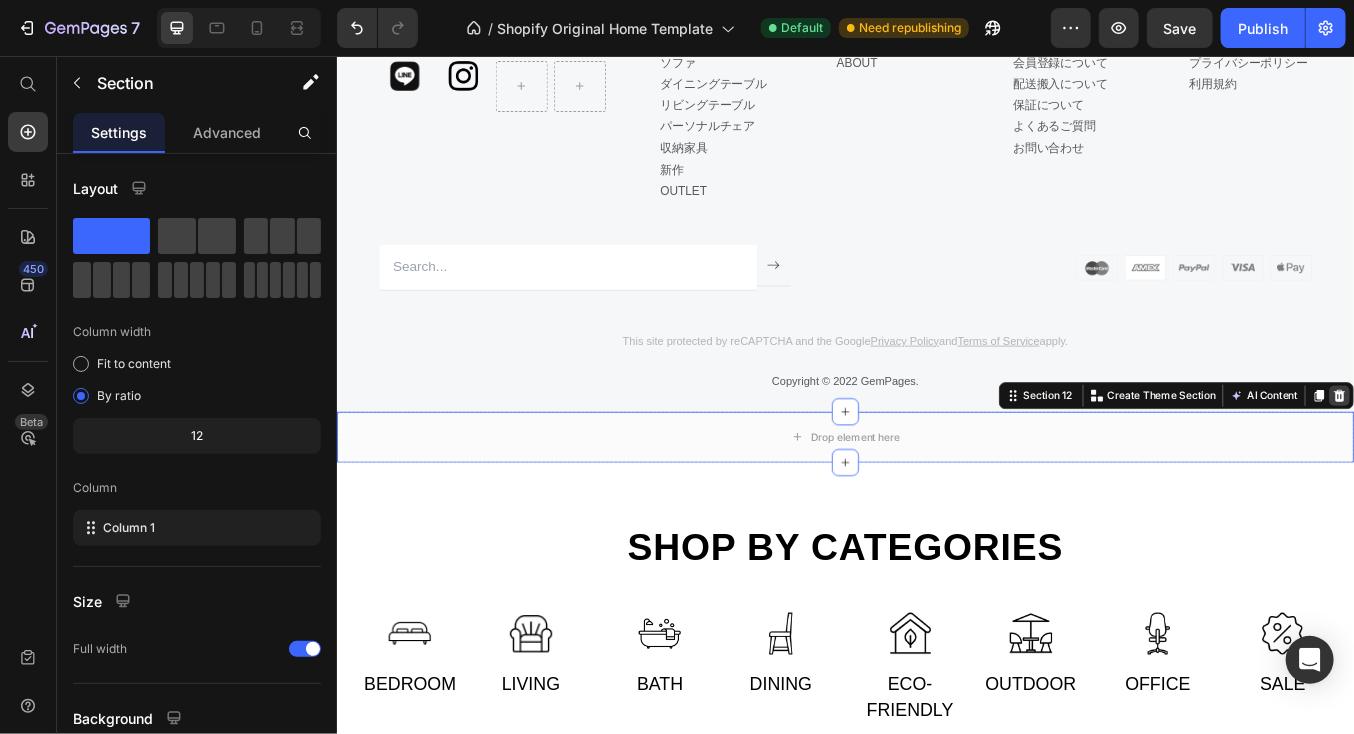 click 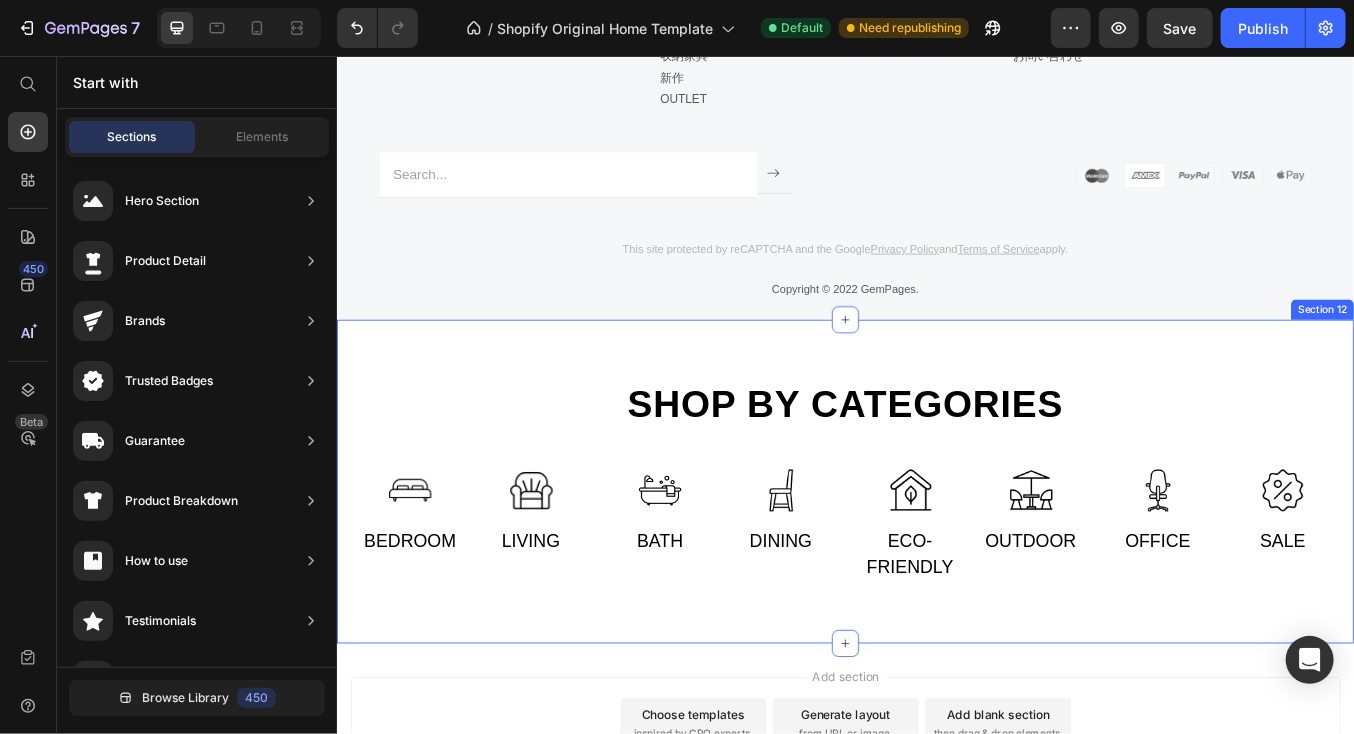 scroll, scrollTop: 4685, scrollLeft: 0, axis: vertical 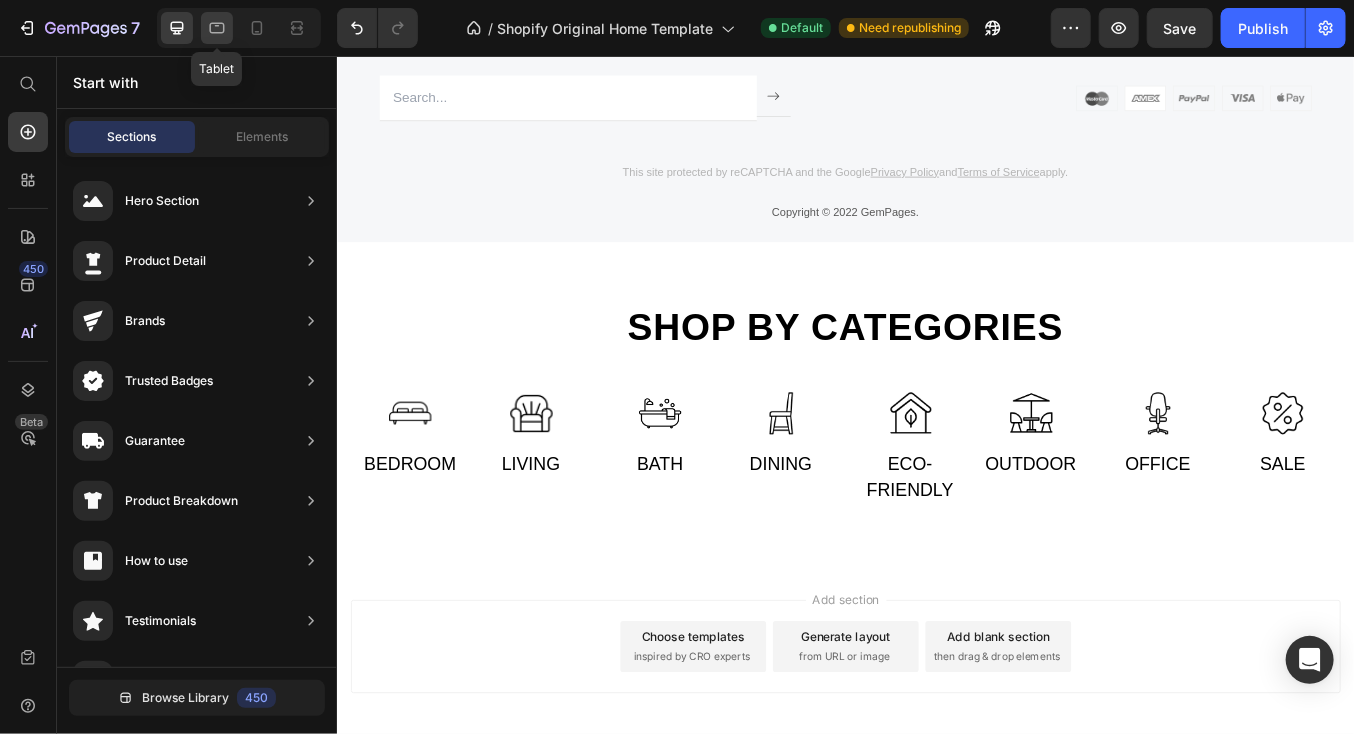 click 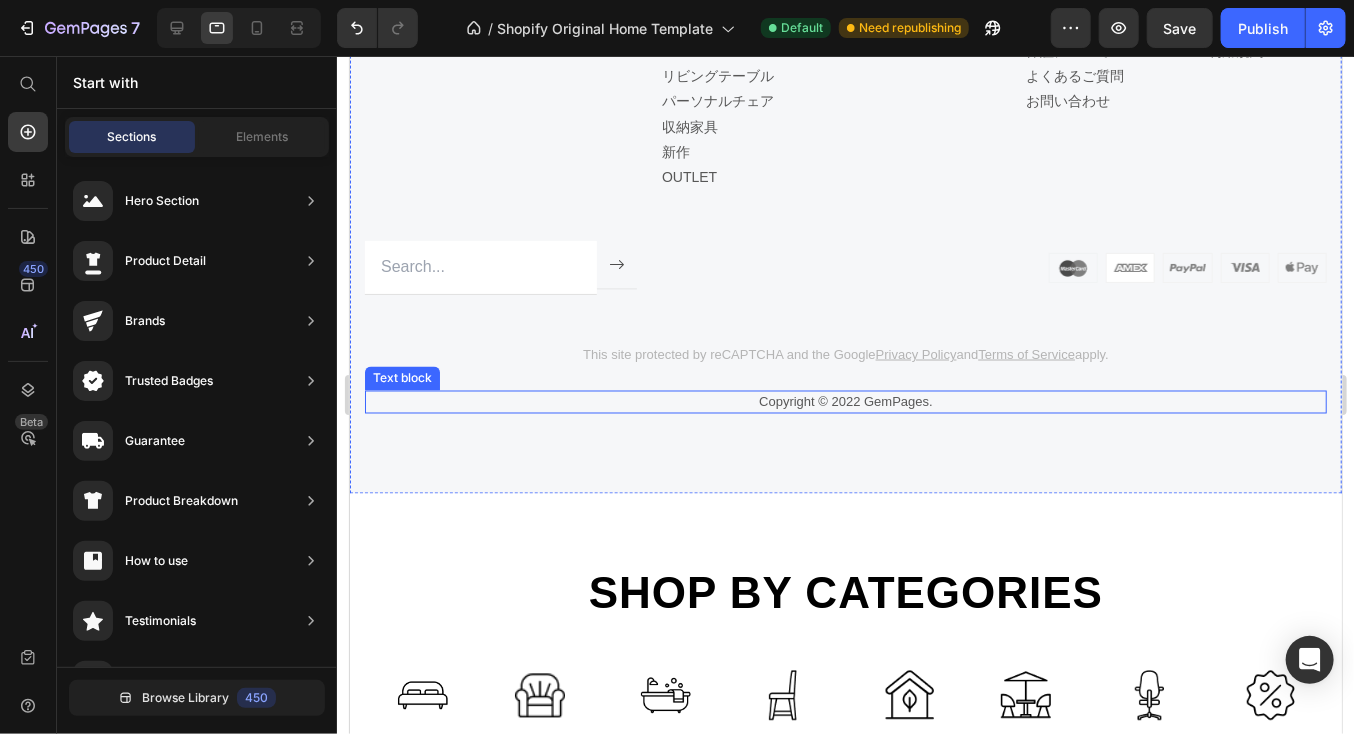 scroll, scrollTop: 5140, scrollLeft: 0, axis: vertical 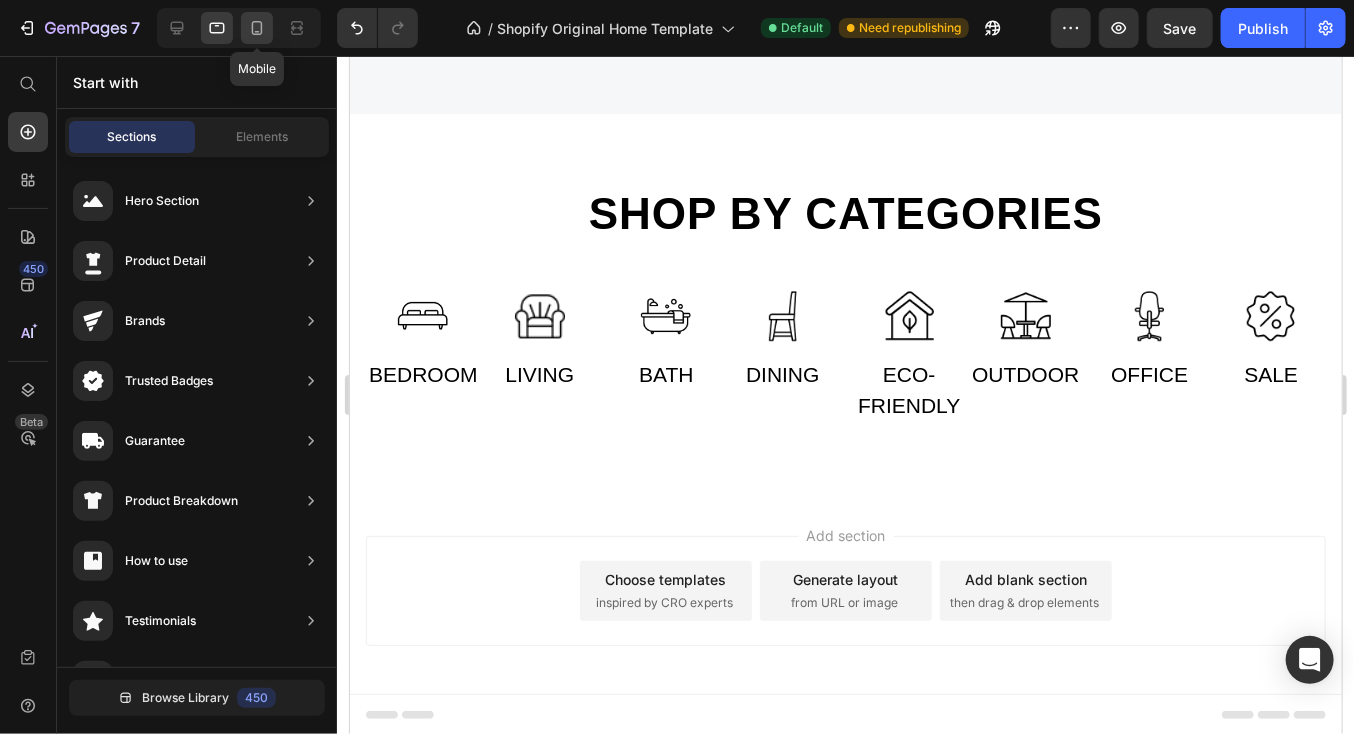 click 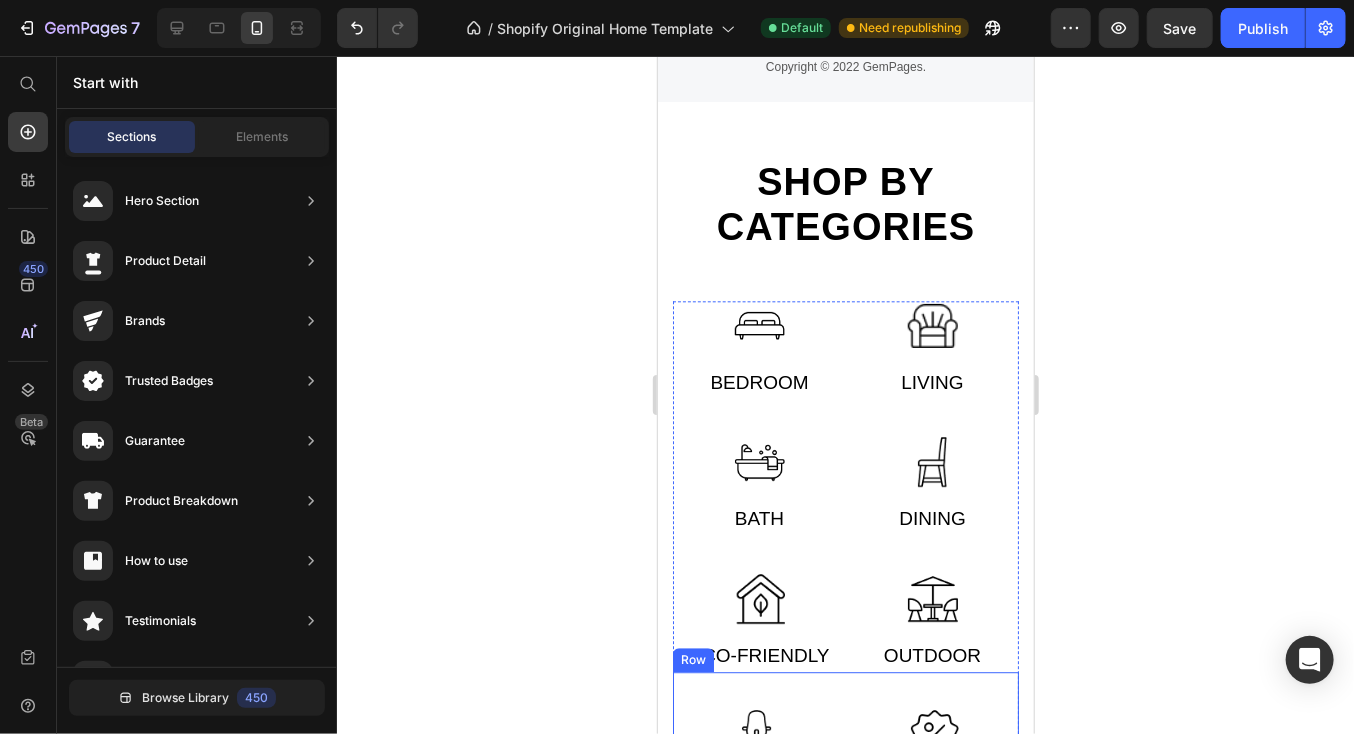 scroll, scrollTop: 5540, scrollLeft: 0, axis: vertical 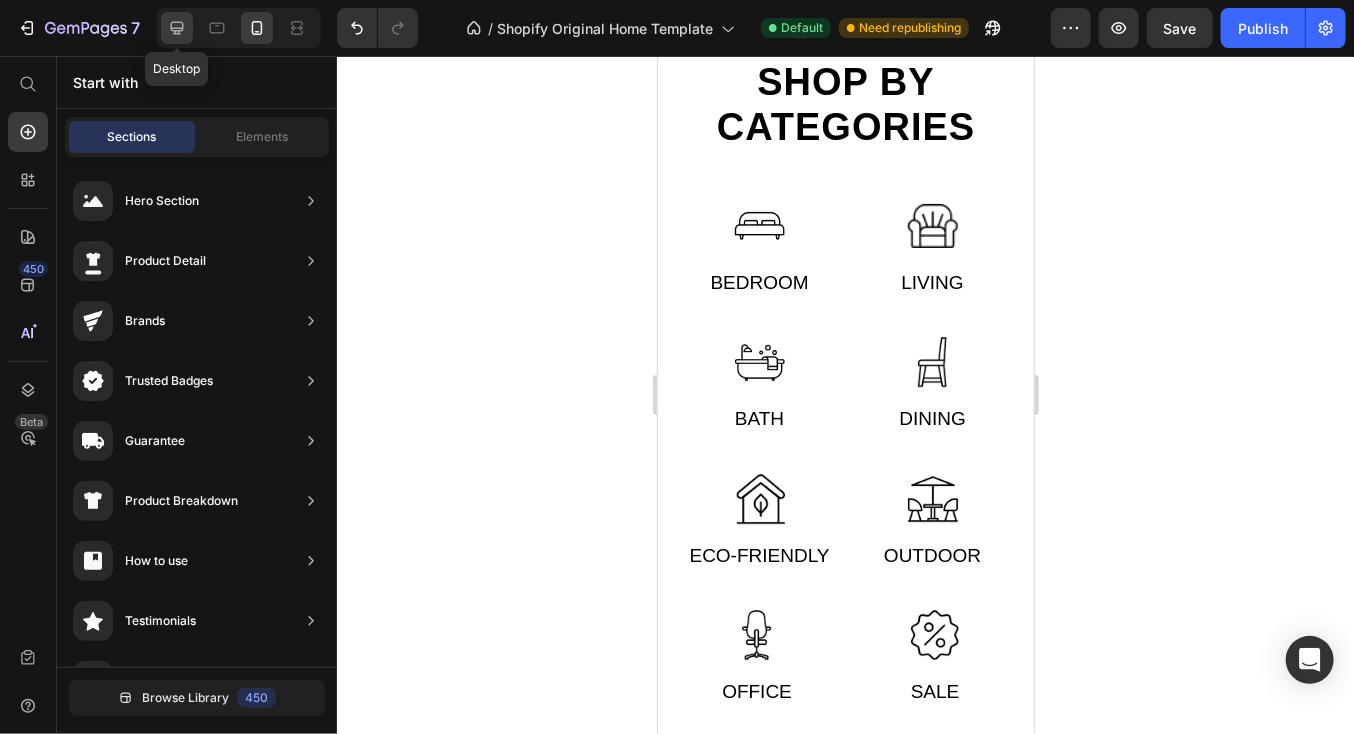 click 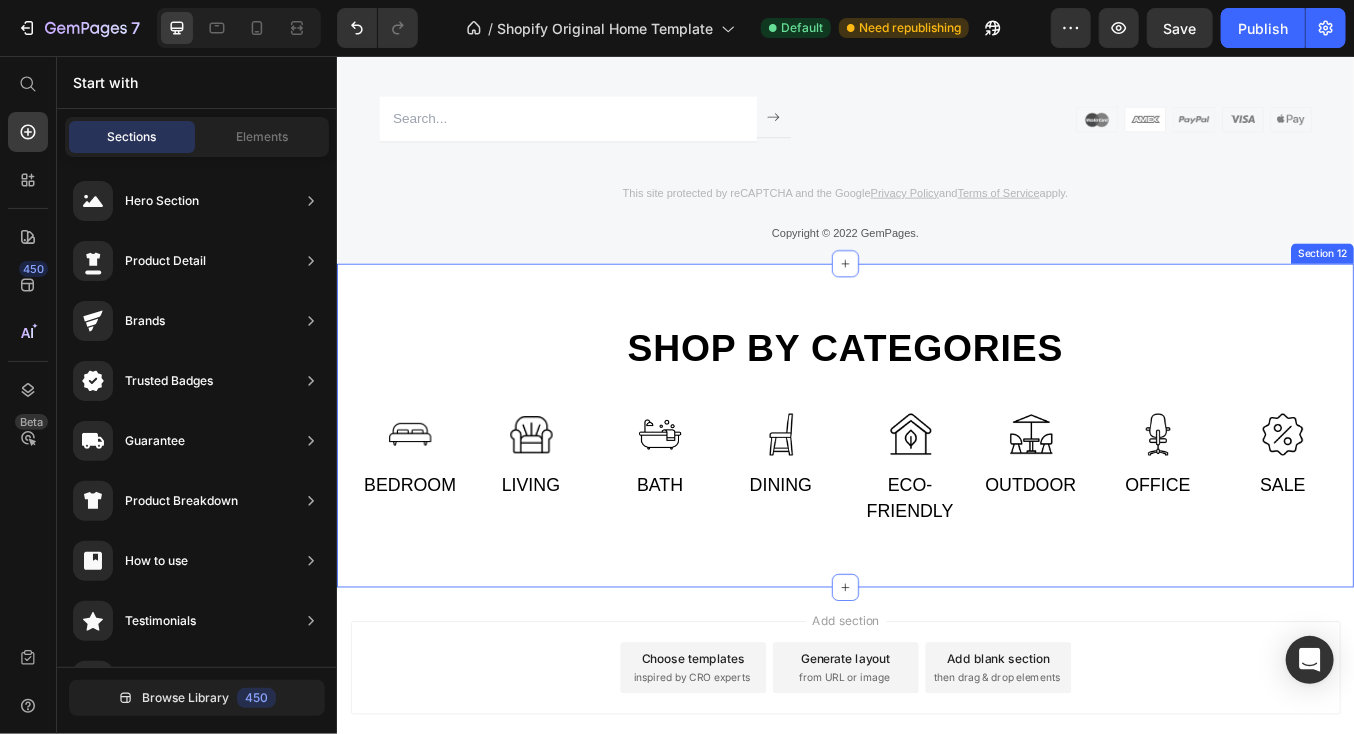 scroll, scrollTop: 4625, scrollLeft: 0, axis: vertical 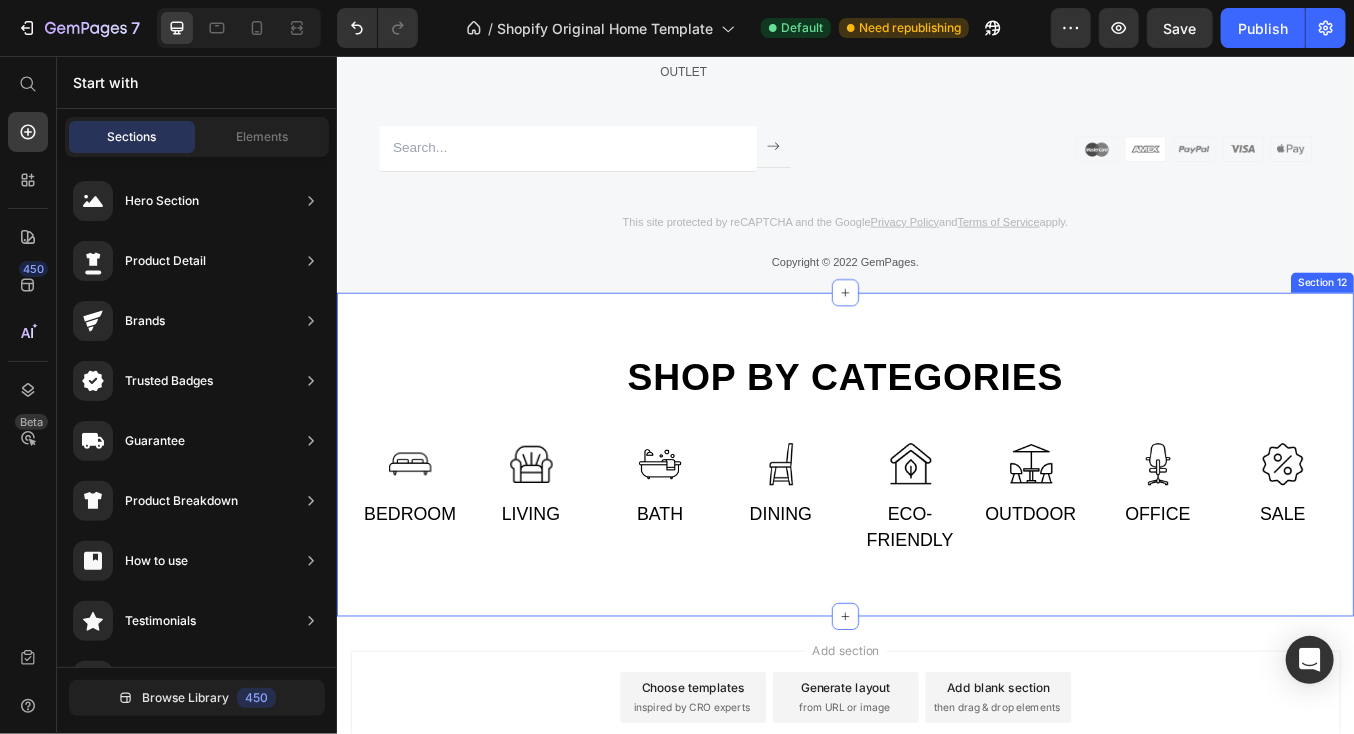 click on "Shop by categories Heading Row Image Bedroom Text Image Living Text Row Image Bath Text Image Dining Text Row Image Eco-friendly Text Image Outdoor Text Row Image Office Text Image Sale Text Row Row Section 12" at bounding box center [936, 526] 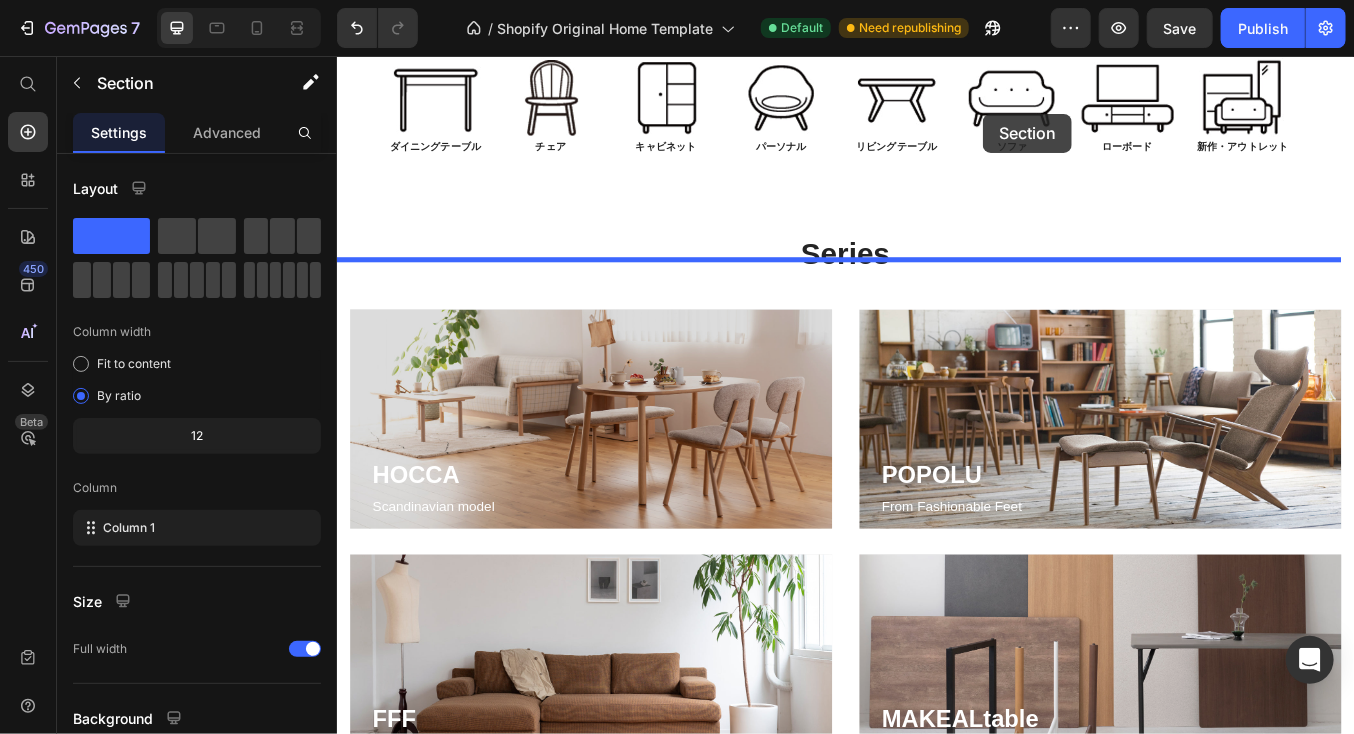 scroll, scrollTop: 546, scrollLeft: 0, axis: vertical 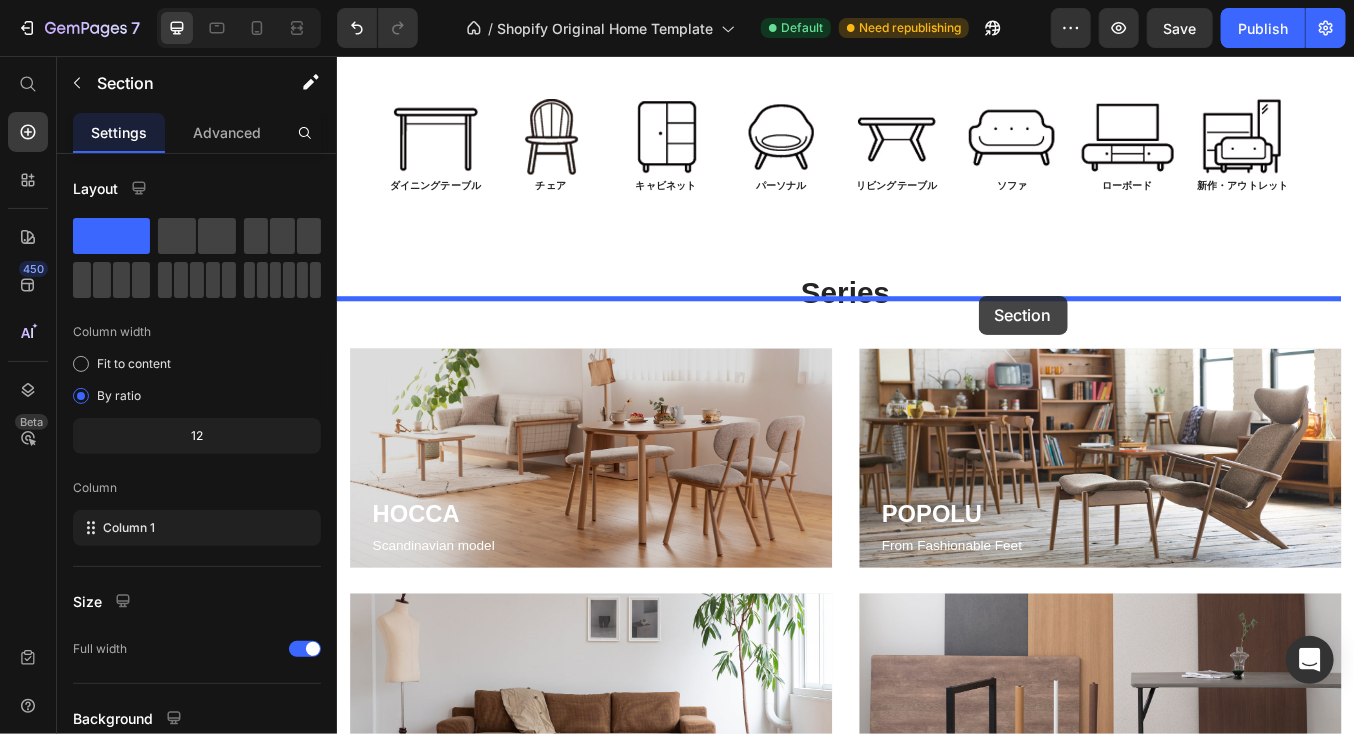 drag, startPoint x: 1116, startPoint y: 323, endPoint x: 1093, endPoint y: 338, distance: 27.45906 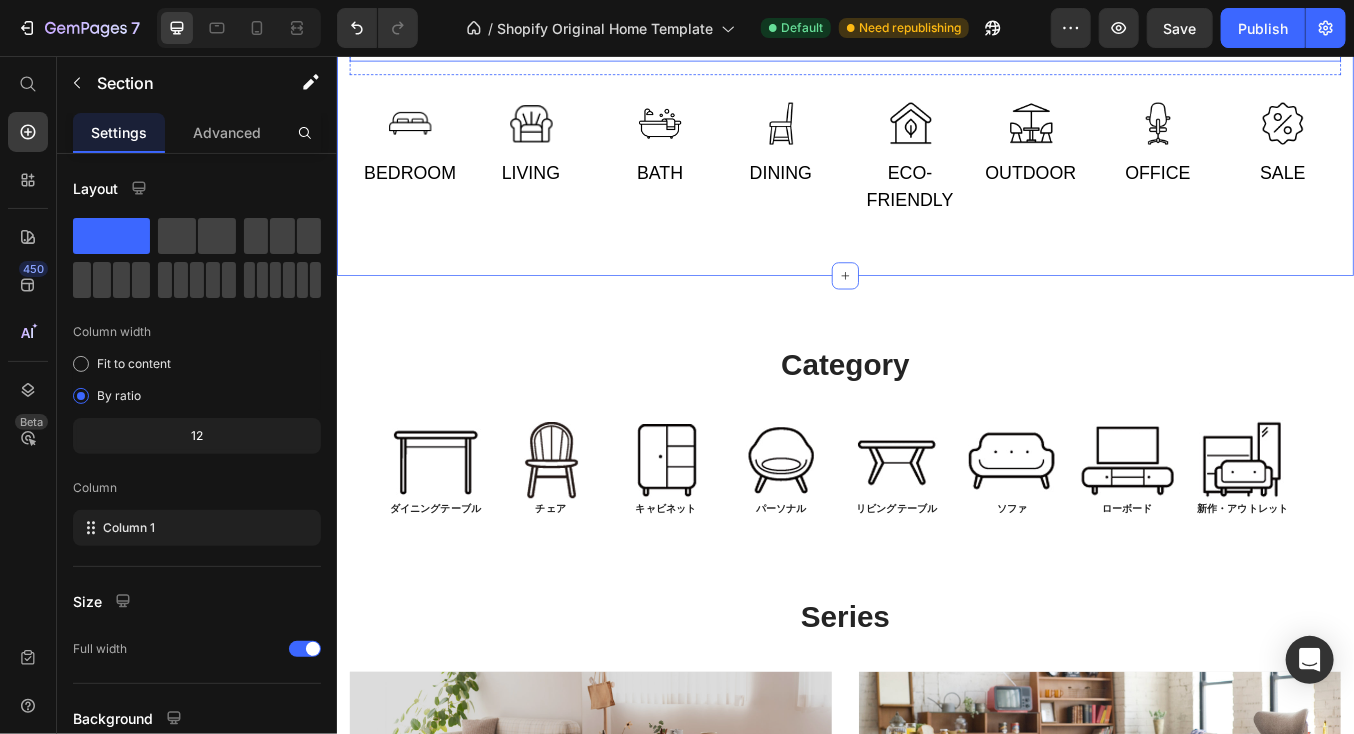 scroll, scrollTop: 746, scrollLeft: 0, axis: vertical 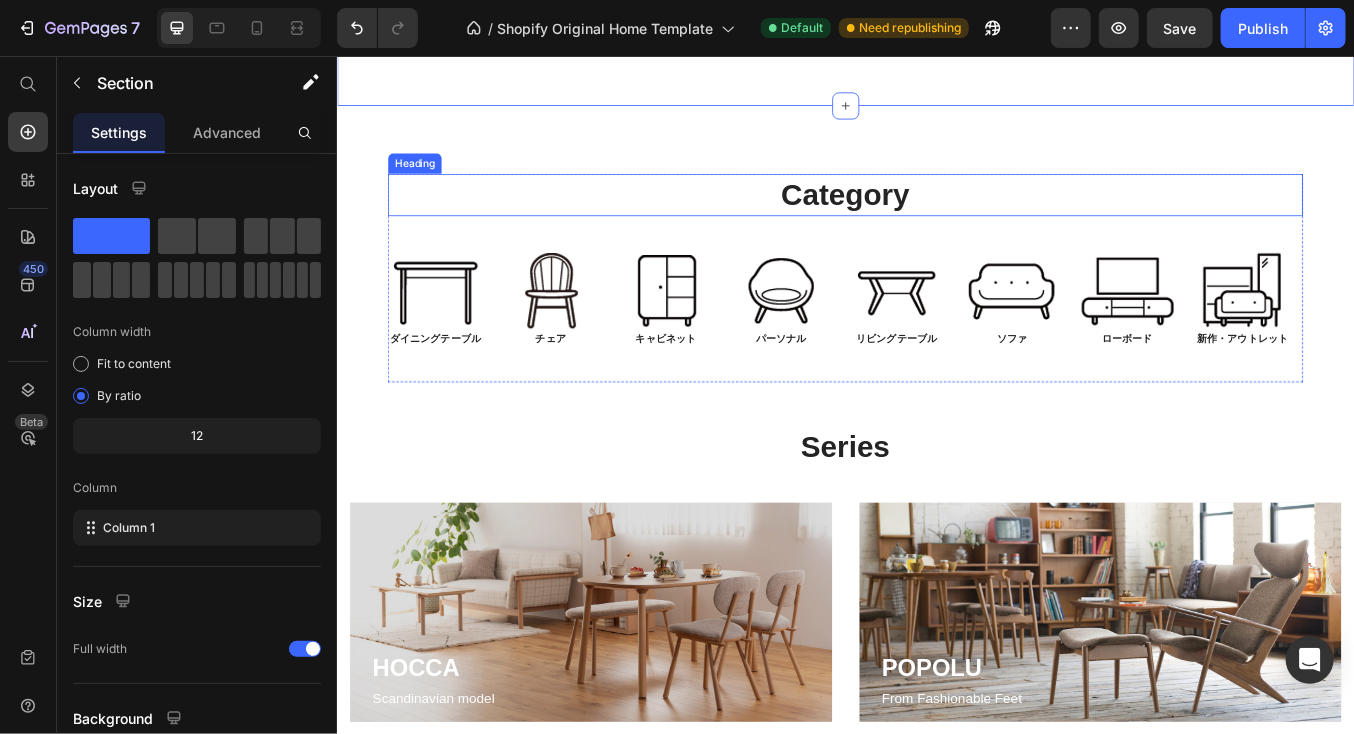click on "Category" at bounding box center (936, 219) 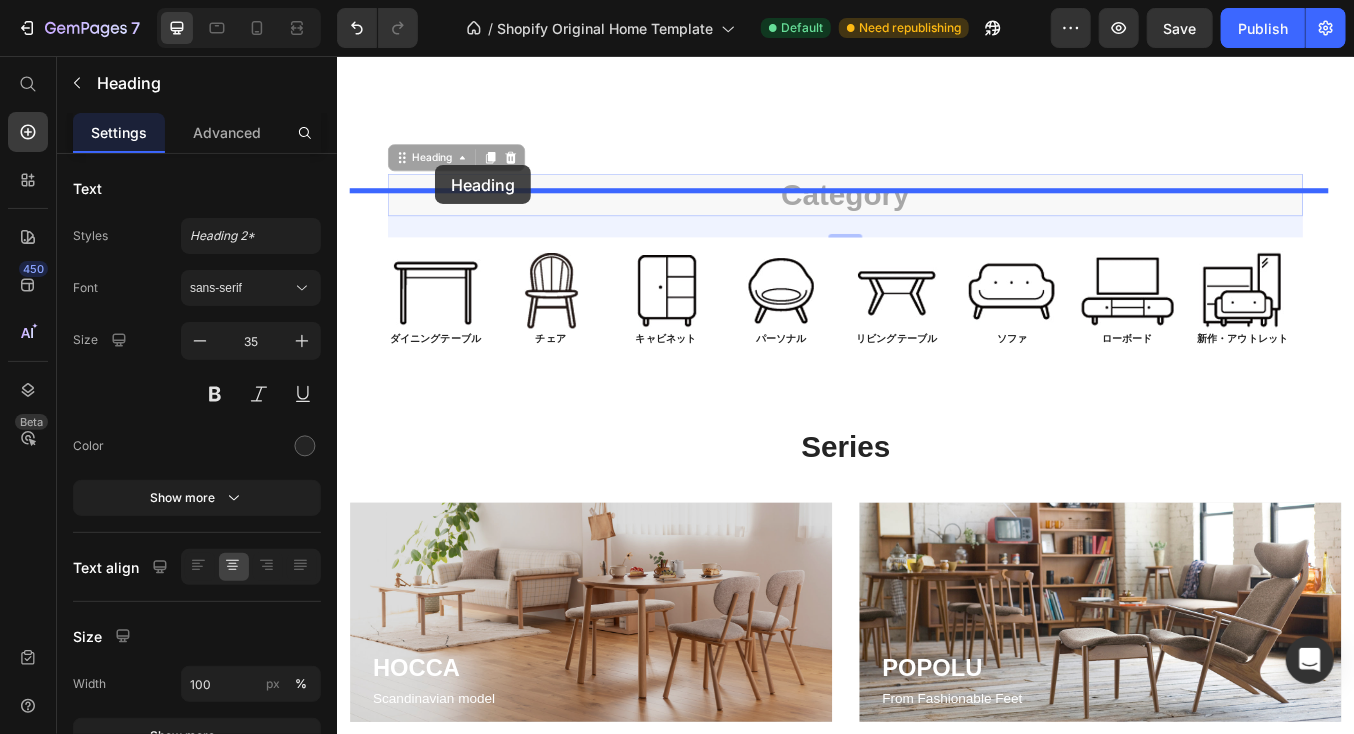 drag, startPoint x: 412, startPoint y: 590, endPoint x: 451, endPoint y: 184, distance: 407.86887 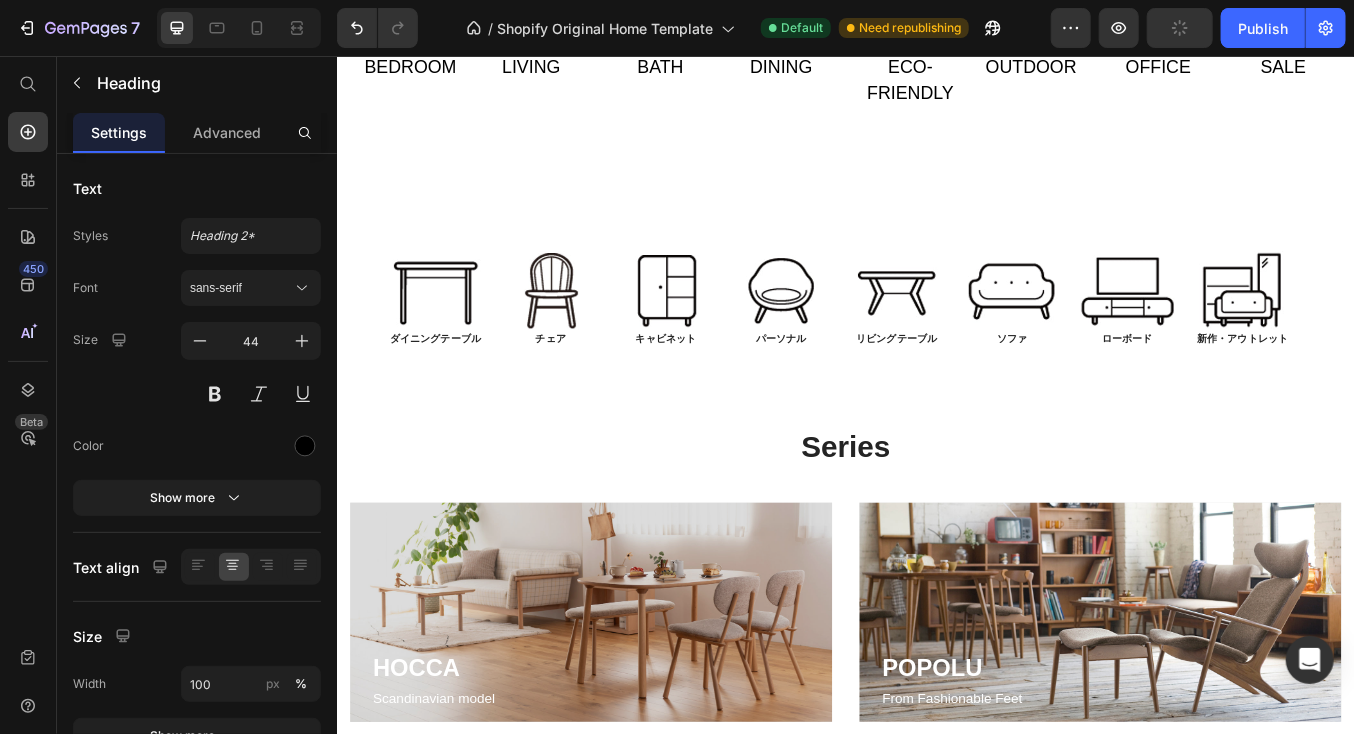 click on "Shop by categories" at bounding box center (936, -93) 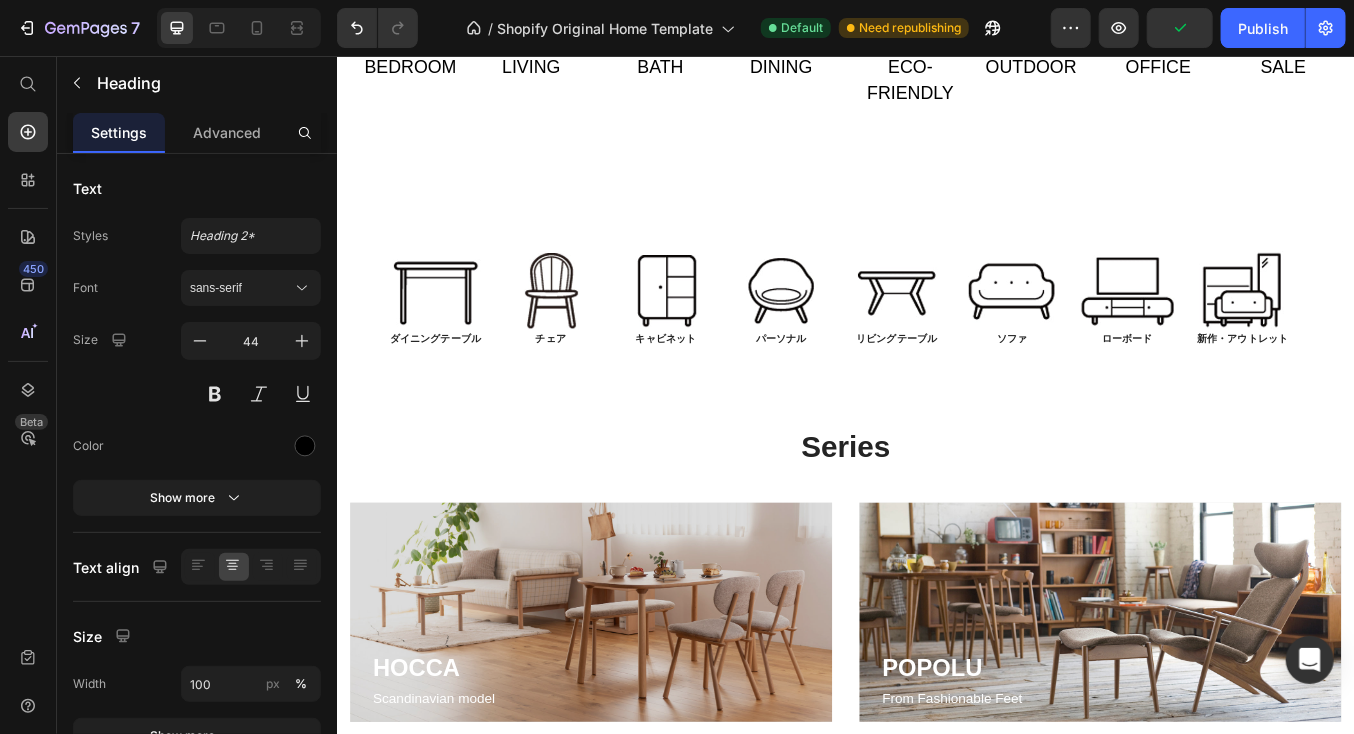 click 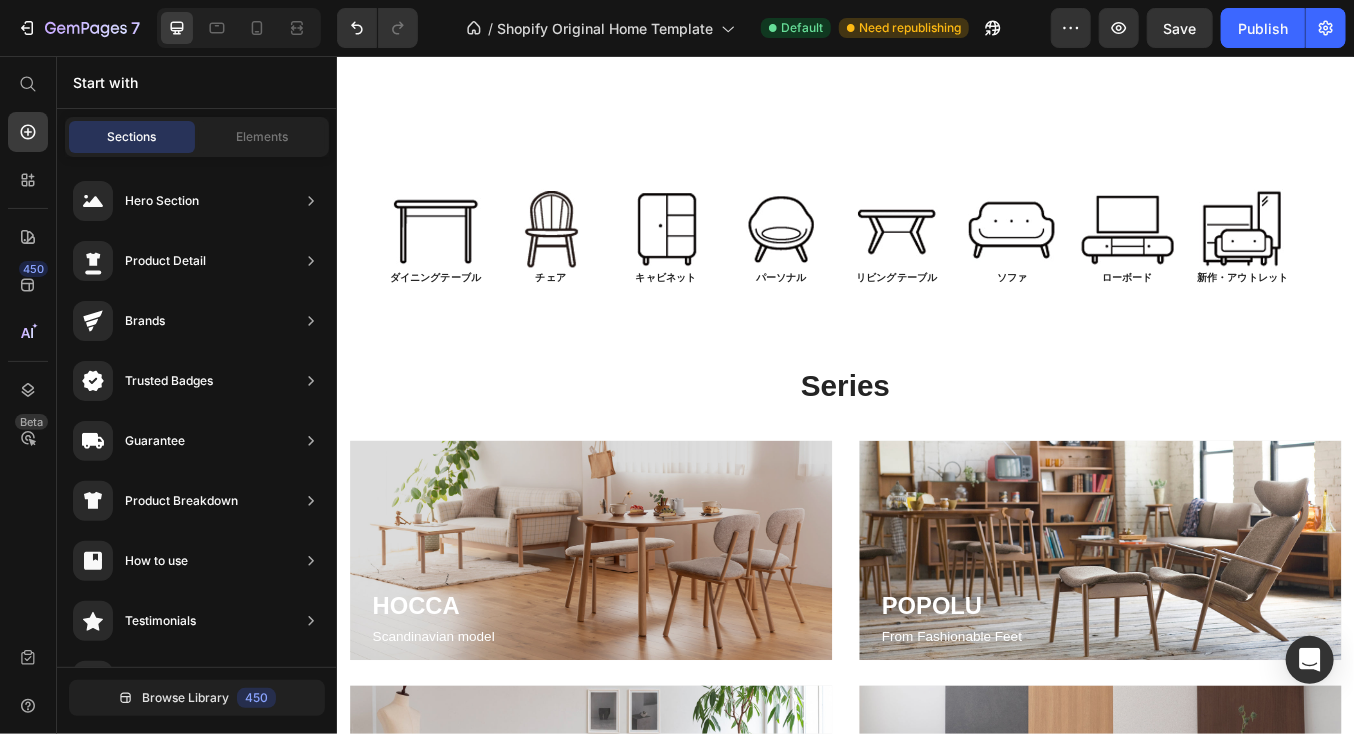 click at bounding box center [422, -64] 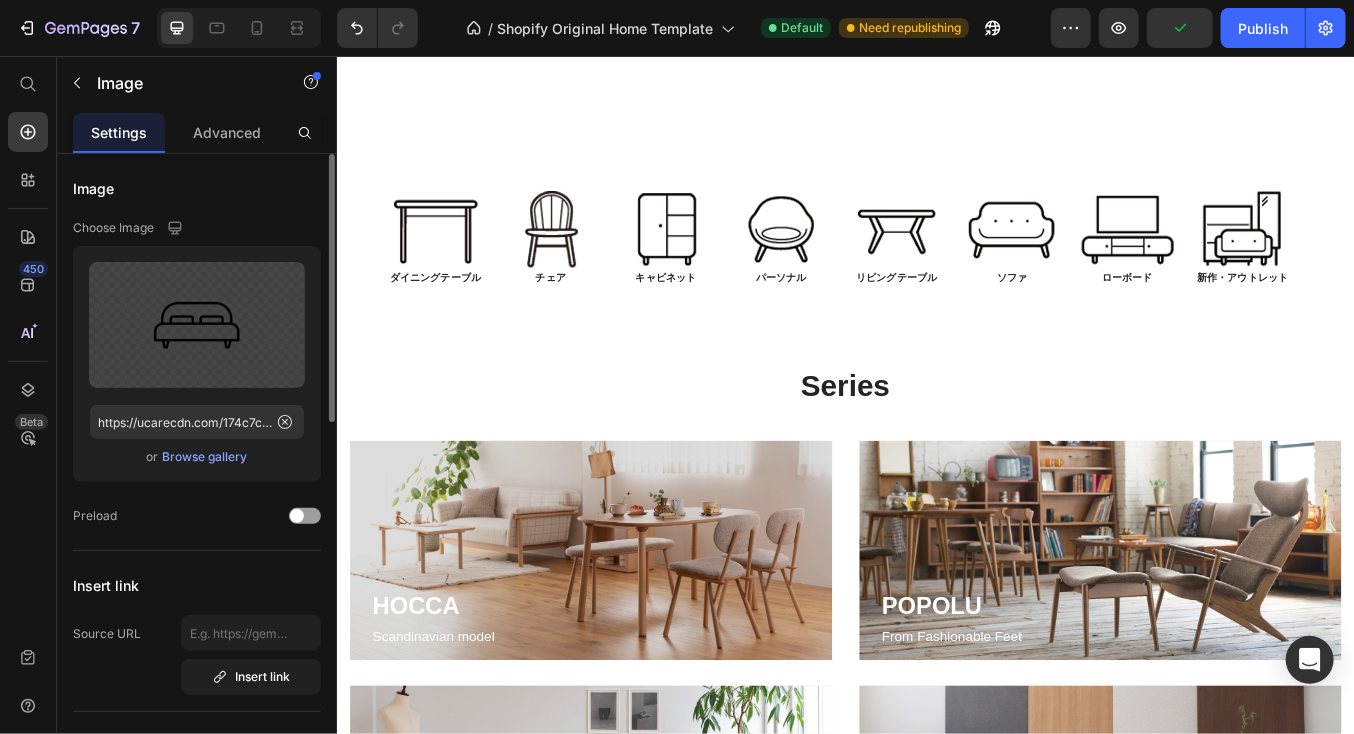 click on "Browse gallery" at bounding box center (205, 457) 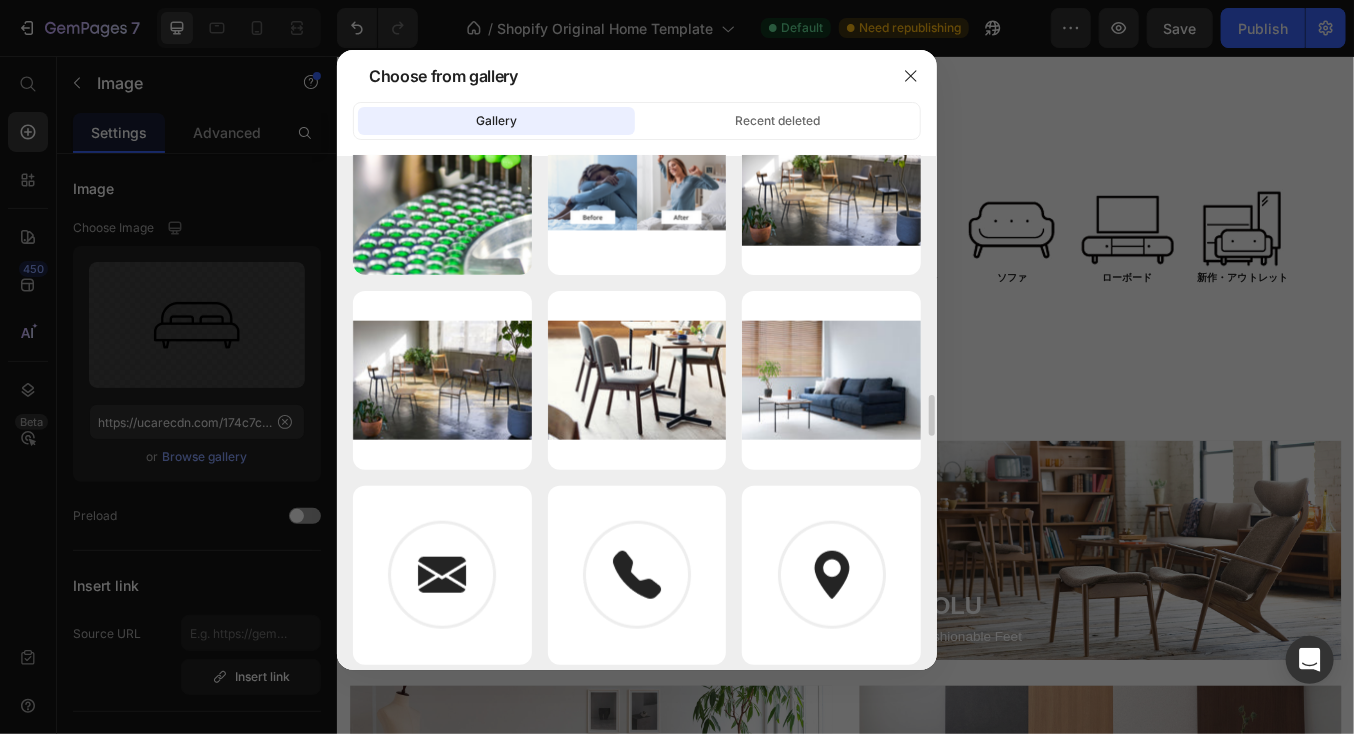scroll, scrollTop: 4158, scrollLeft: 0, axis: vertical 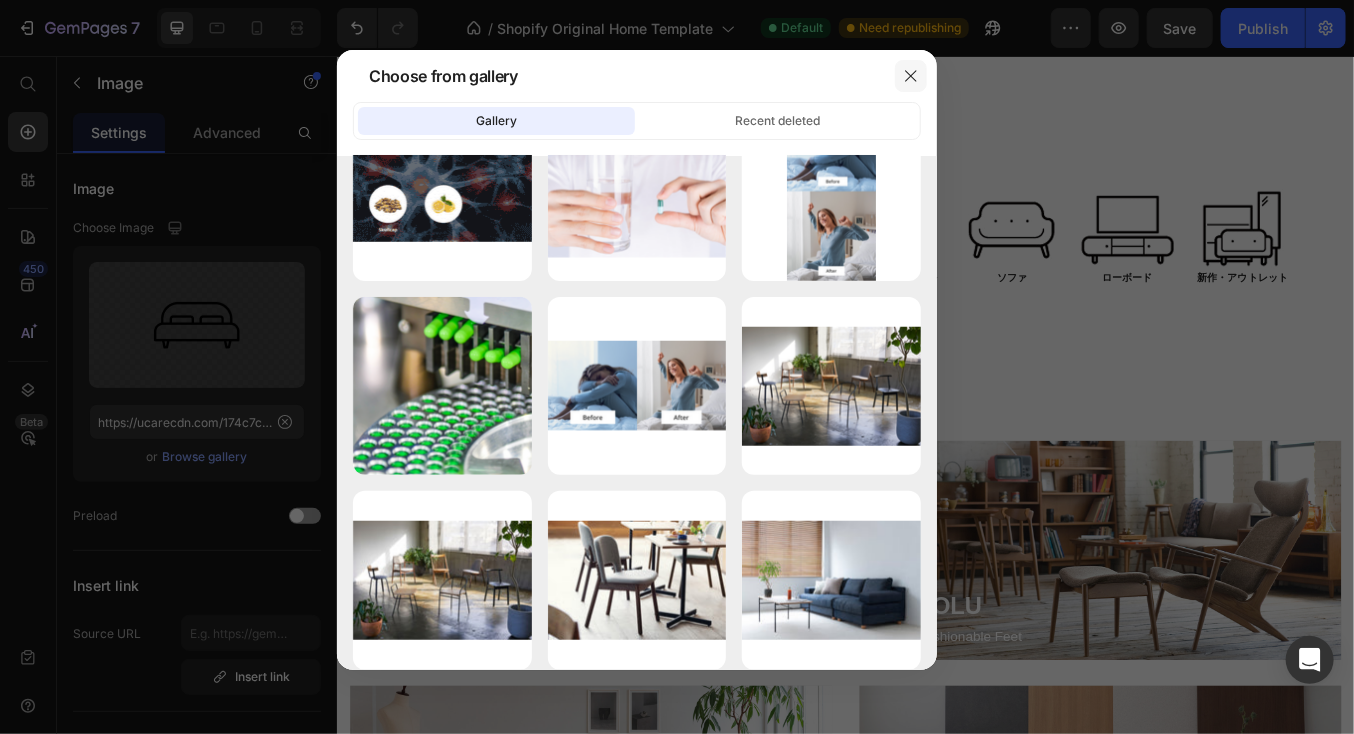 click 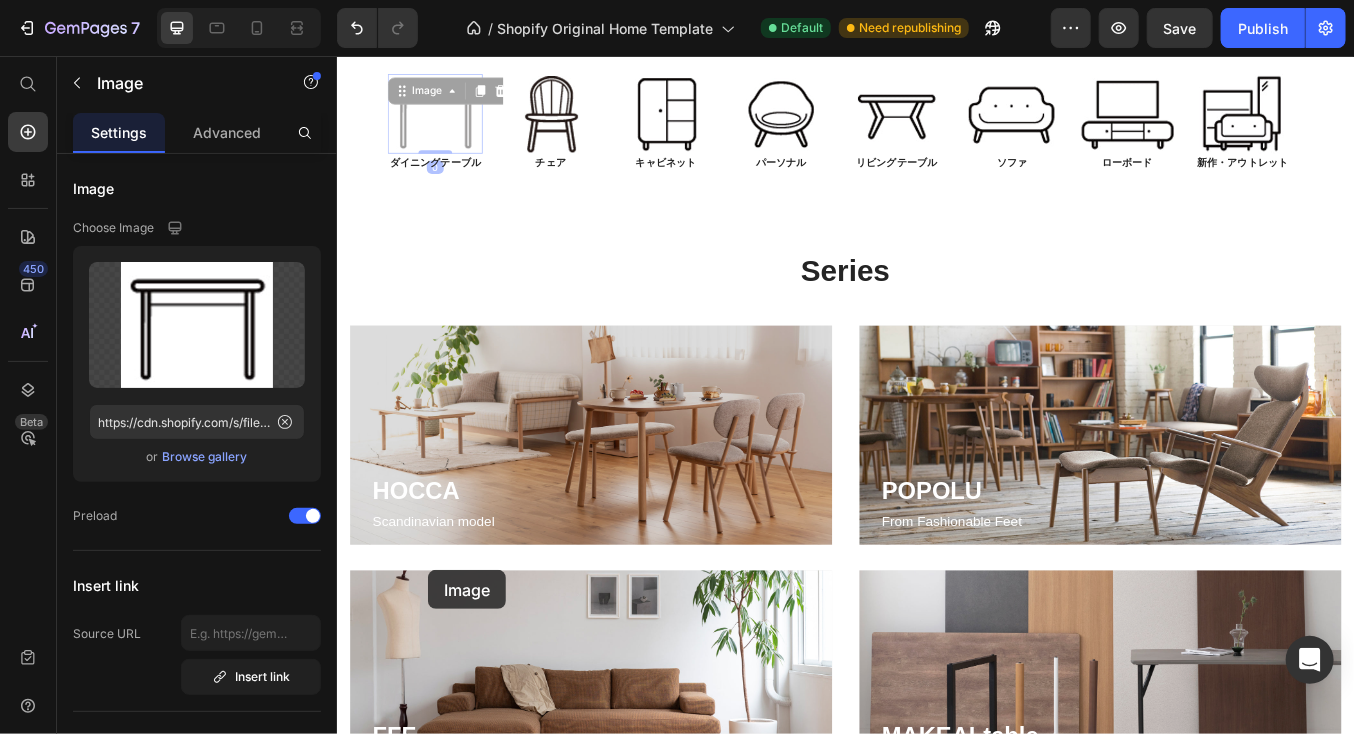 drag, startPoint x: 444, startPoint y: 662, endPoint x: 458, endPoint y: 524, distance: 138.70833 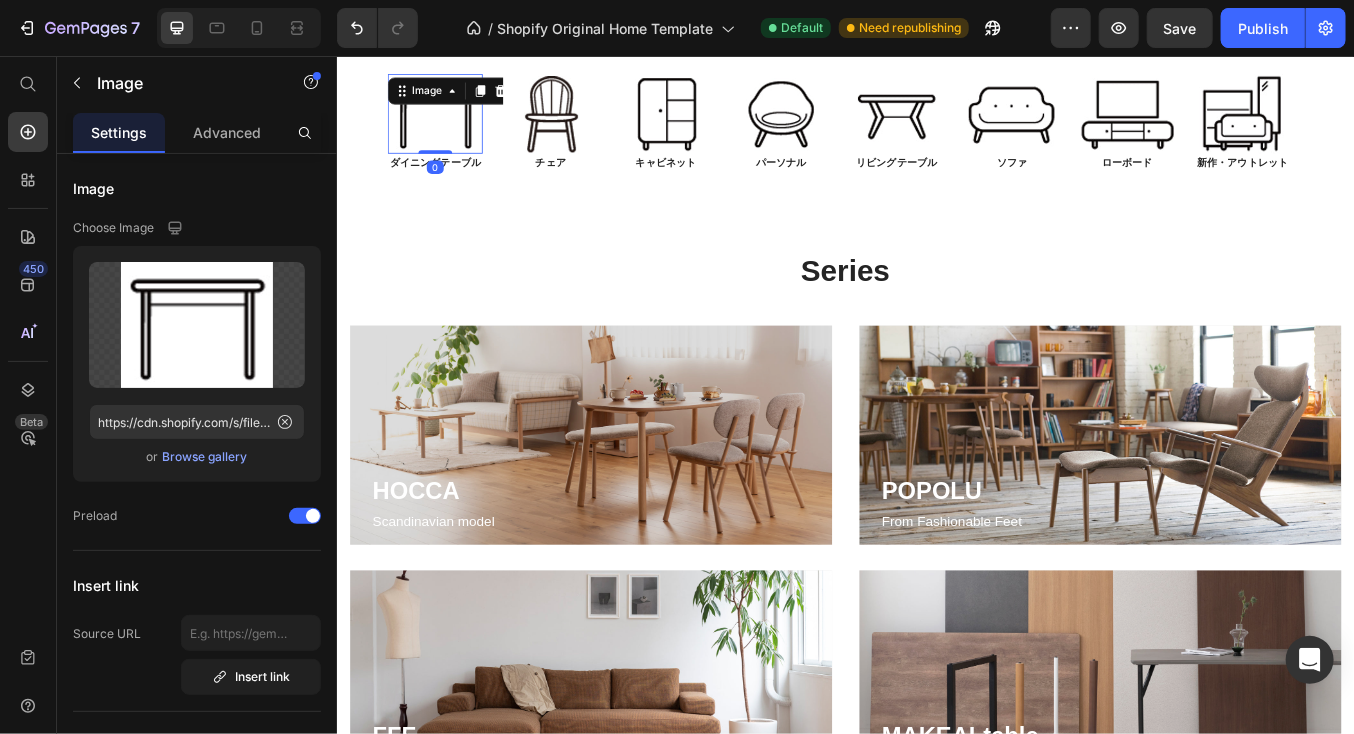 scroll, scrollTop: 898, scrollLeft: 0, axis: vertical 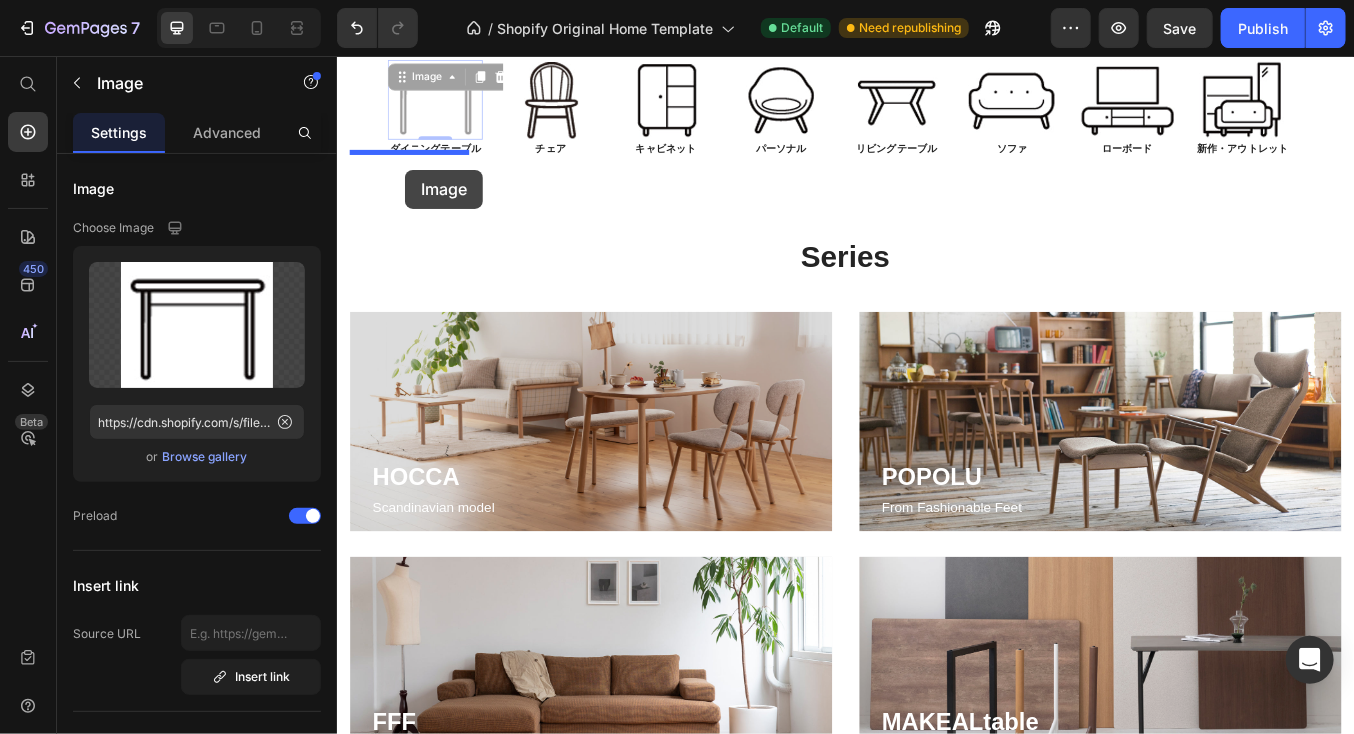 drag, startPoint x: 439, startPoint y: 523, endPoint x: 416, endPoint y: 189, distance: 334.791 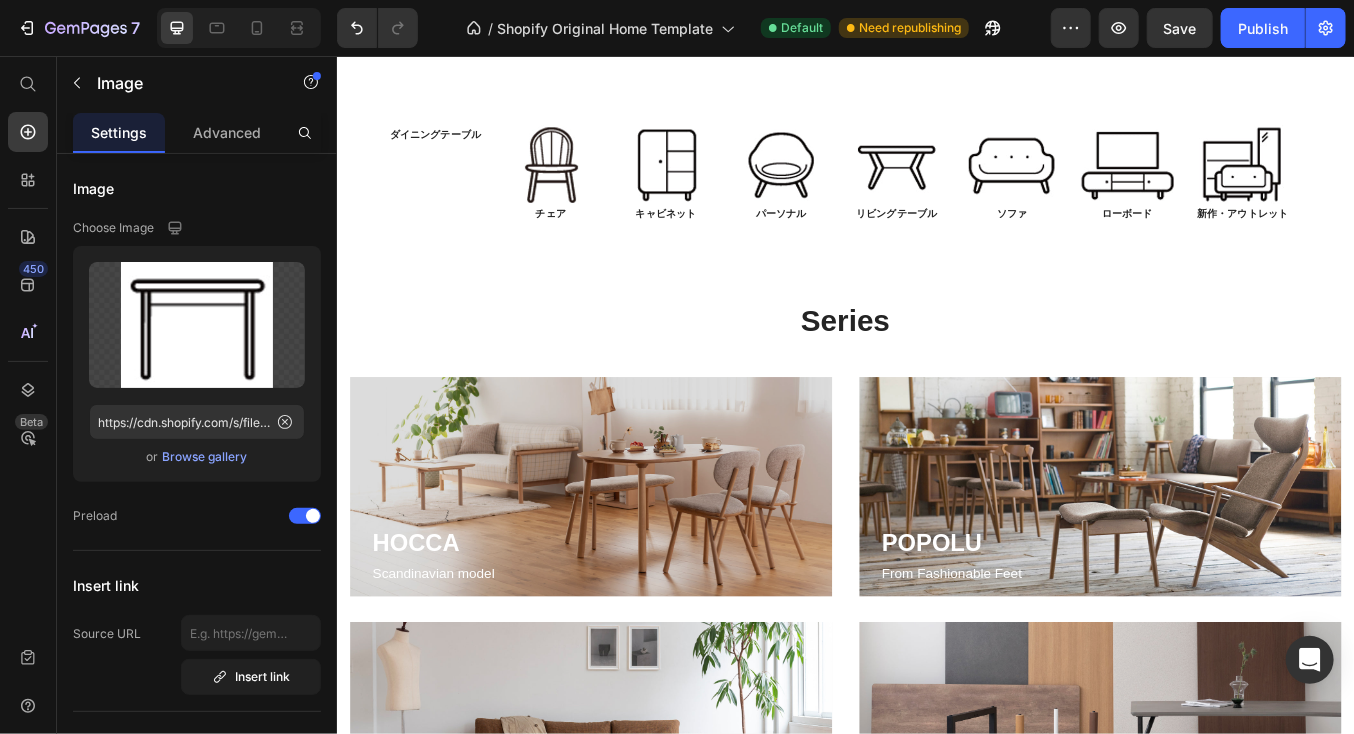 click at bounding box center [422, -108] 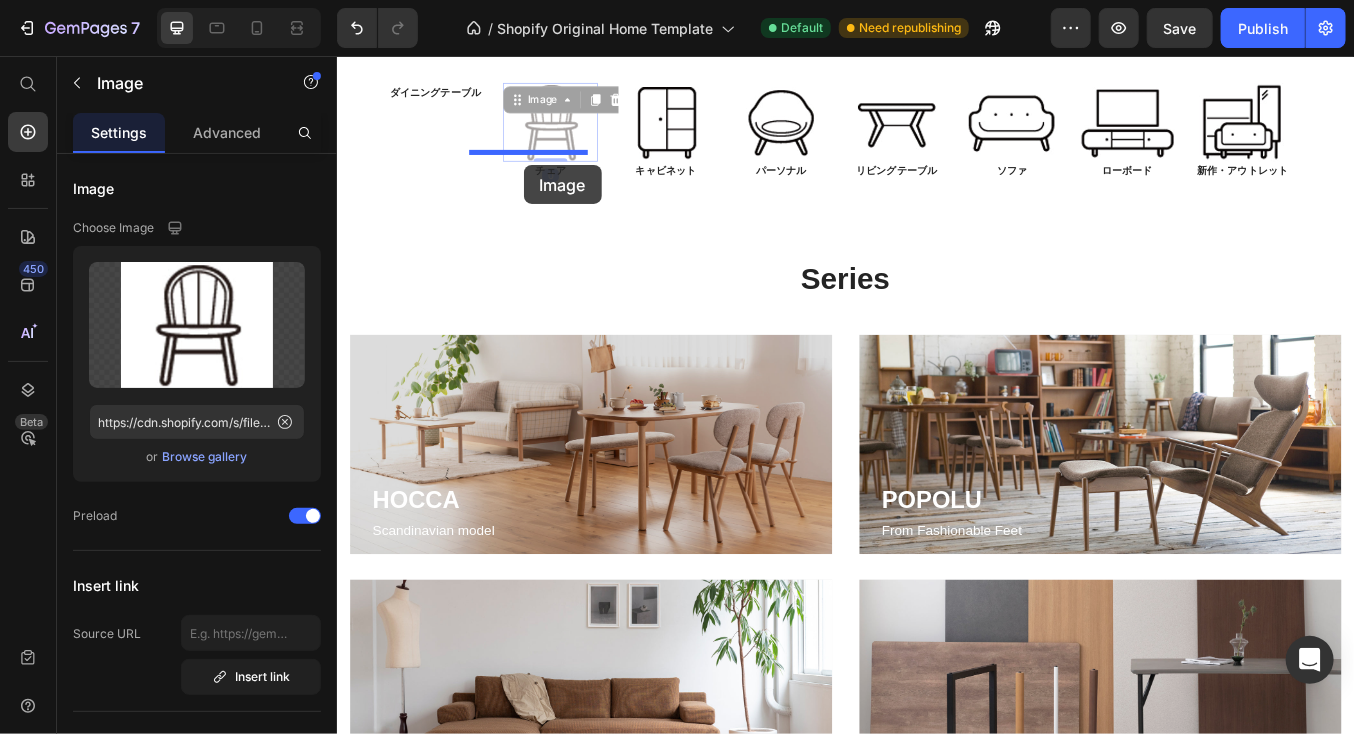 drag, startPoint x: 577, startPoint y: 534, endPoint x: 556, endPoint y: 184, distance: 350.62943 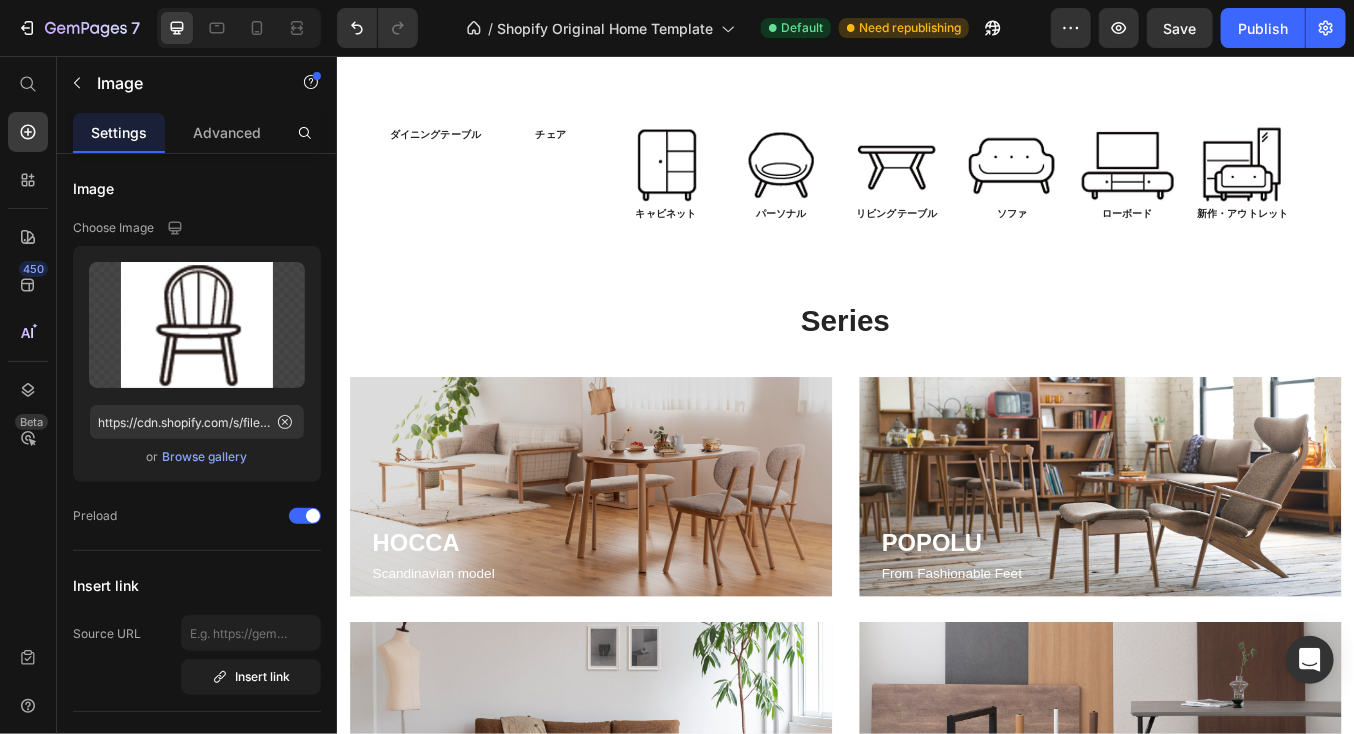 click at bounding box center [565, -108] 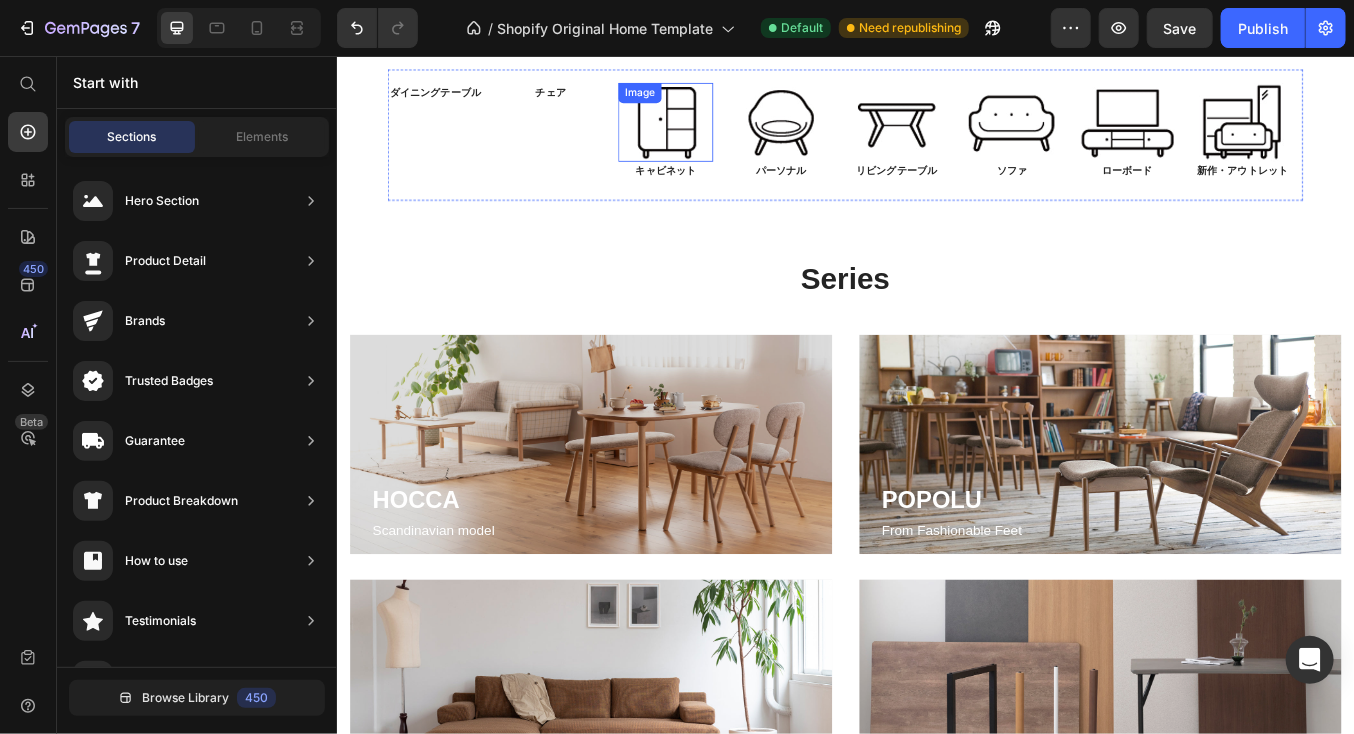 click at bounding box center [724, 133] 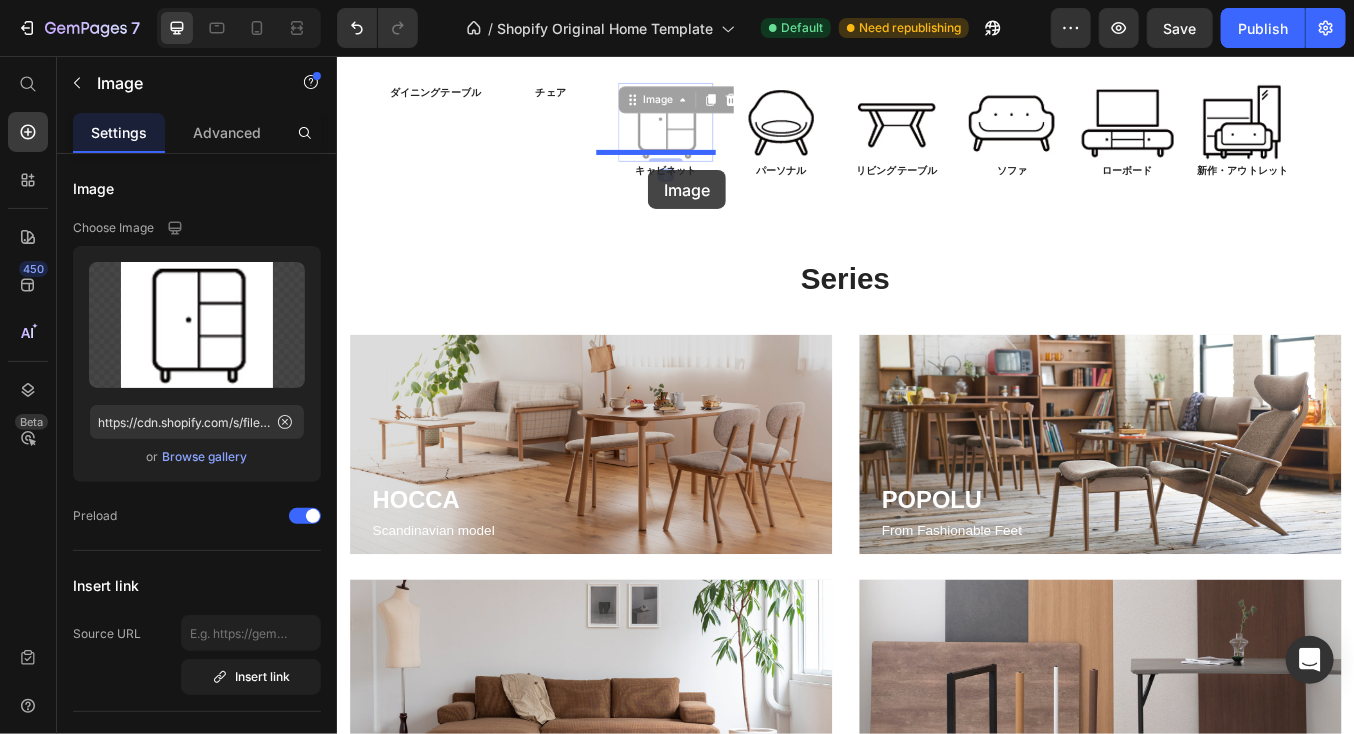 drag, startPoint x: 715, startPoint y: 550, endPoint x: 703, endPoint y: 190, distance: 360.19995 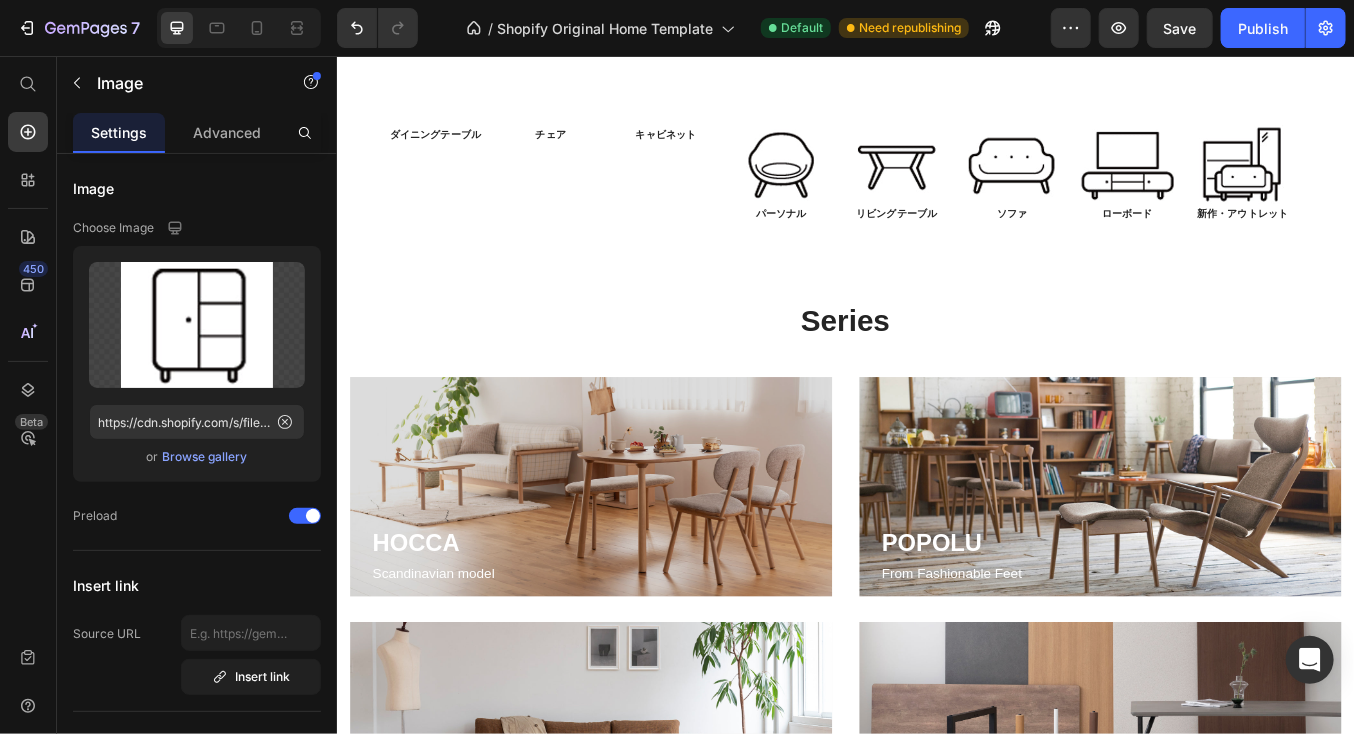 click at bounding box center [717, -108] 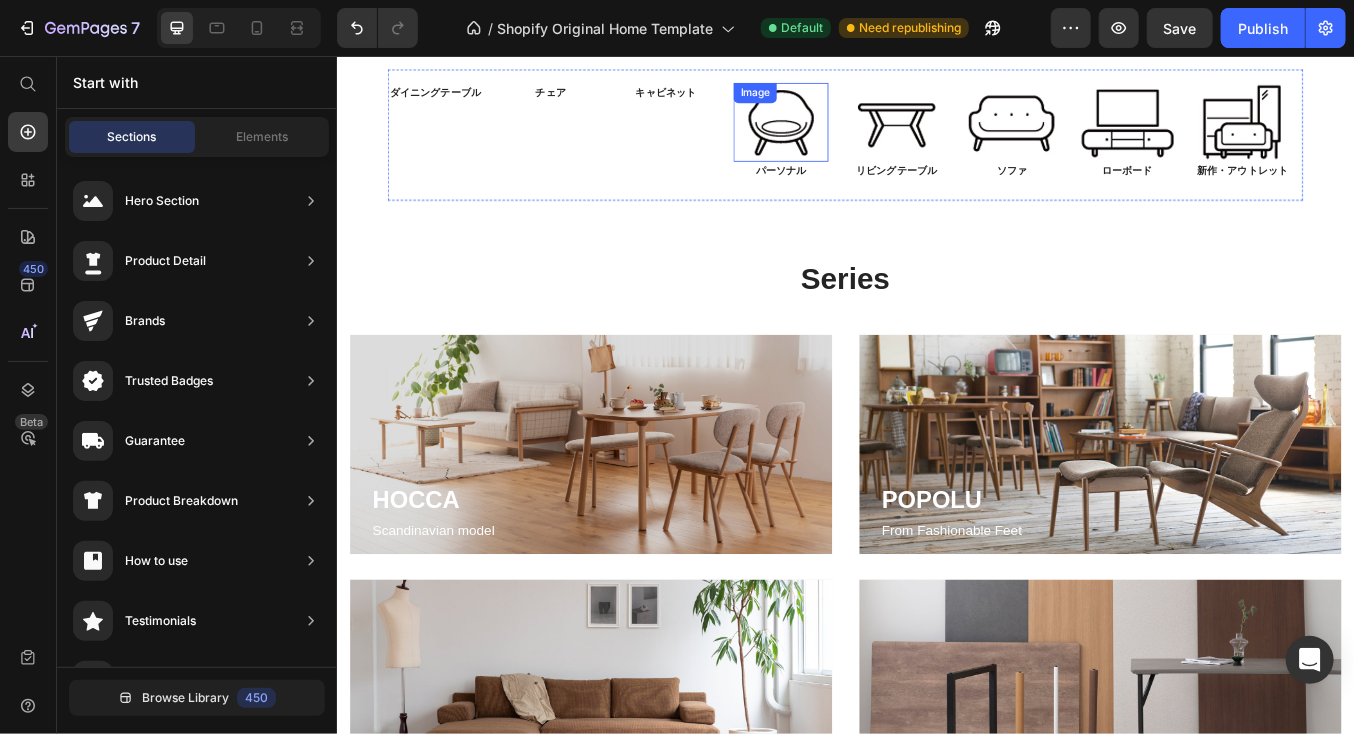 click at bounding box center [860, 133] 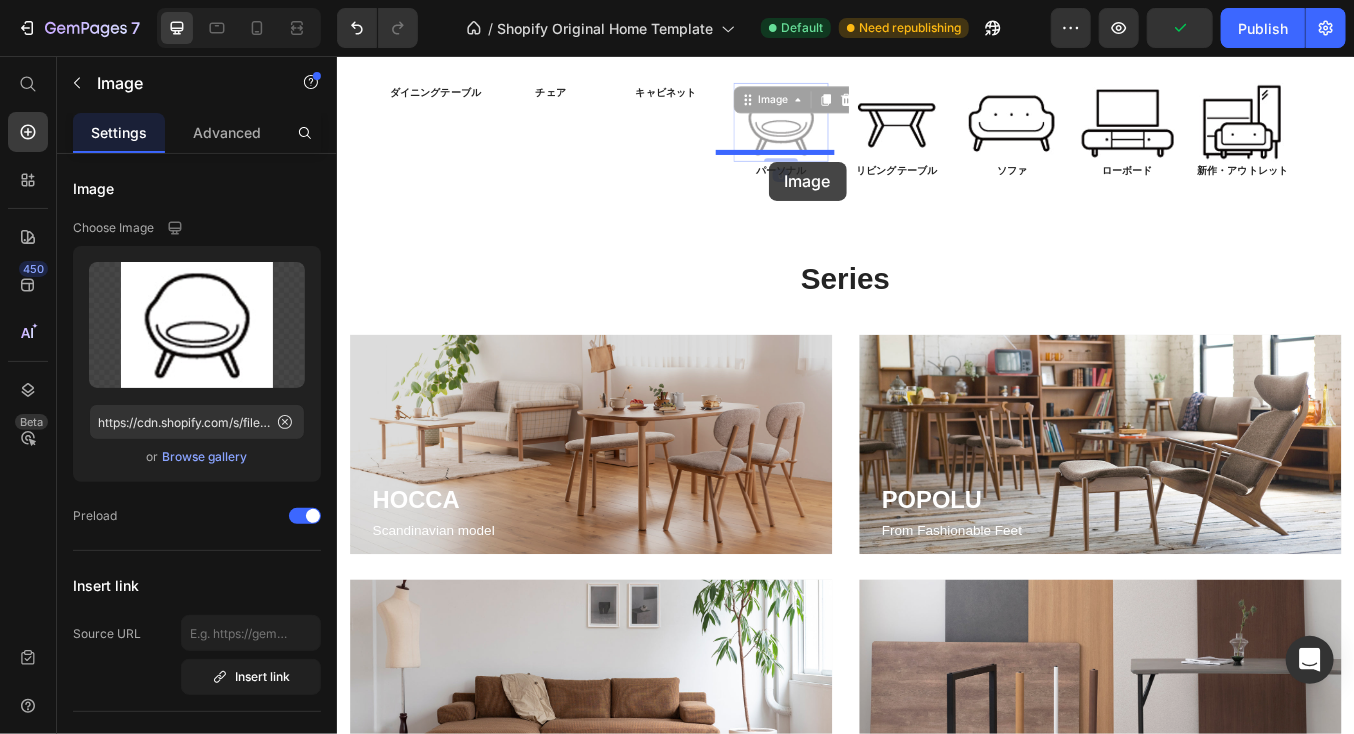 drag, startPoint x: 860, startPoint y: 554, endPoint x: 845, endPoint y: 180, distance: 374.3007 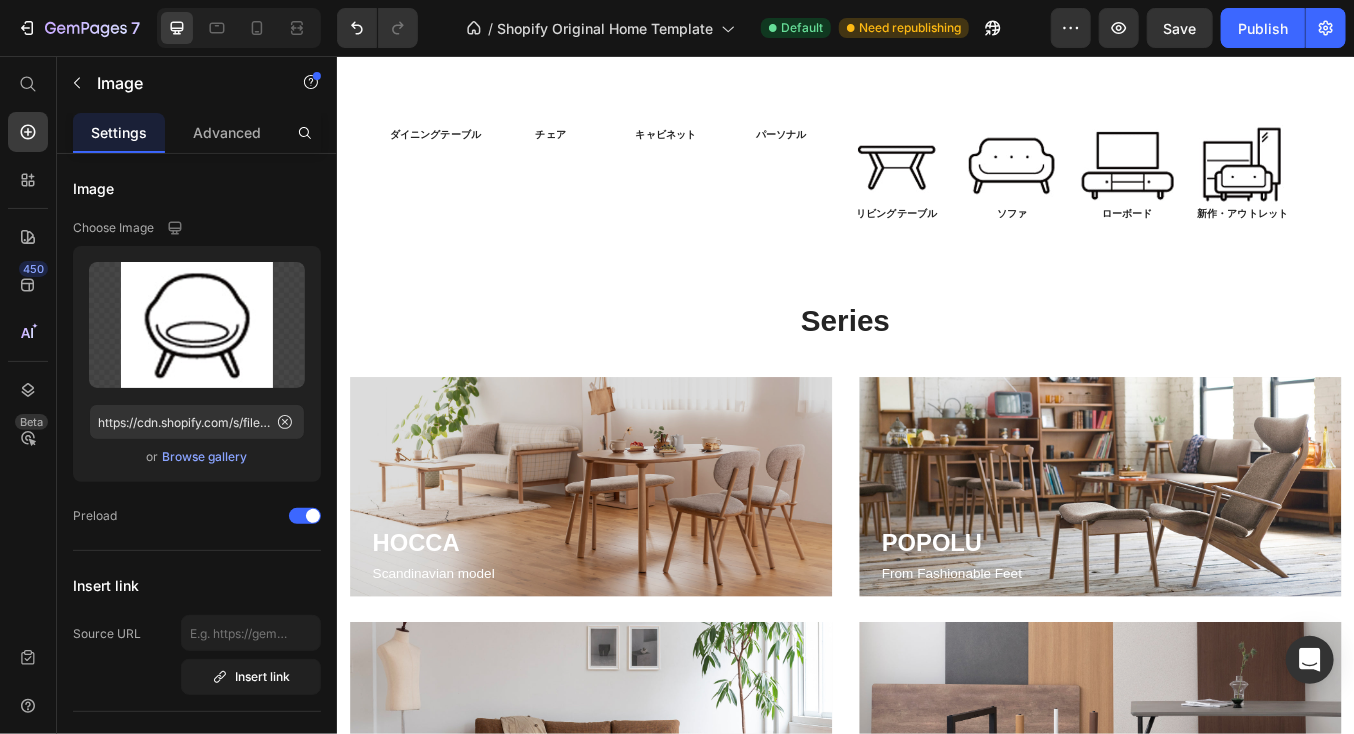 click at bounding box center [860, -108] 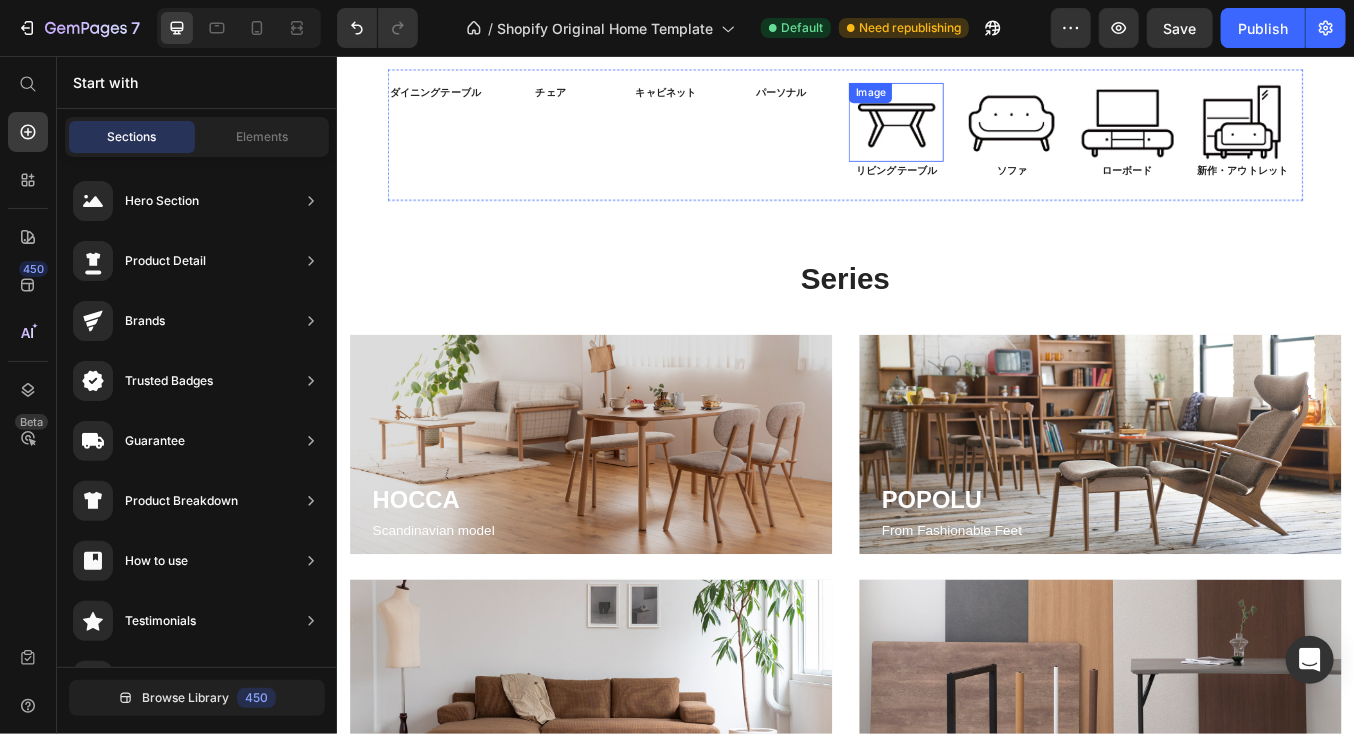 click at bounding box center [996, 133] 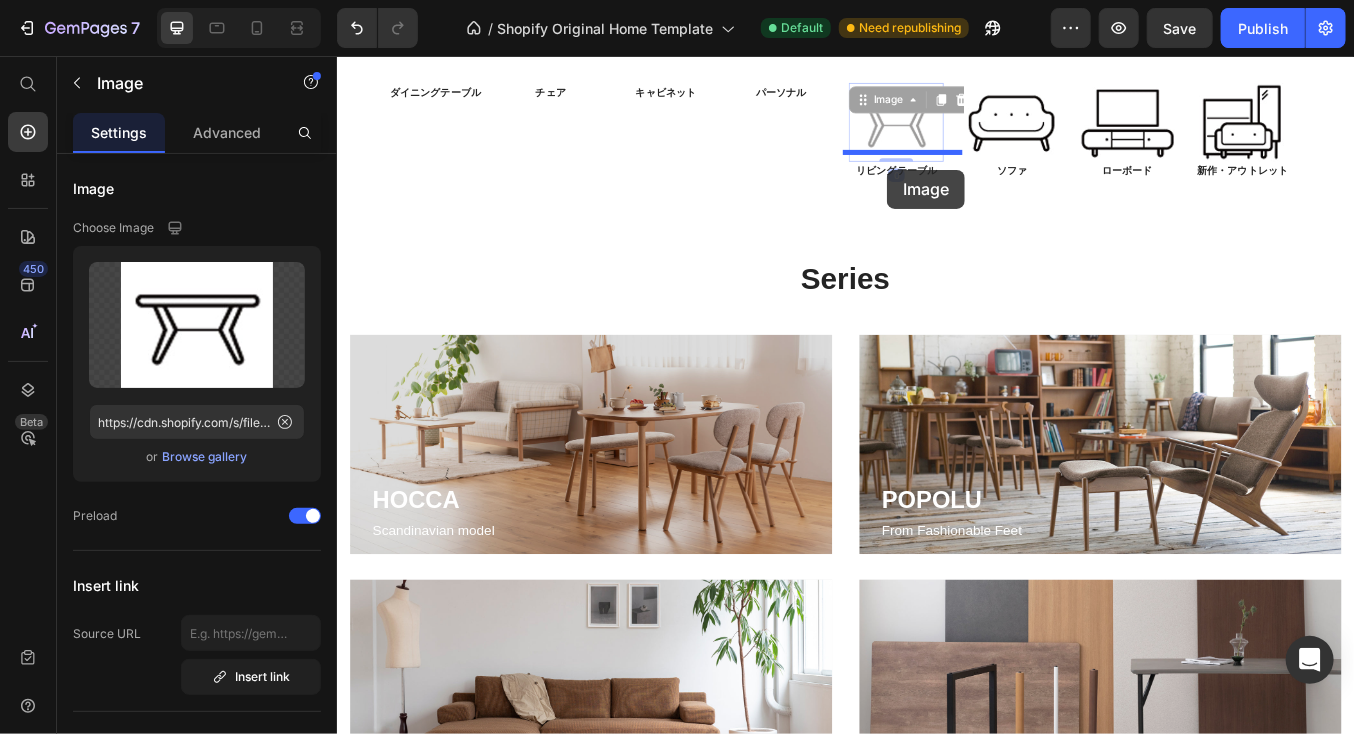 drag, startPoint x: 987, startPoint y: 545, endPoint x: 985, endPoint y: 189, distance: 356.0056 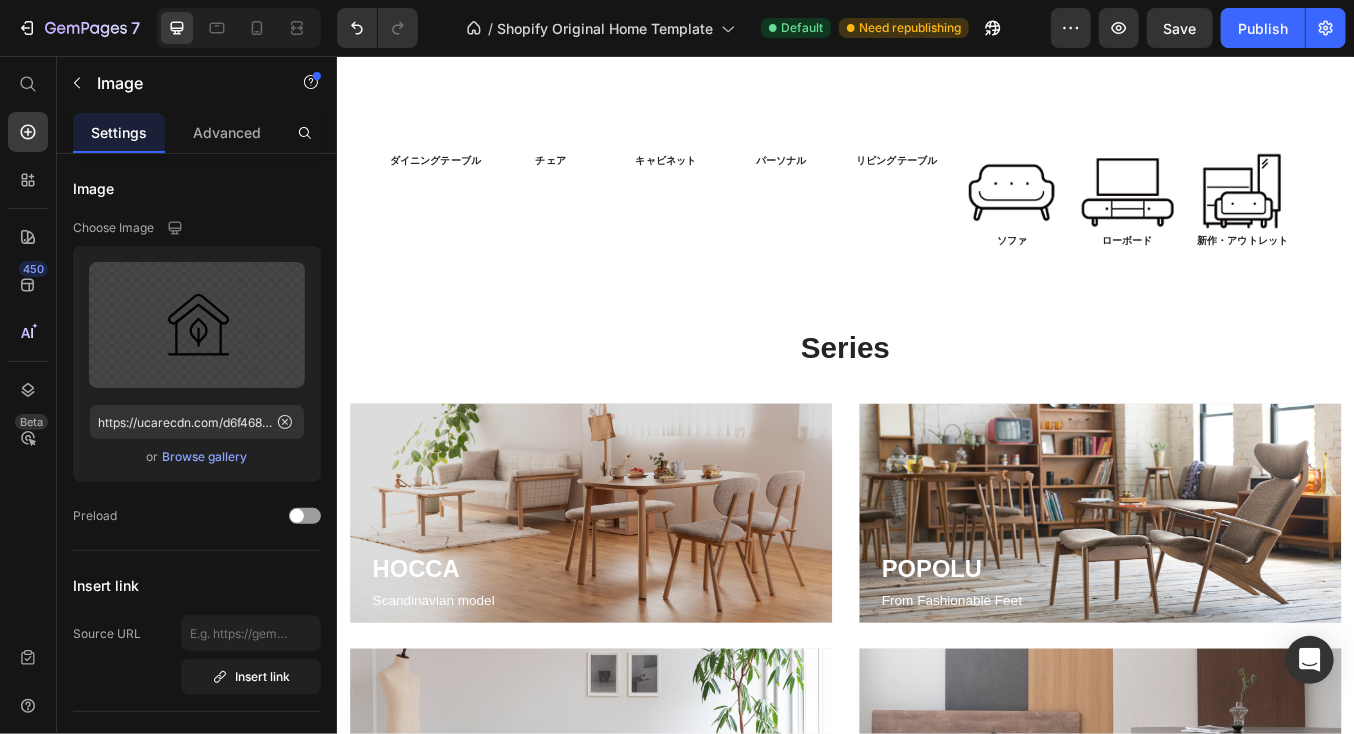 click at bounding box center (1012, -108) 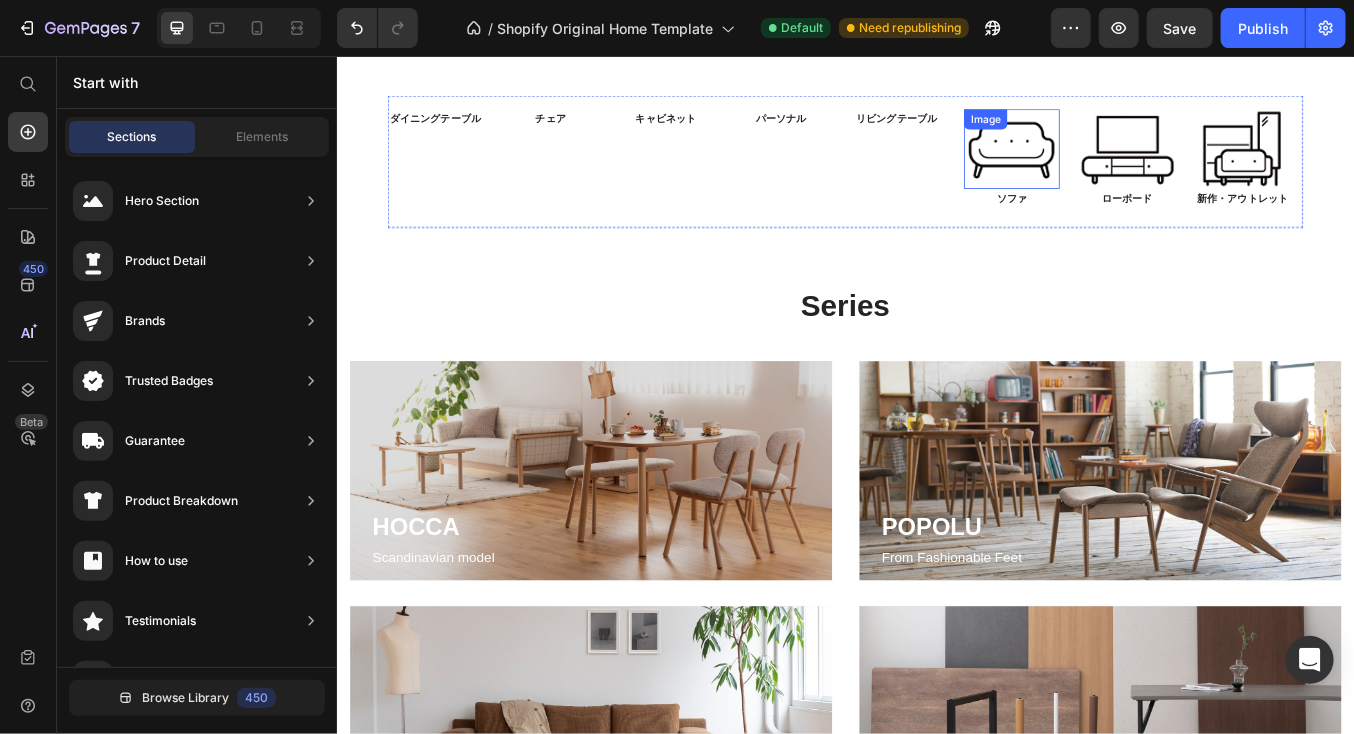 click at bounding box center (1132, 164) 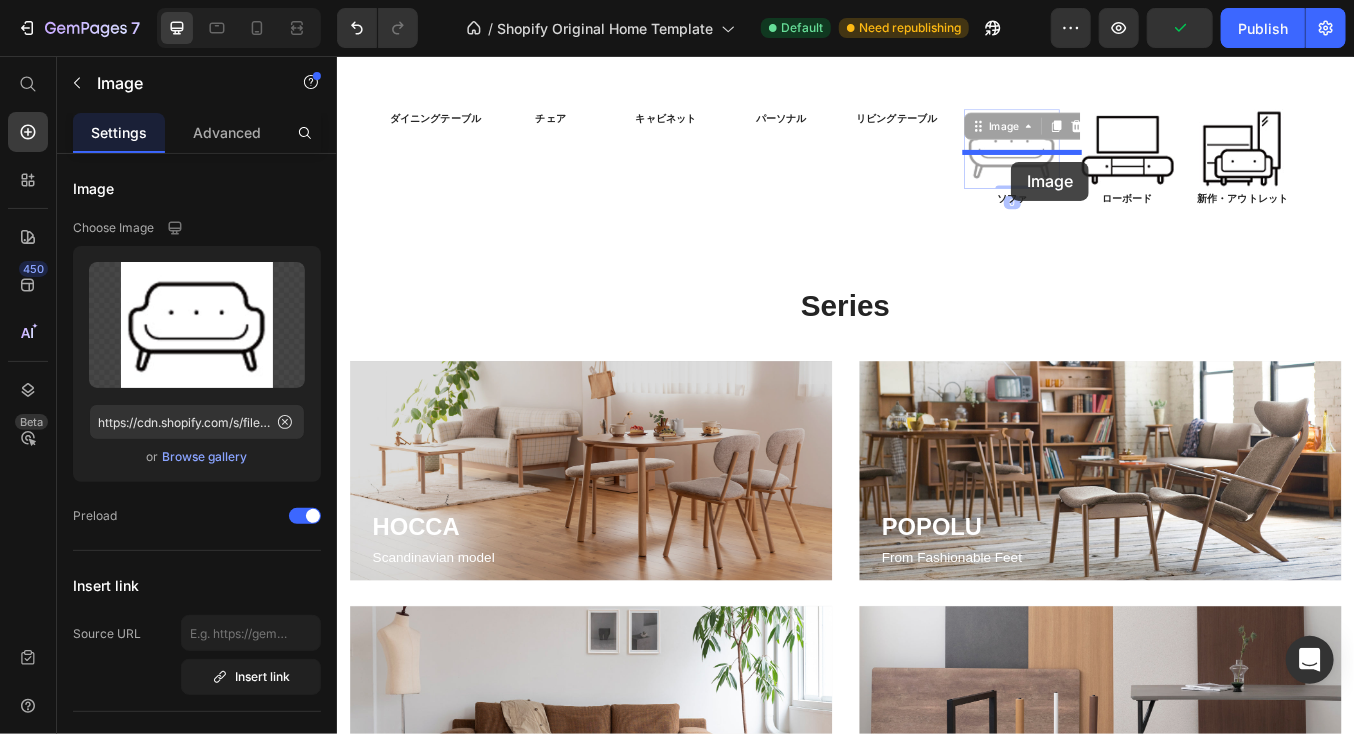 drag, startPoint x: 1134, startPoint y: 564, endPoint x: 1131, endPoint y: 180, distance: 384.01172 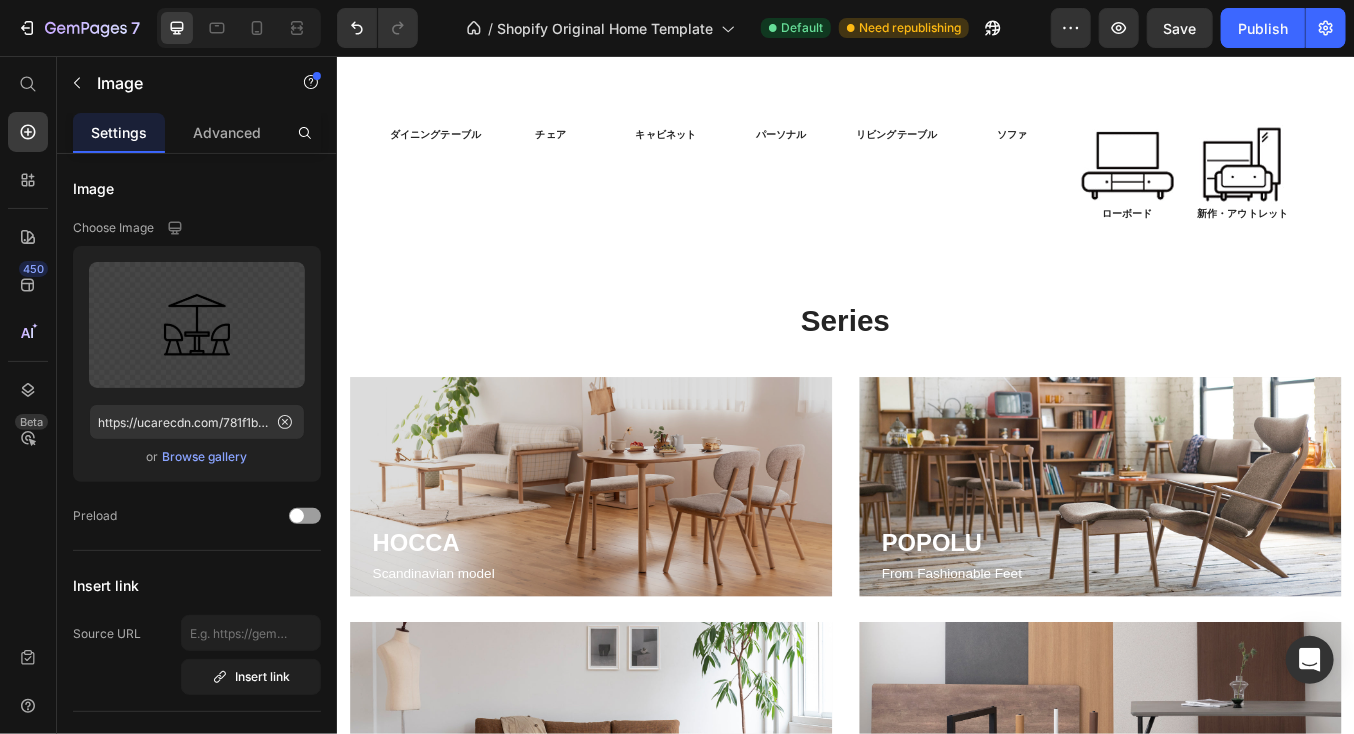 click at bounding box center [1155, -108] 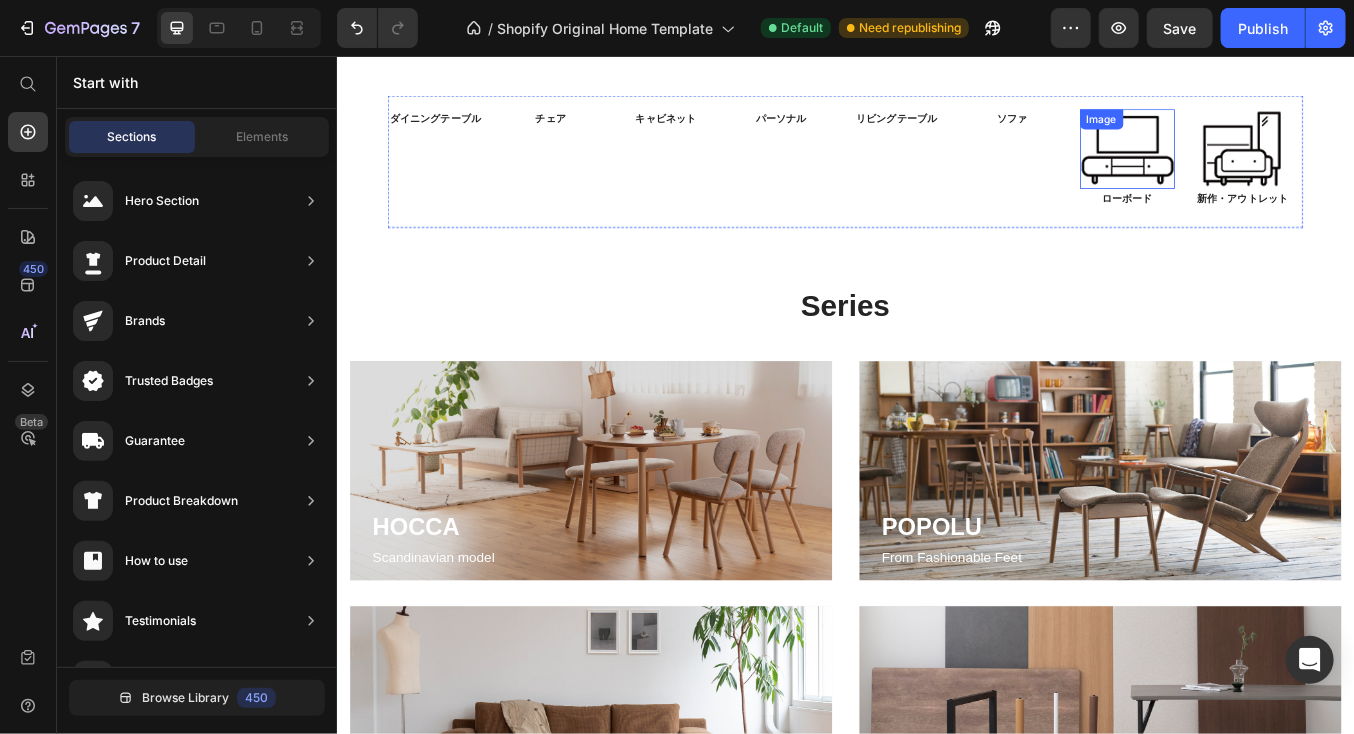 click at bounding box center (1269, 164) 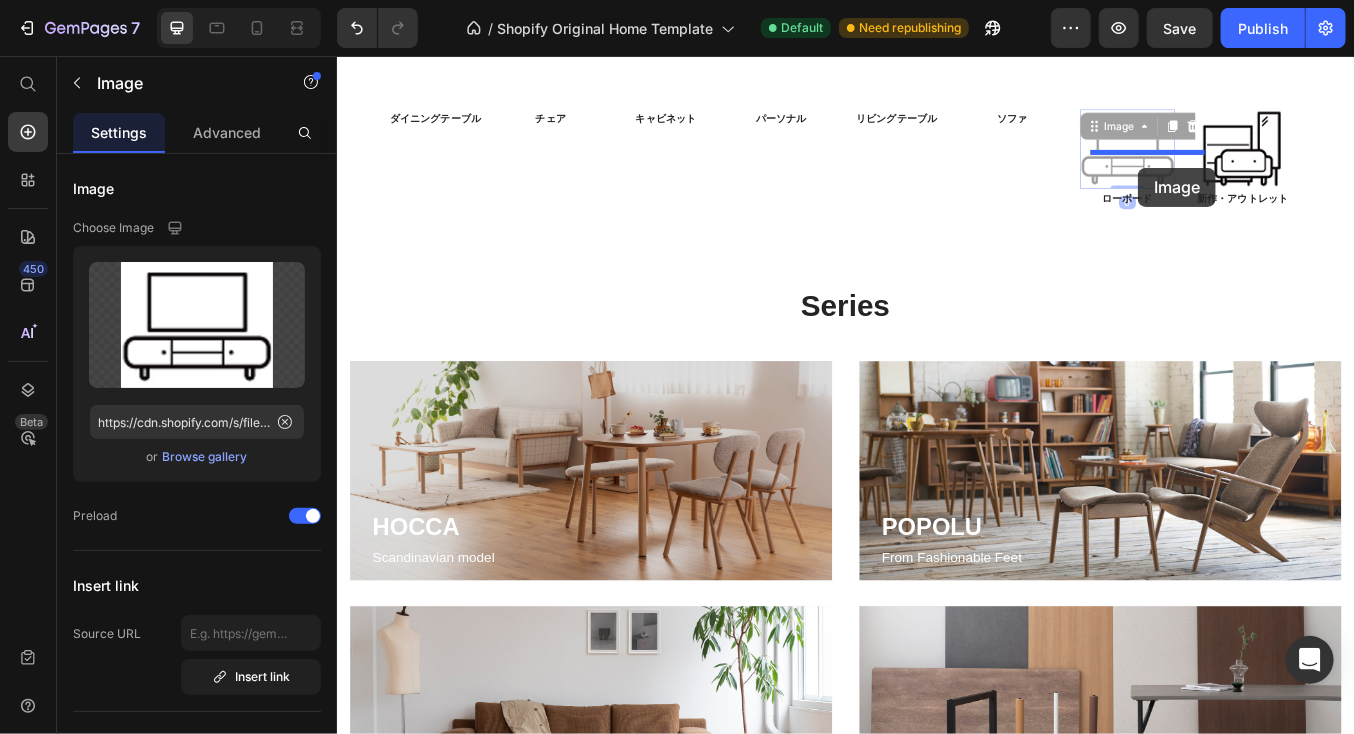 drag, startPoint x: 1266, startPoint y: 589, endPoint x: 1281, endPoint y: 187, distance: 402.27975 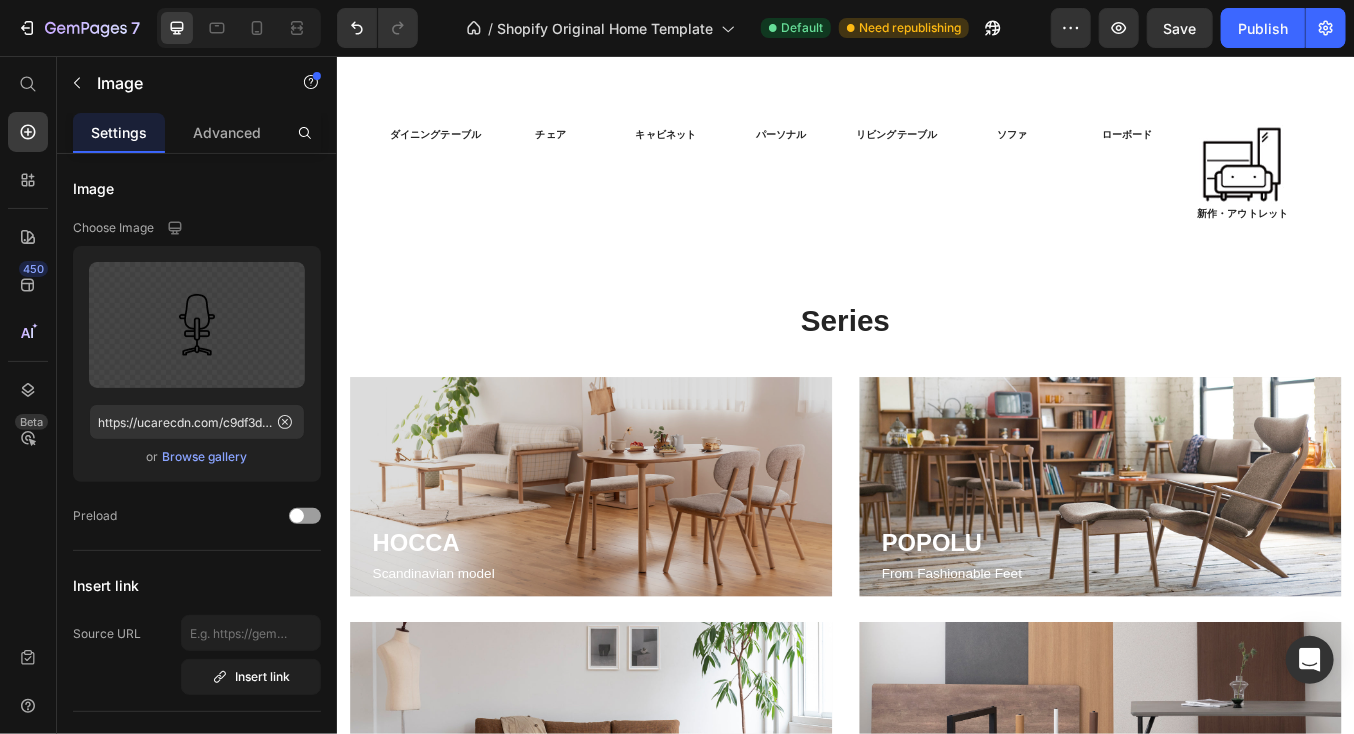click at bounding box center (1305, -108) 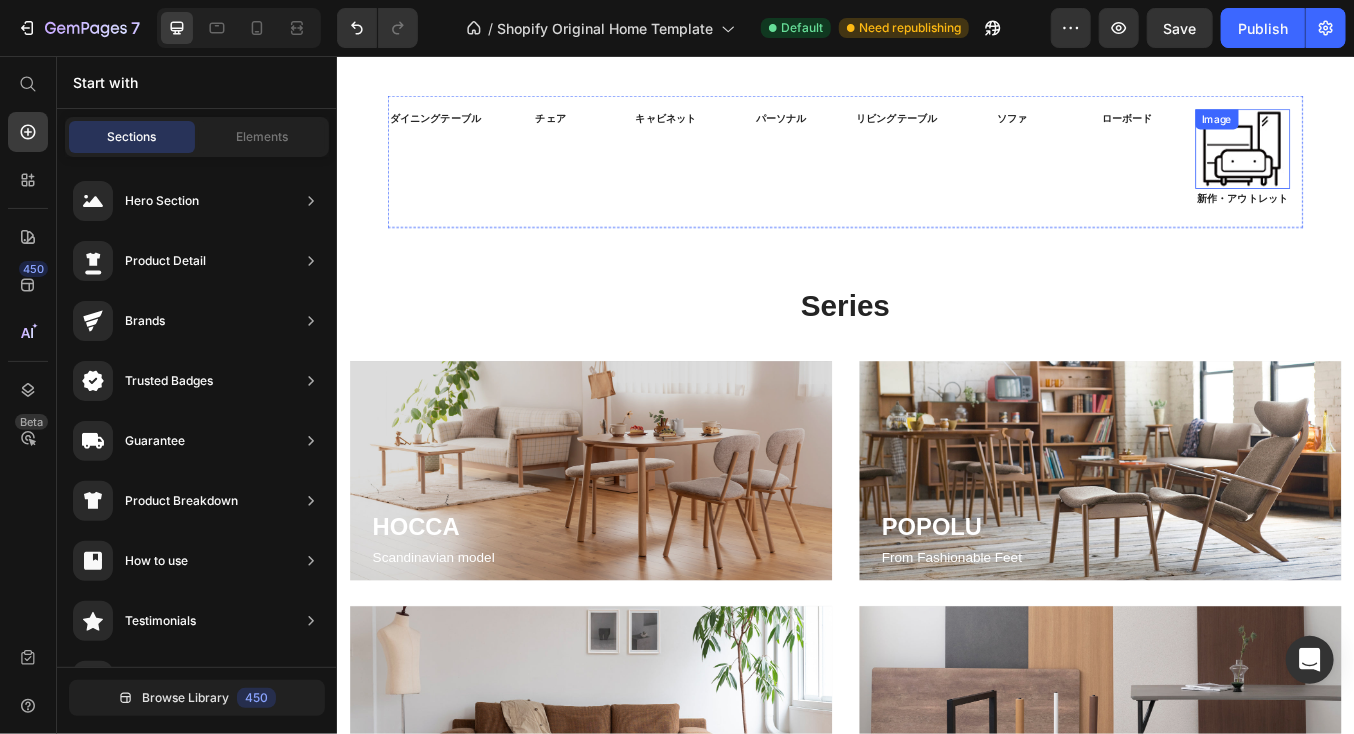 click at bounding box center (1405, 164) 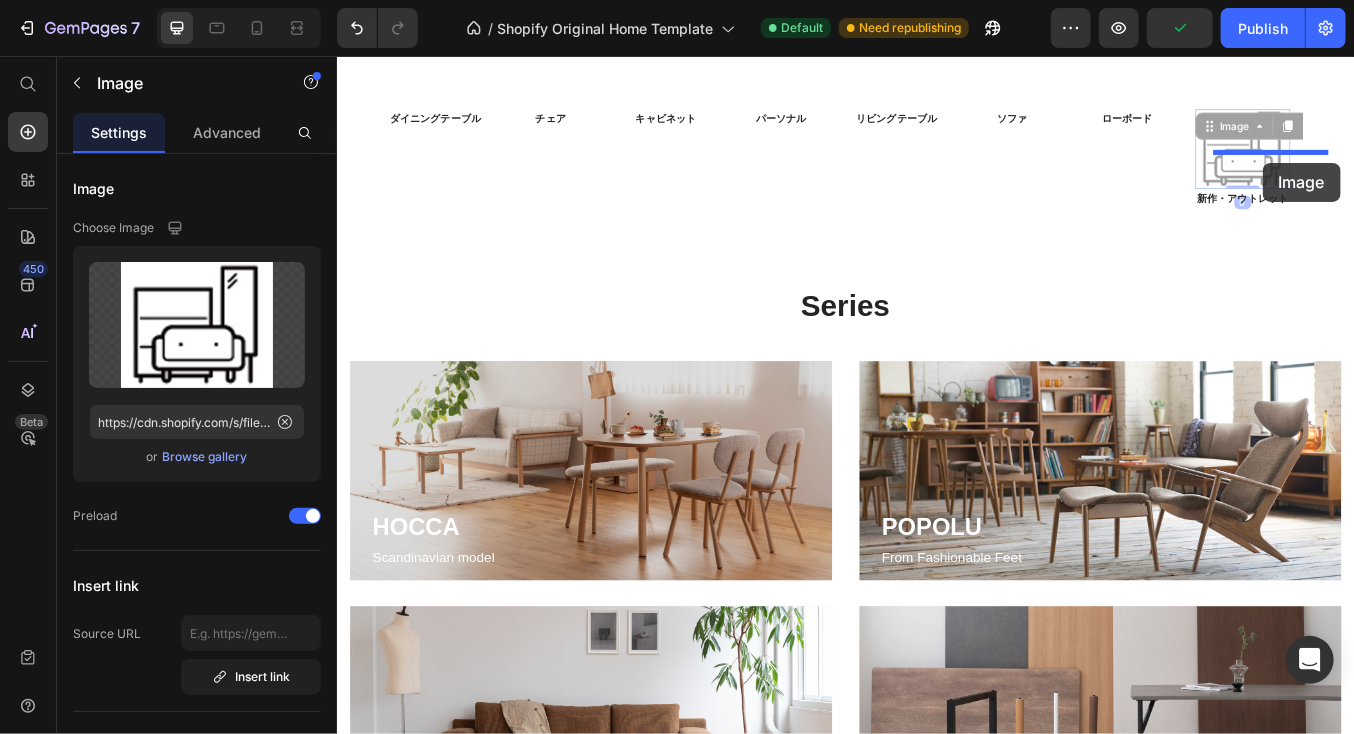 drag, startPoint x: 1405, startPoint y: 576, endPoint x: 1428, endPoint y: 181, distance: 395.66907 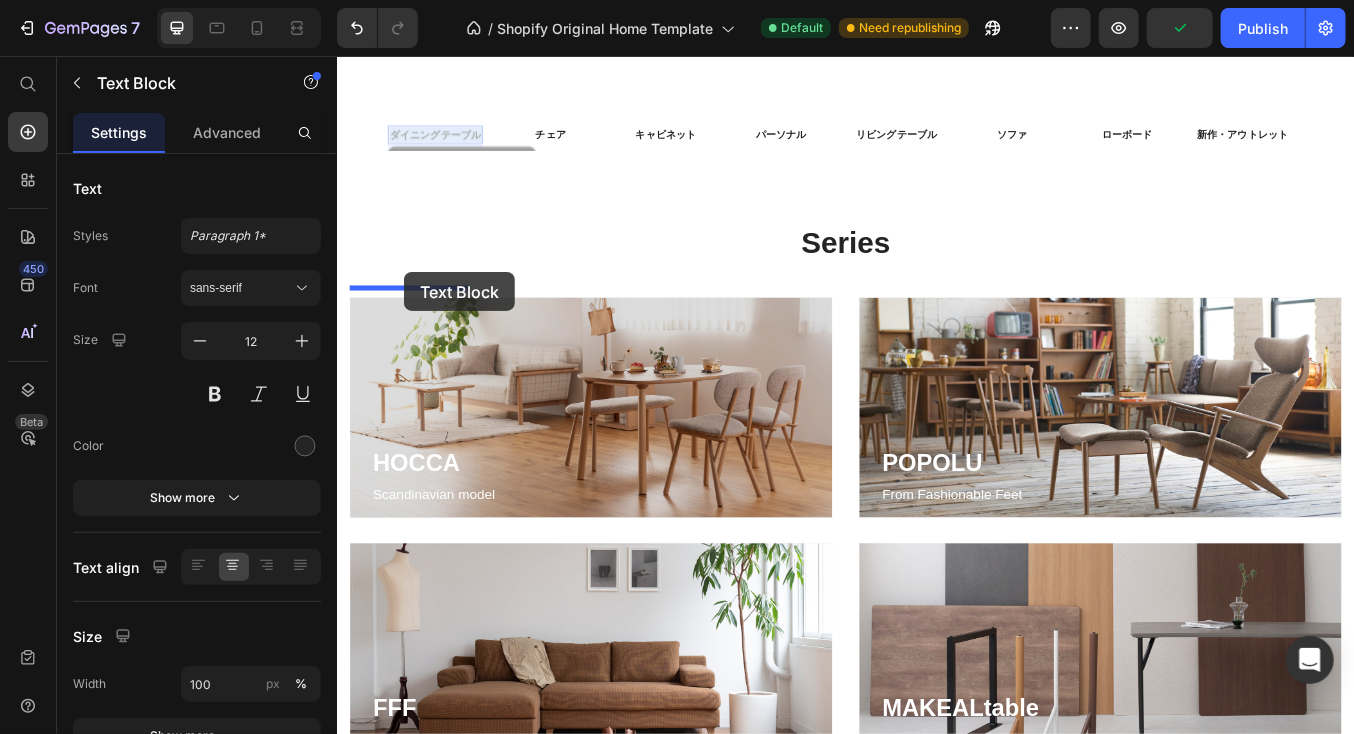 drag, startPoint x: 417, startPoint y: 559, endPoint x: 415, endPoint y: 310, distance: 249.00803 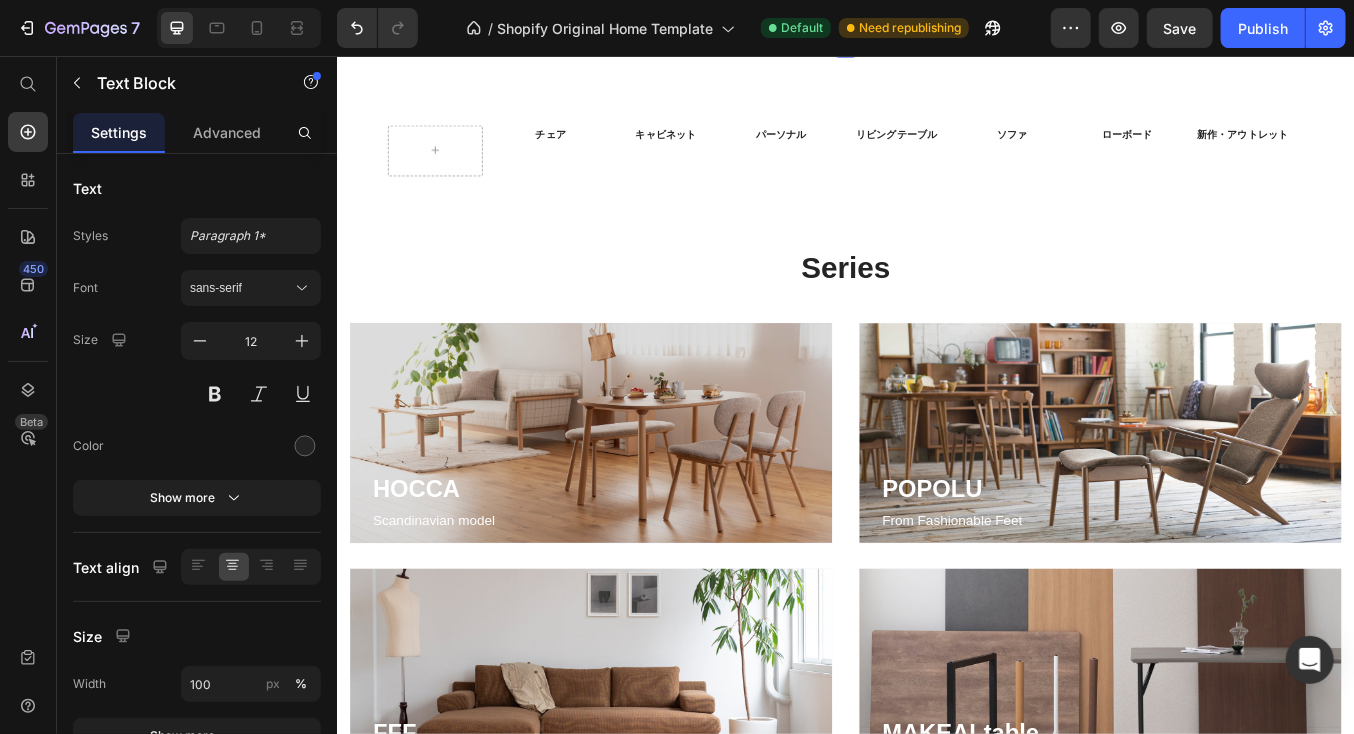 click on "Category Heading Row Image Bedroom Text ダイニングテーブル Text Block   8 Image Living Text Row Image Bath Text Image Dining Text Row Image Eco-friendly Text Image Outdoor Text Row Image Office Text Image Sale Text Row Row Section 3" at bounding box center (936, -189) 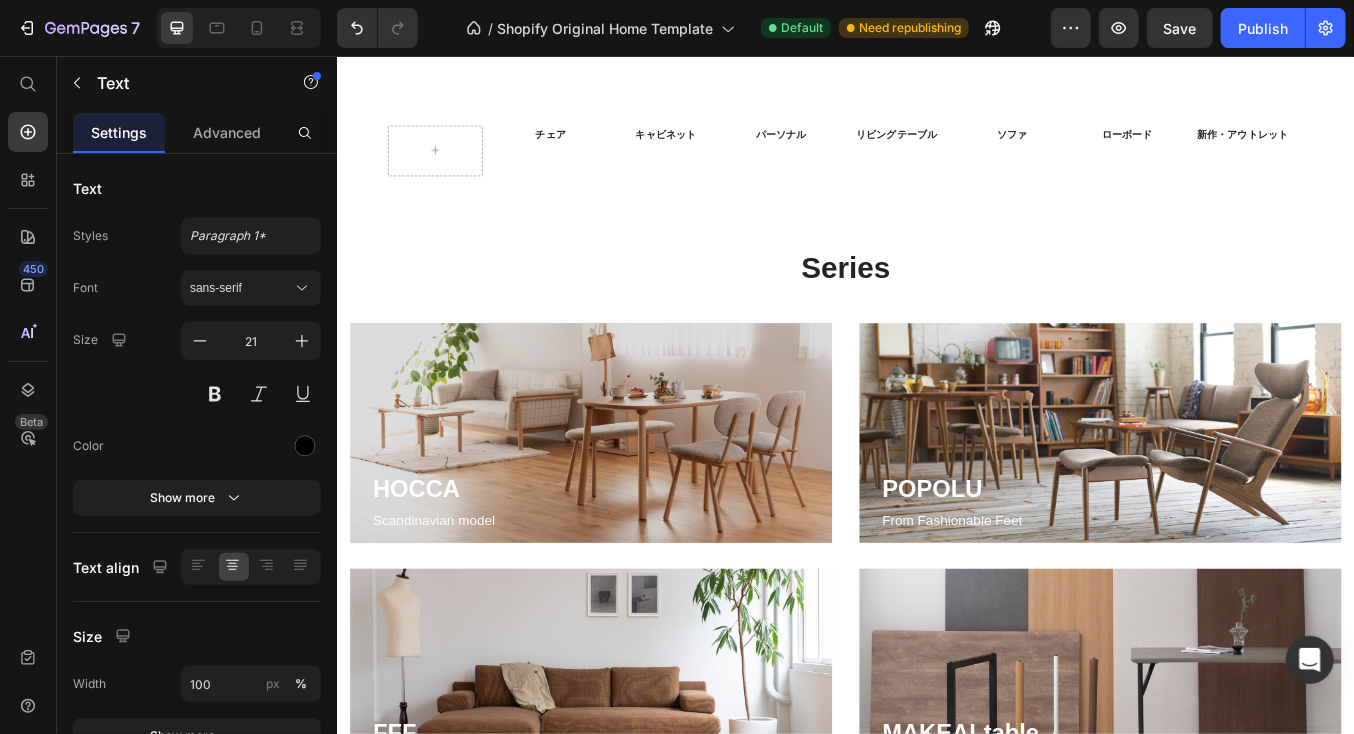 click on "Bedroom" at bounding box center [422, -99] 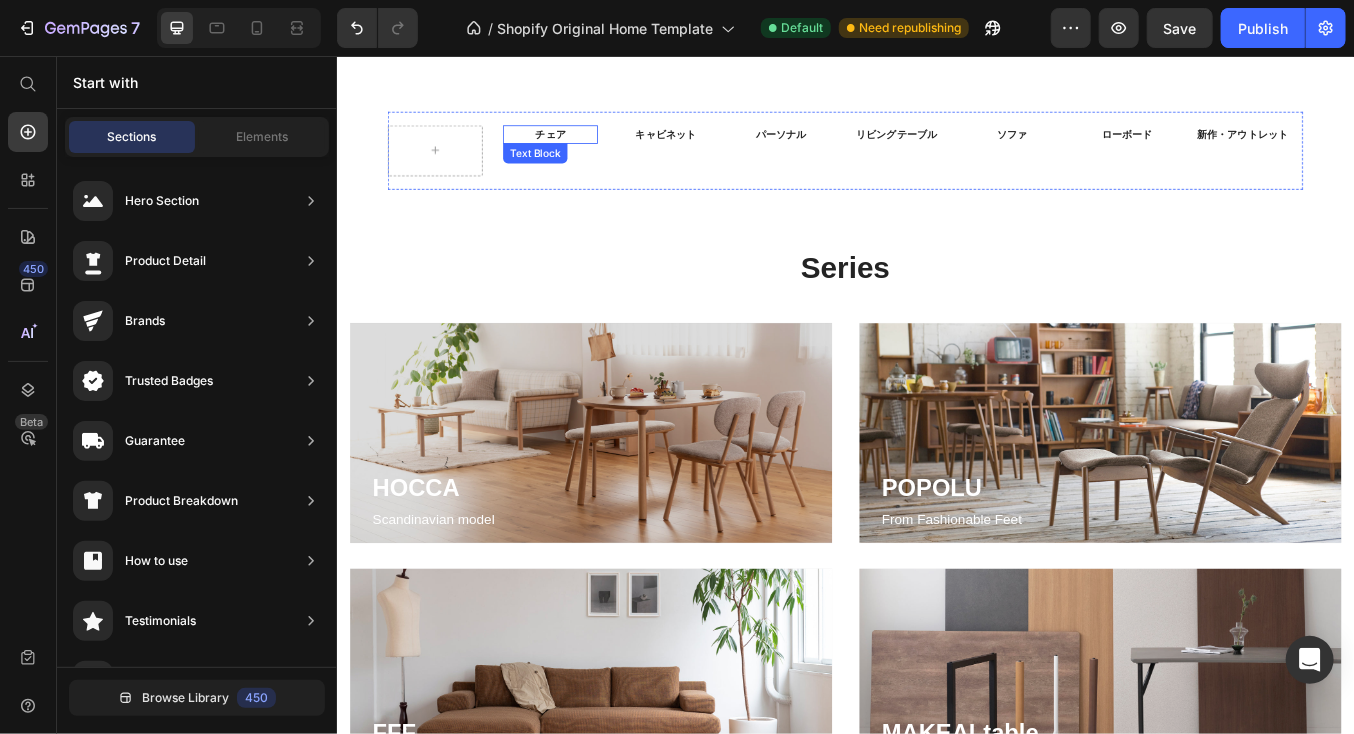 click on "チェア" at bounding box center (588, 148) 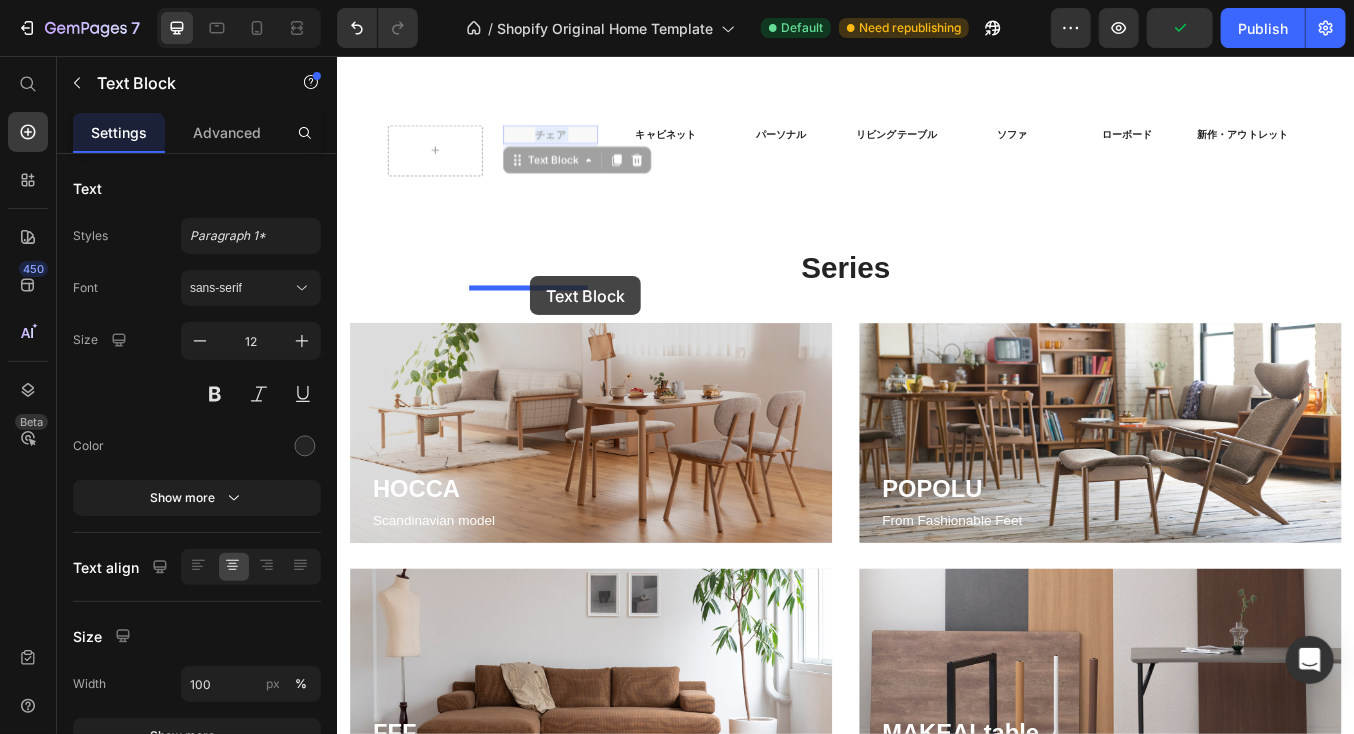 drag, startPoint x: 594, startPoint y: 556, endPoint x: 564, endPoint y: 315, distance: 242.86005 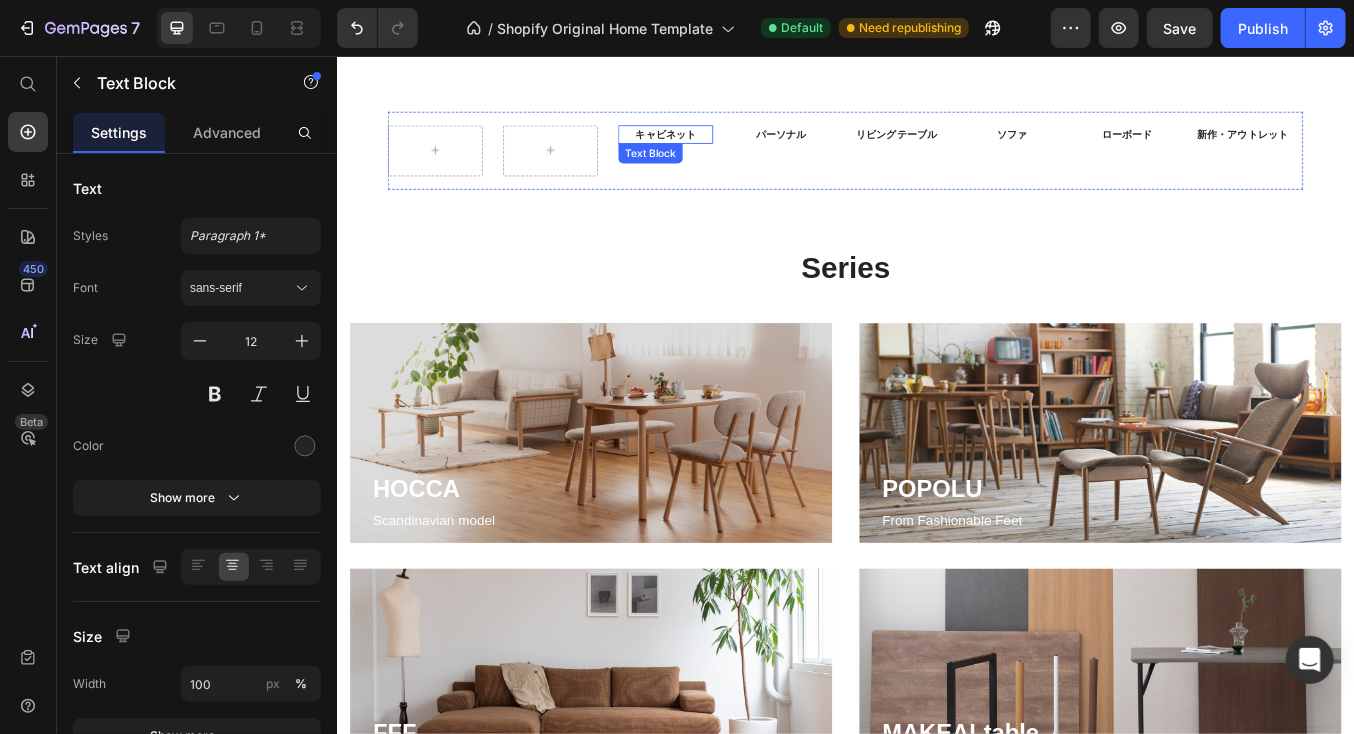 click on "キャビネット" at bounding box center [724, 148] 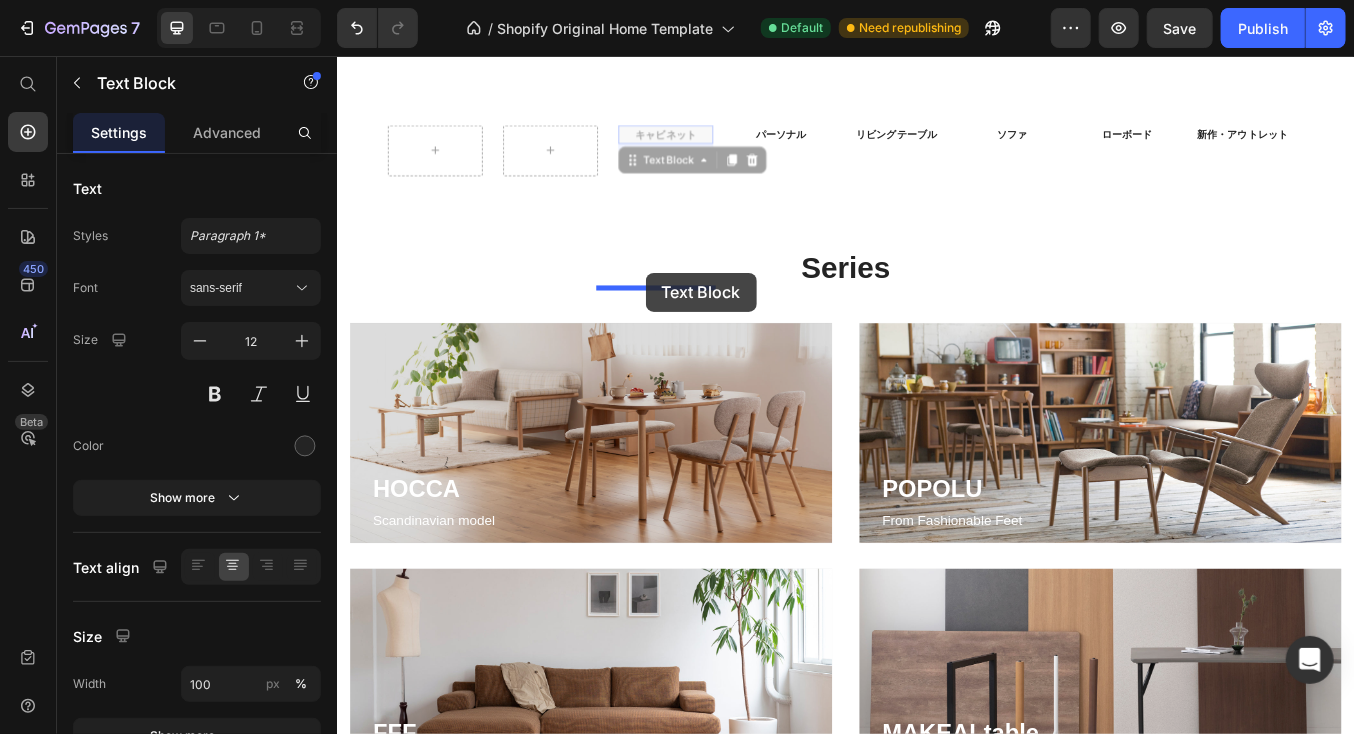 drag, startPoint x: 736, startPoint y: 555, endPoint x: 700, endPoint y: 311, distance: 246.64143 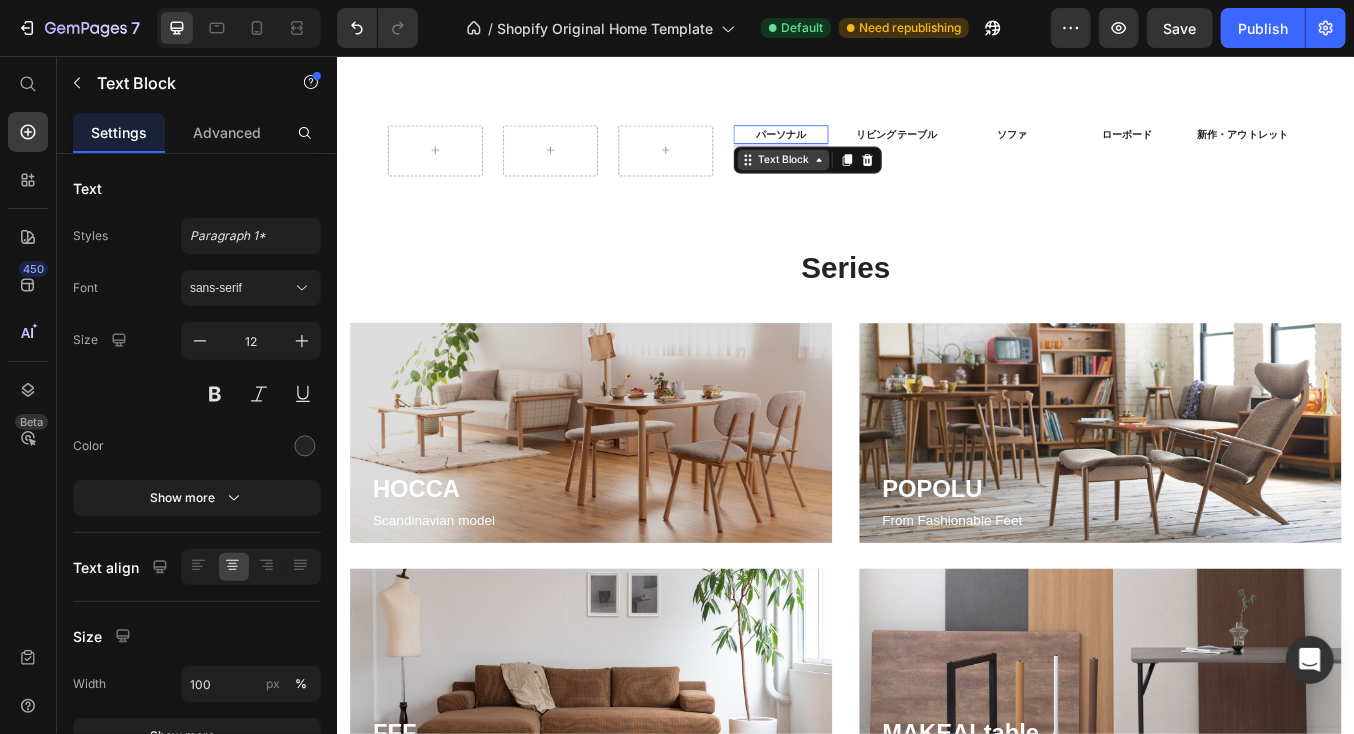 click on "パーソナル Text Block   0" at bounding box center [860, 148] 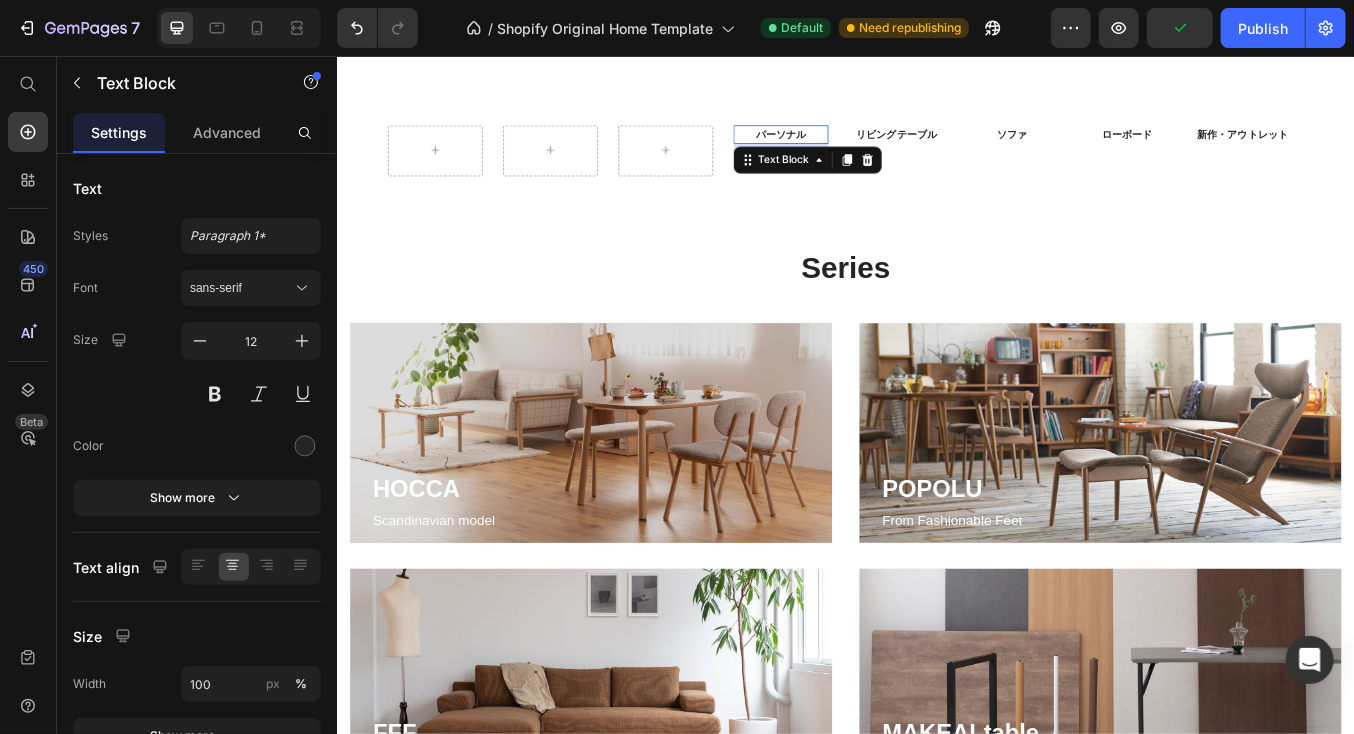 drag, startPoint x: 846, startPoint y: 569, endPoint x: 863, endPoint y: 564, distance: 17.720045 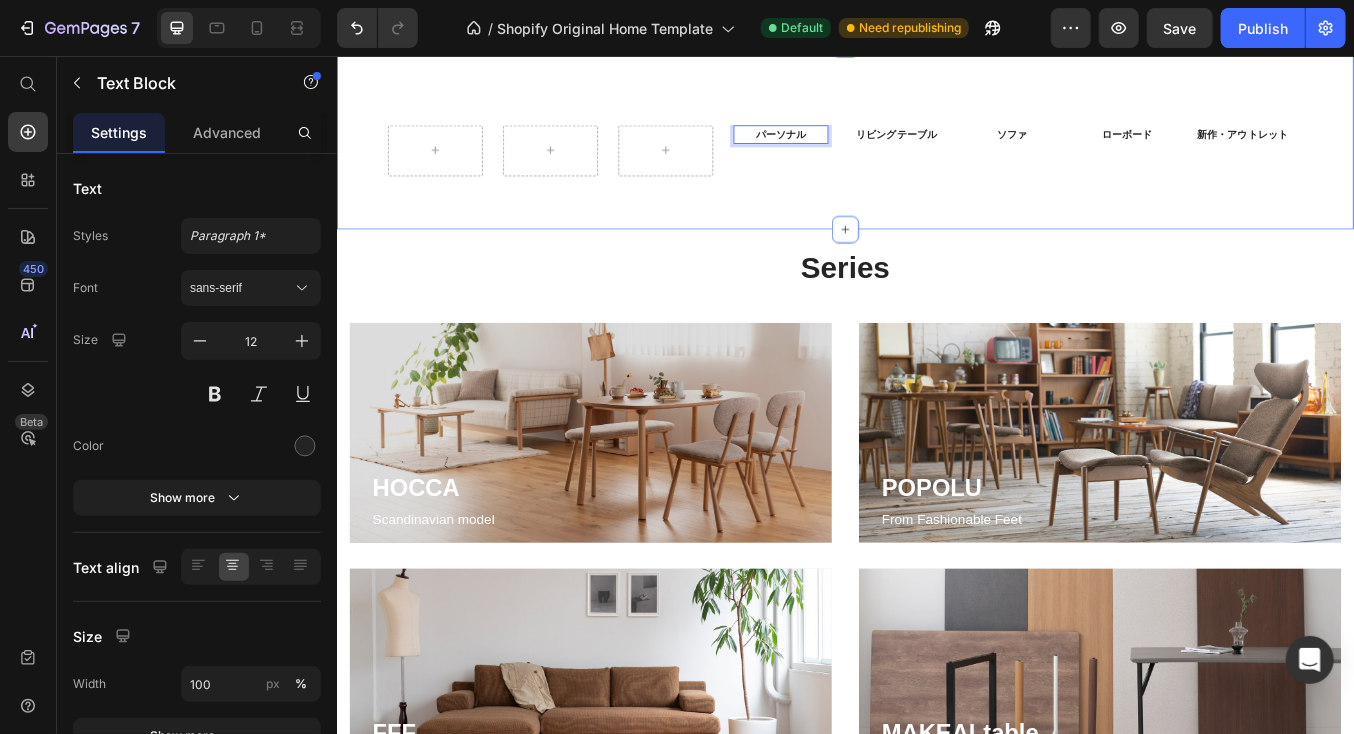 click on "パーソナル Text Block   8 リビングテーブル Text Block ソファ Text Block ローボード Text Block 新作・アウトレット Text Block Carousel Row Section 4" at bounding box center [936, 150] 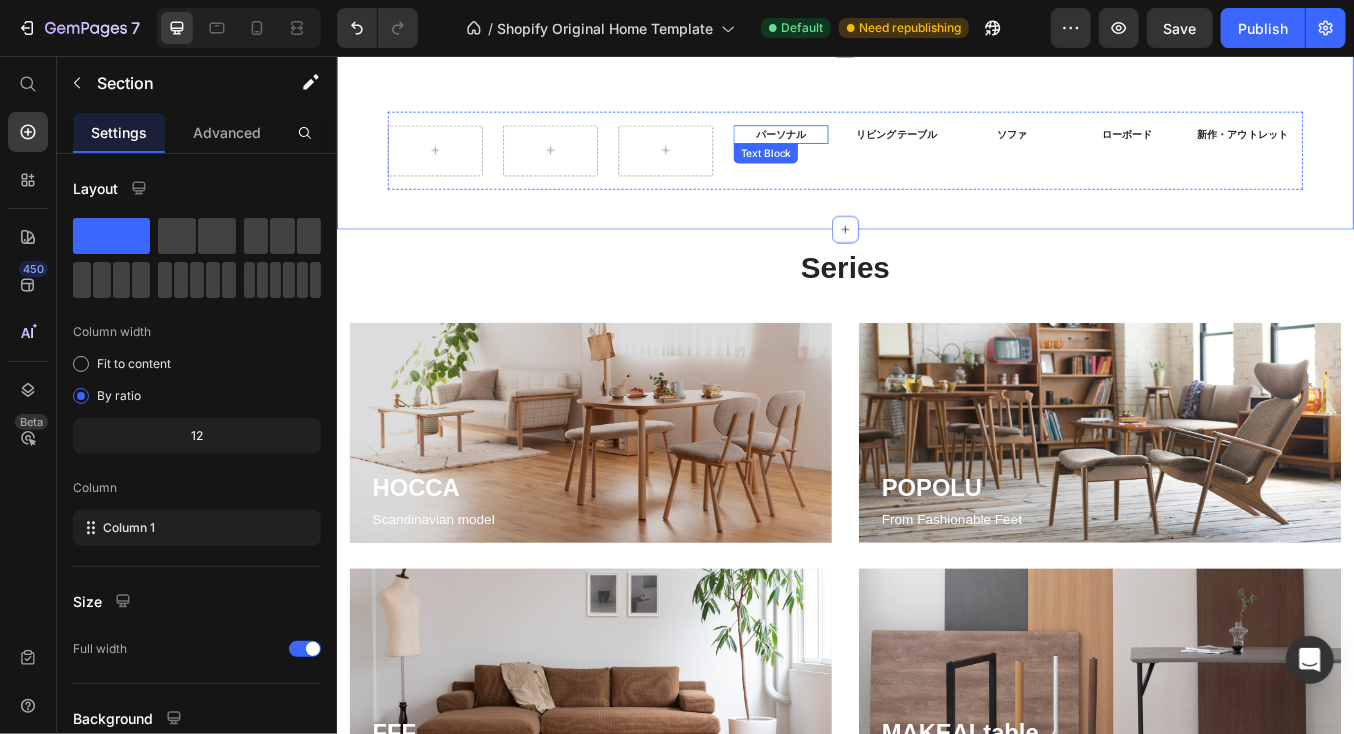 click on "パーソナル" at bounding box center (860, 148) 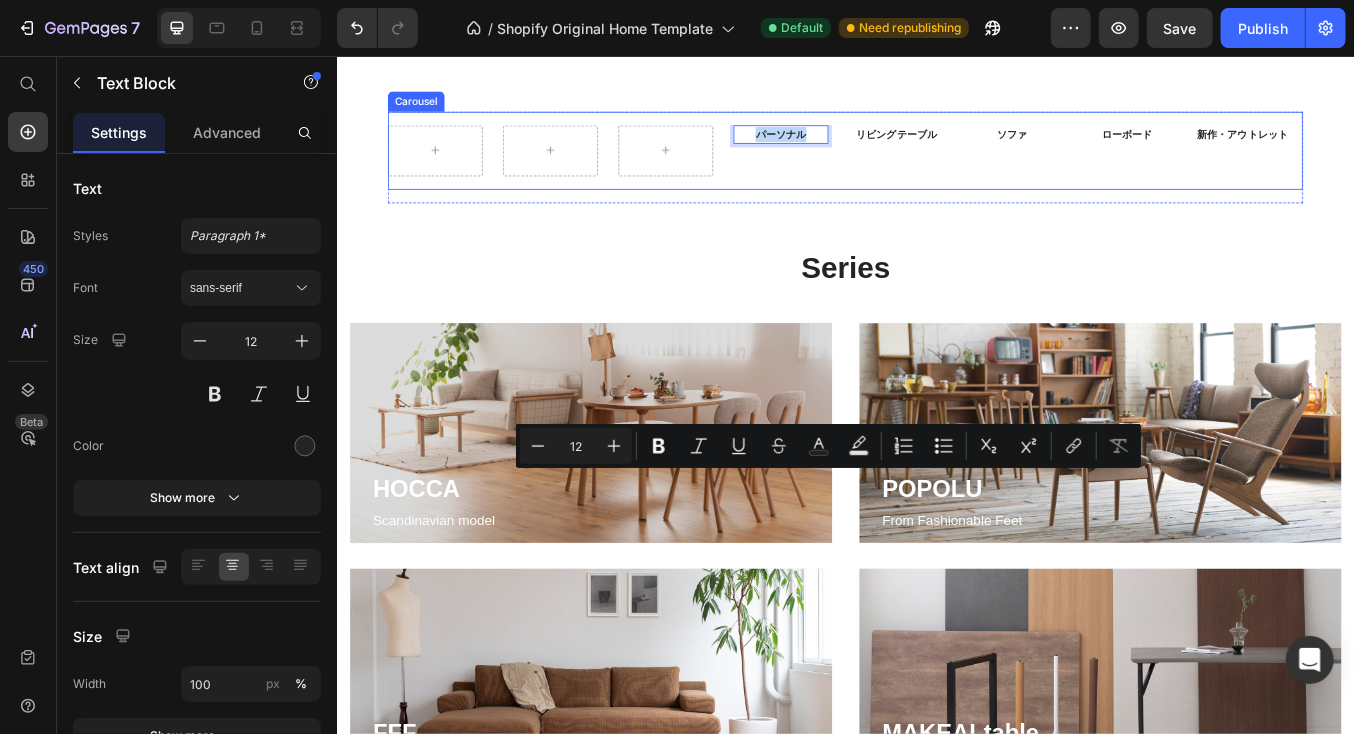 drag, startPoint x: 814, startPoint y: 554, endPoint x: 825, endPoint y: 545, distance: 14.21267 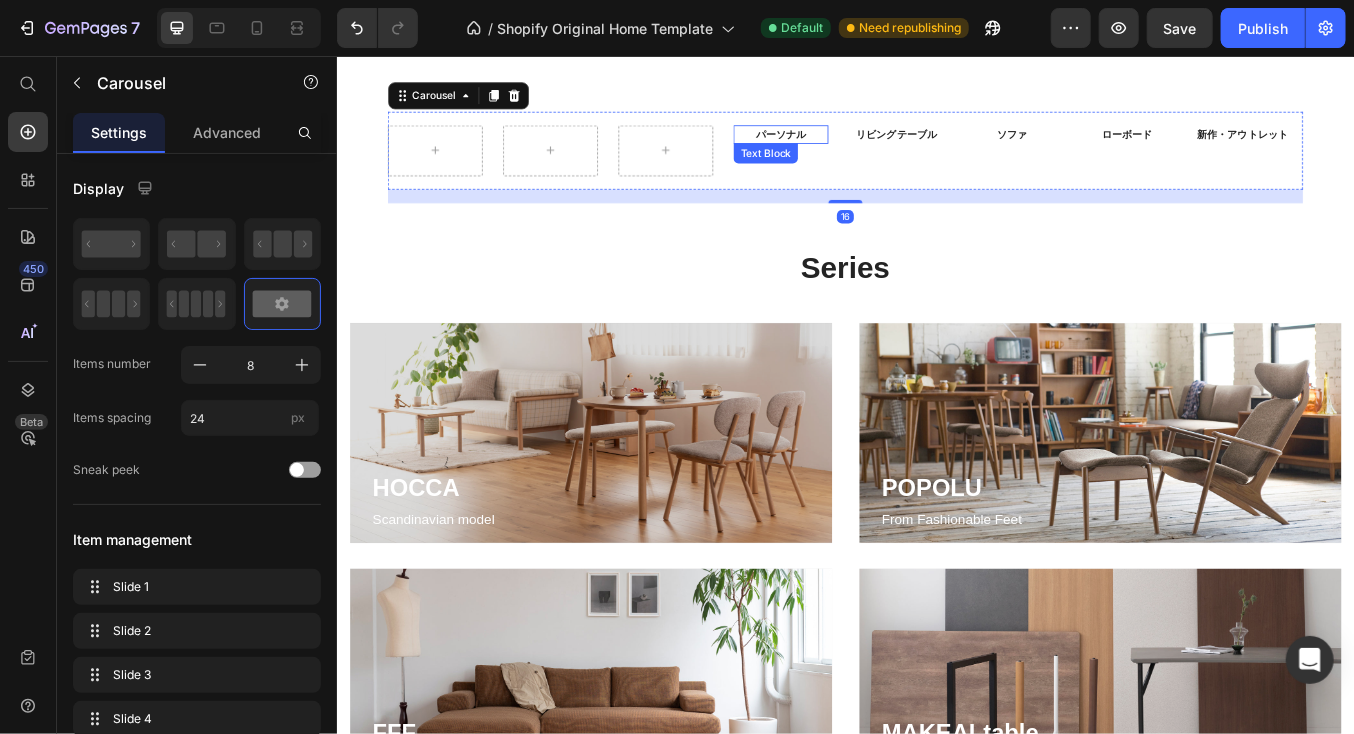 click on "パーソナル" at bounding box center [860, 148] 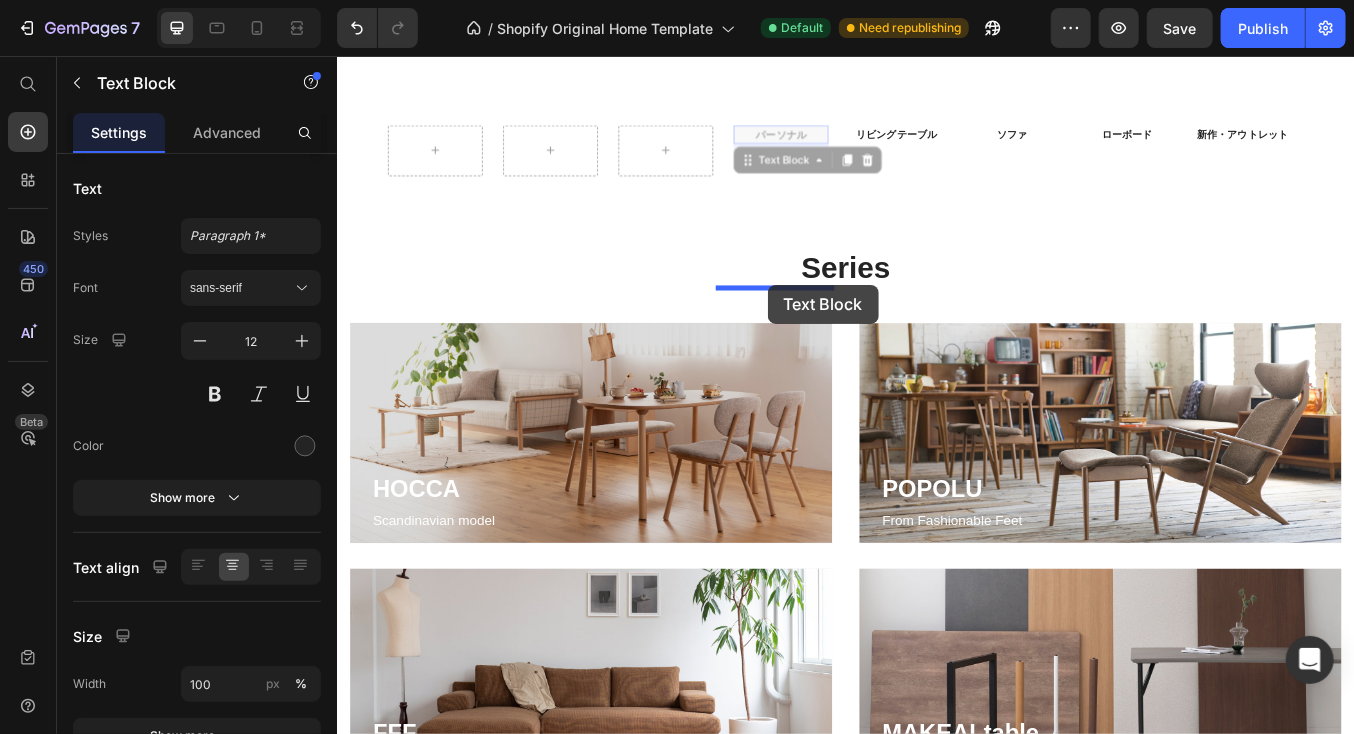 drag, startPoint x: 824, startPoint y: 594, endPoint x: 844, endPoint y: 325, distance: 269.74246 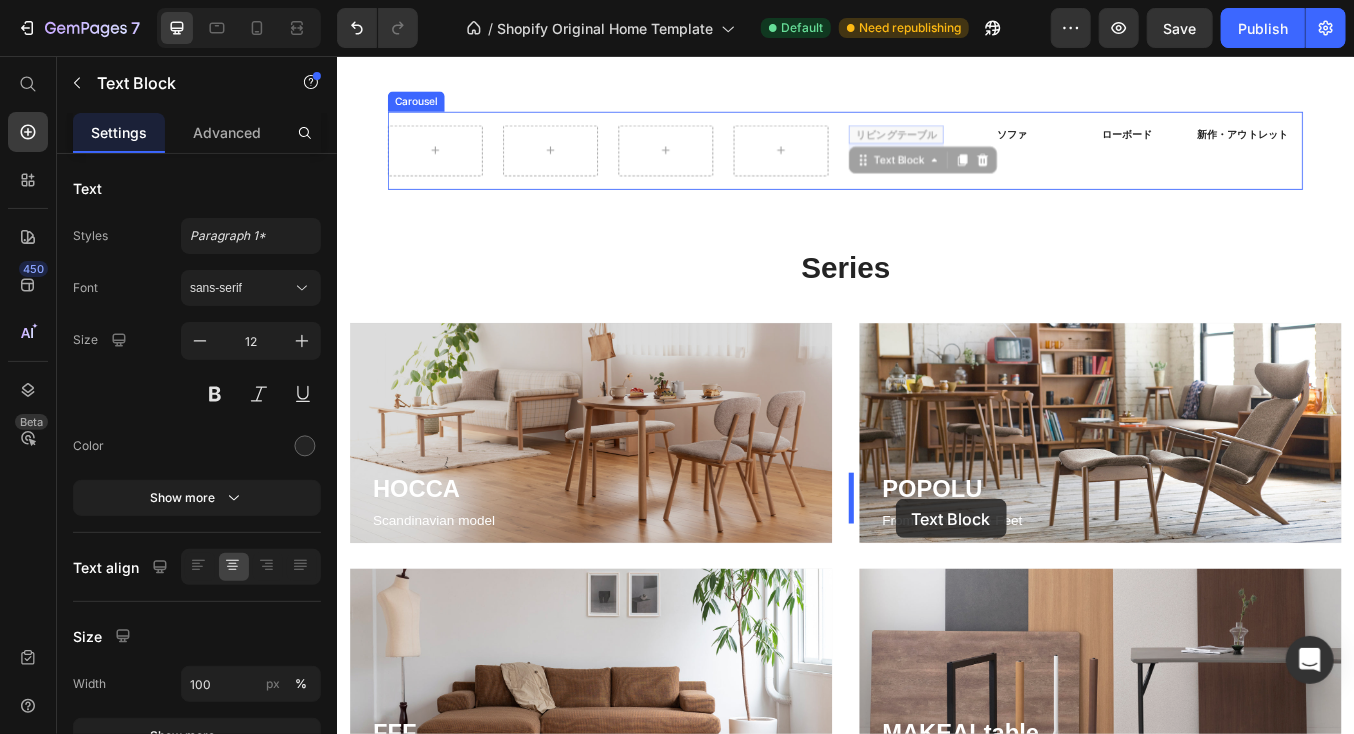 drag, startPoint x: 957, startPoint y: 588, endPoint x: 995, endPoint y: 578, distance: 39.293766 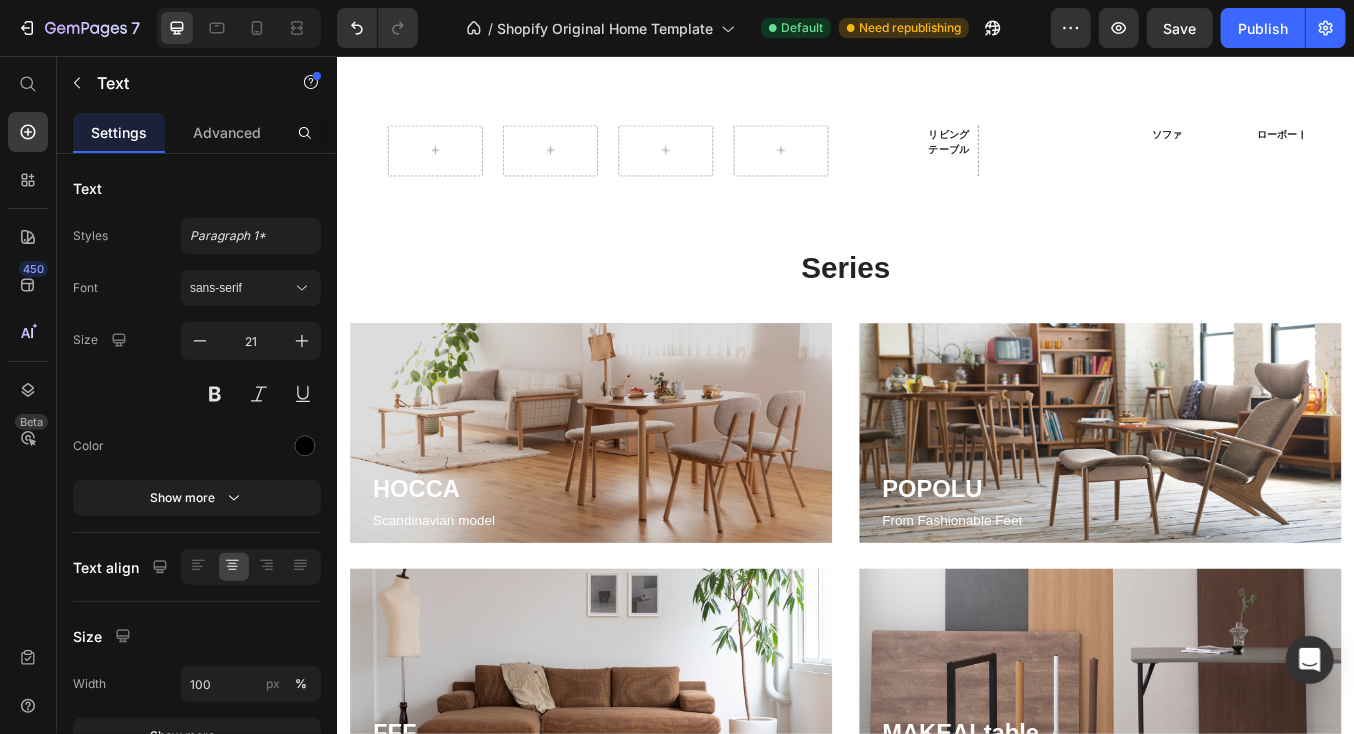 click on "Living Text   0" at bounding box center (565, -107) 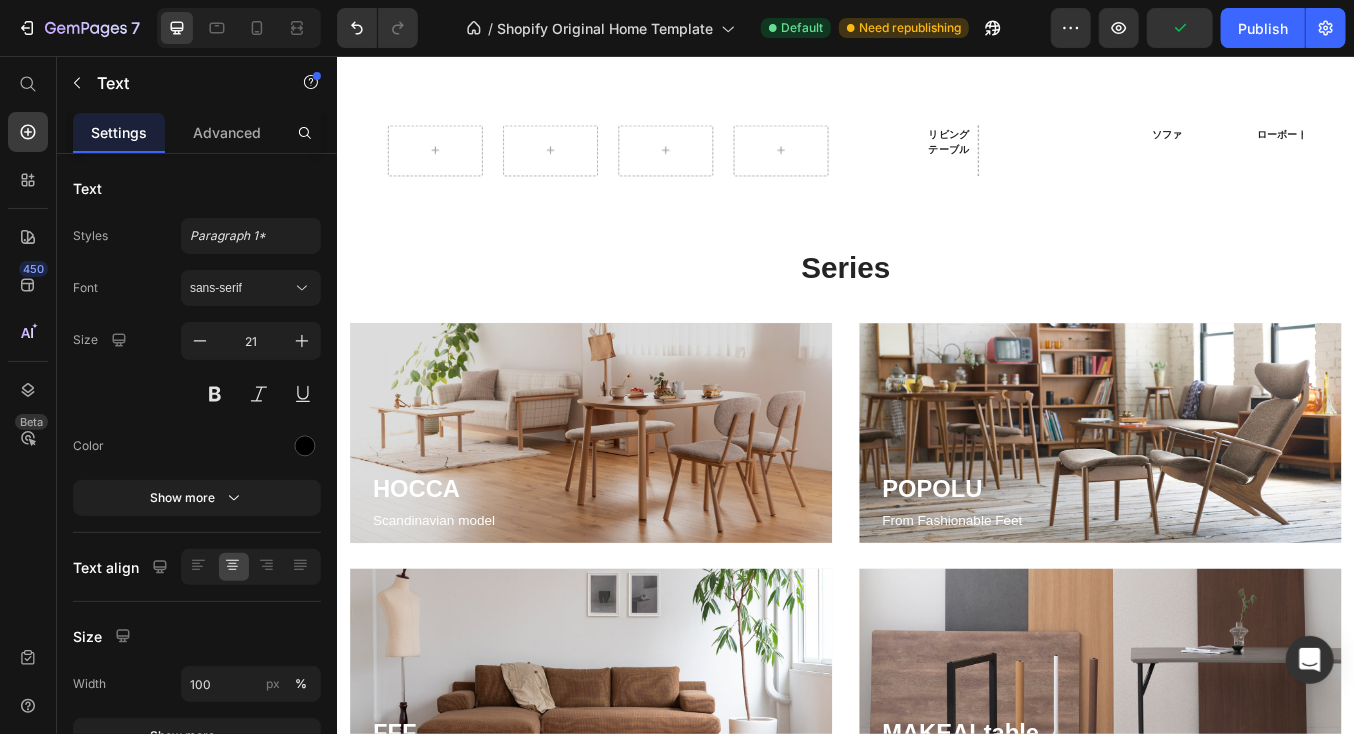 click 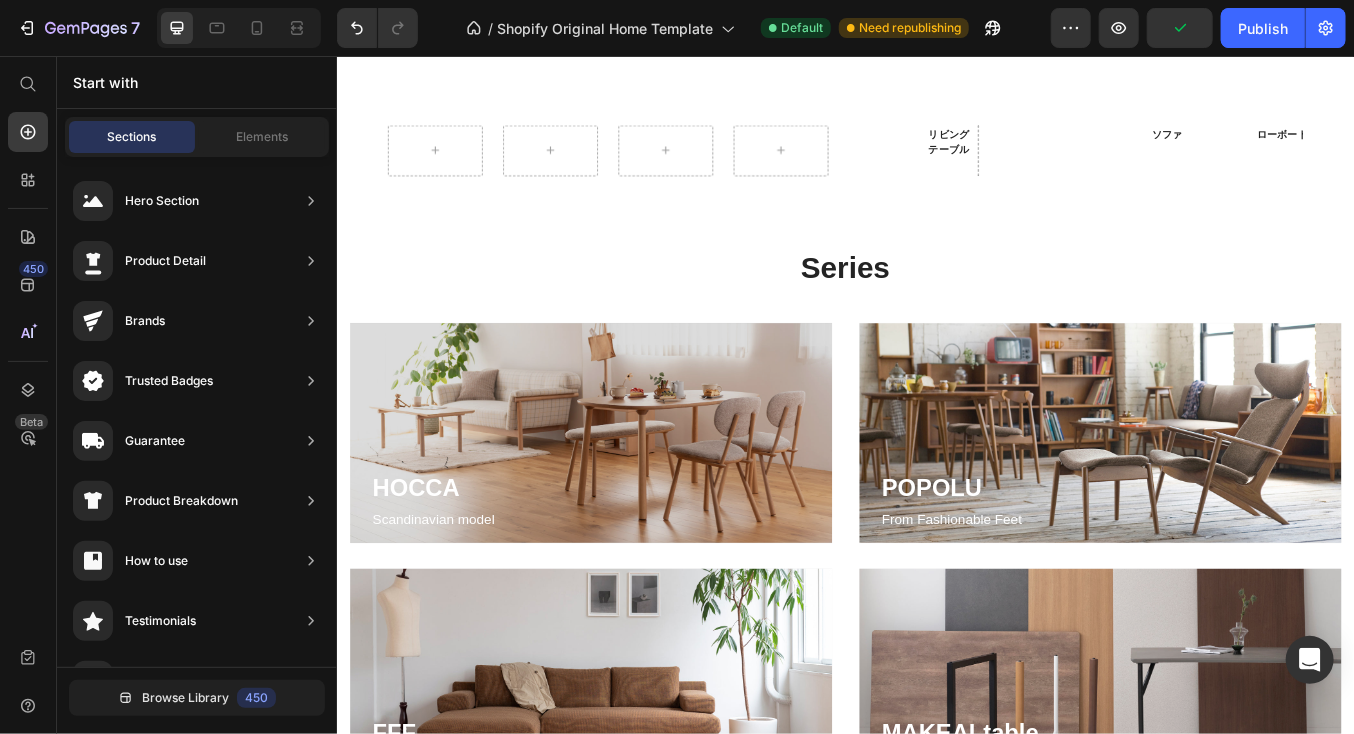 click on "Bath" at bounding box center (717, -99) 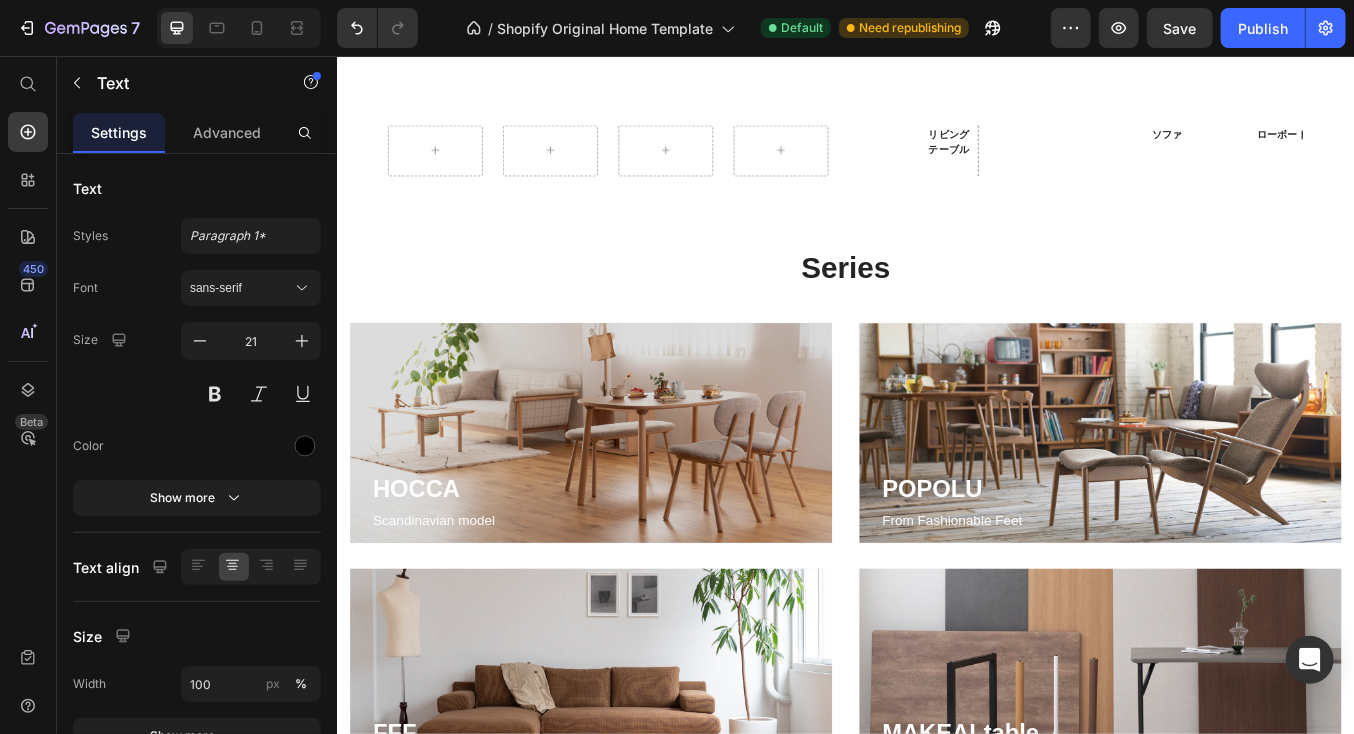 click 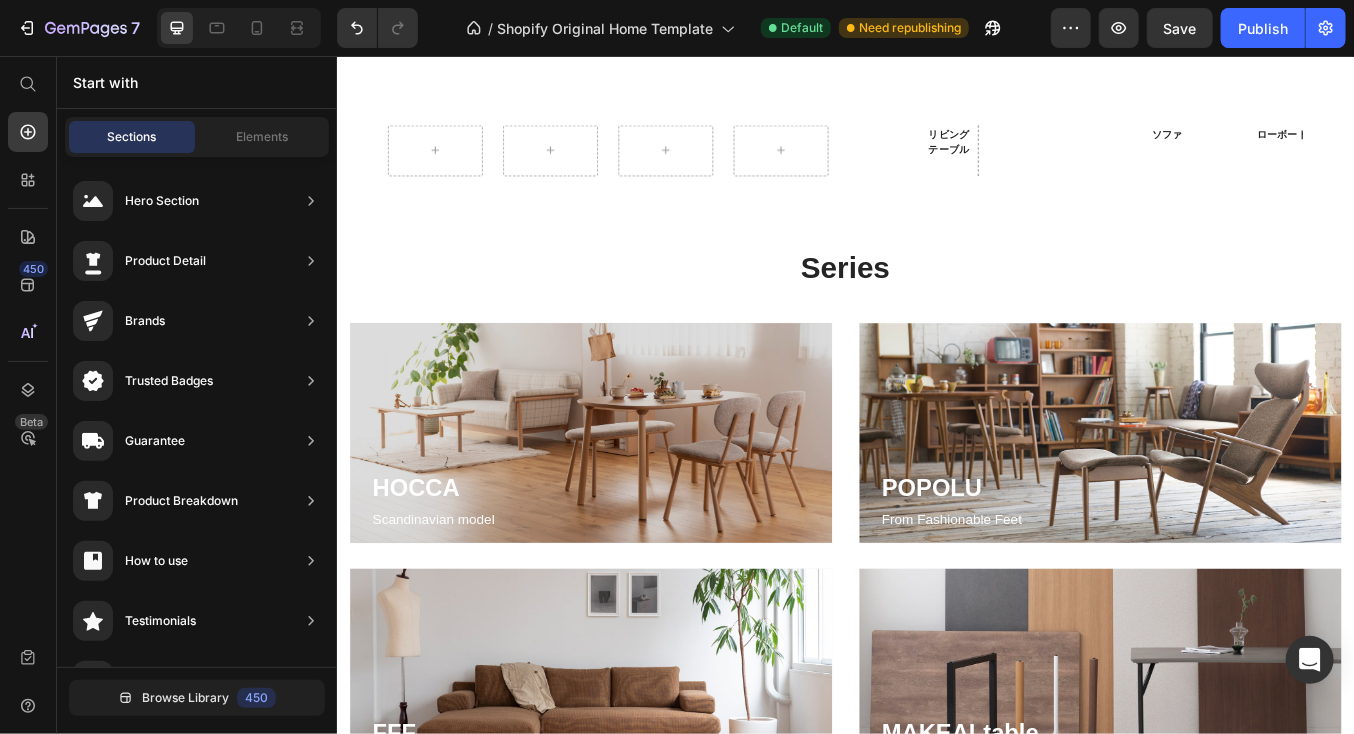 click on "Dining" at bounding box center (860, -99) 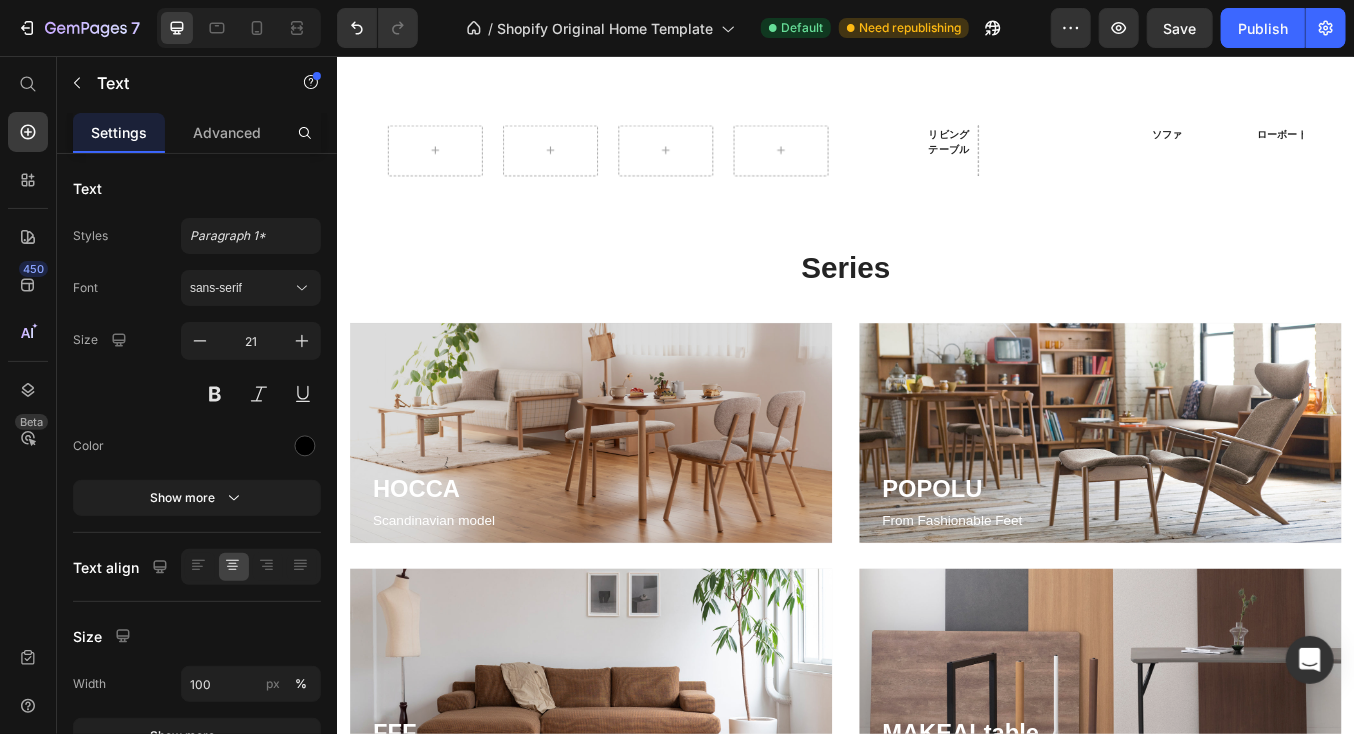 click 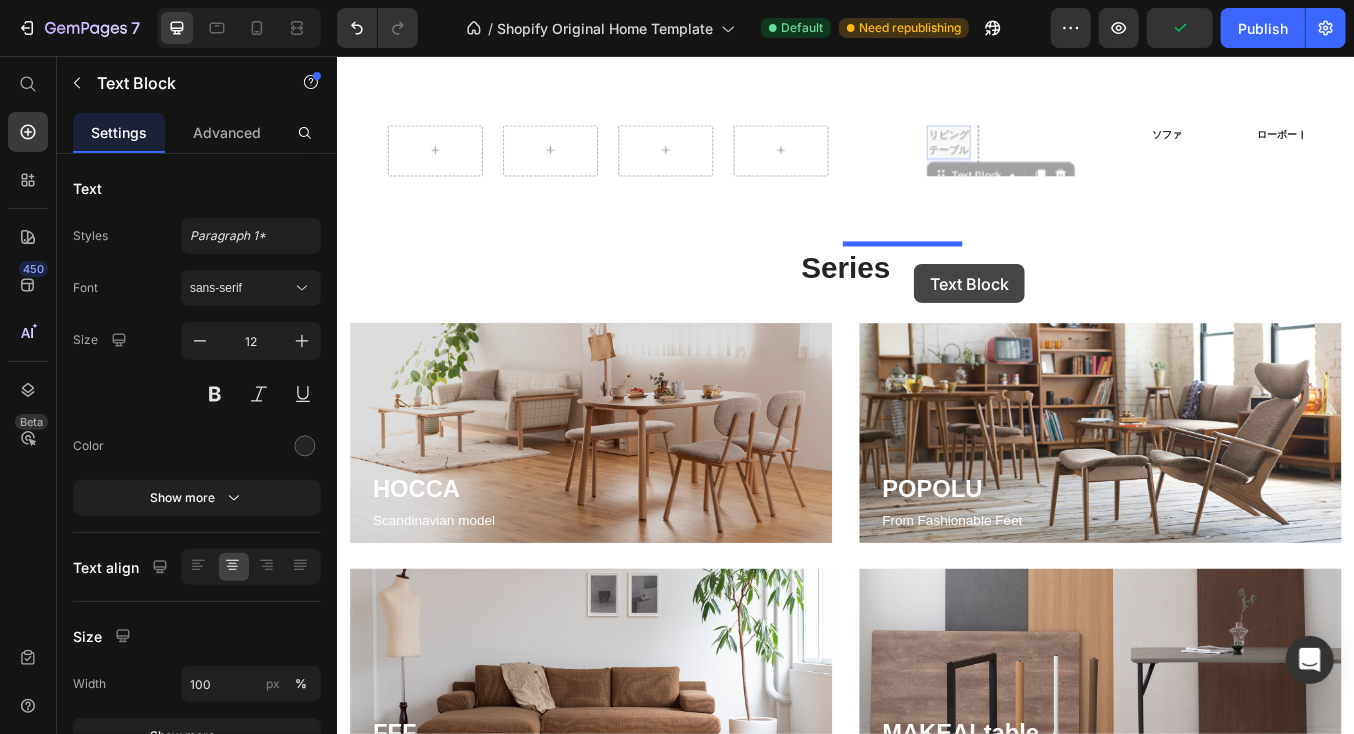 drag, startPoint x: 1043, startPoint y: 605, endPoint x: 1017, endPoint y: 301, distance: 305.1098 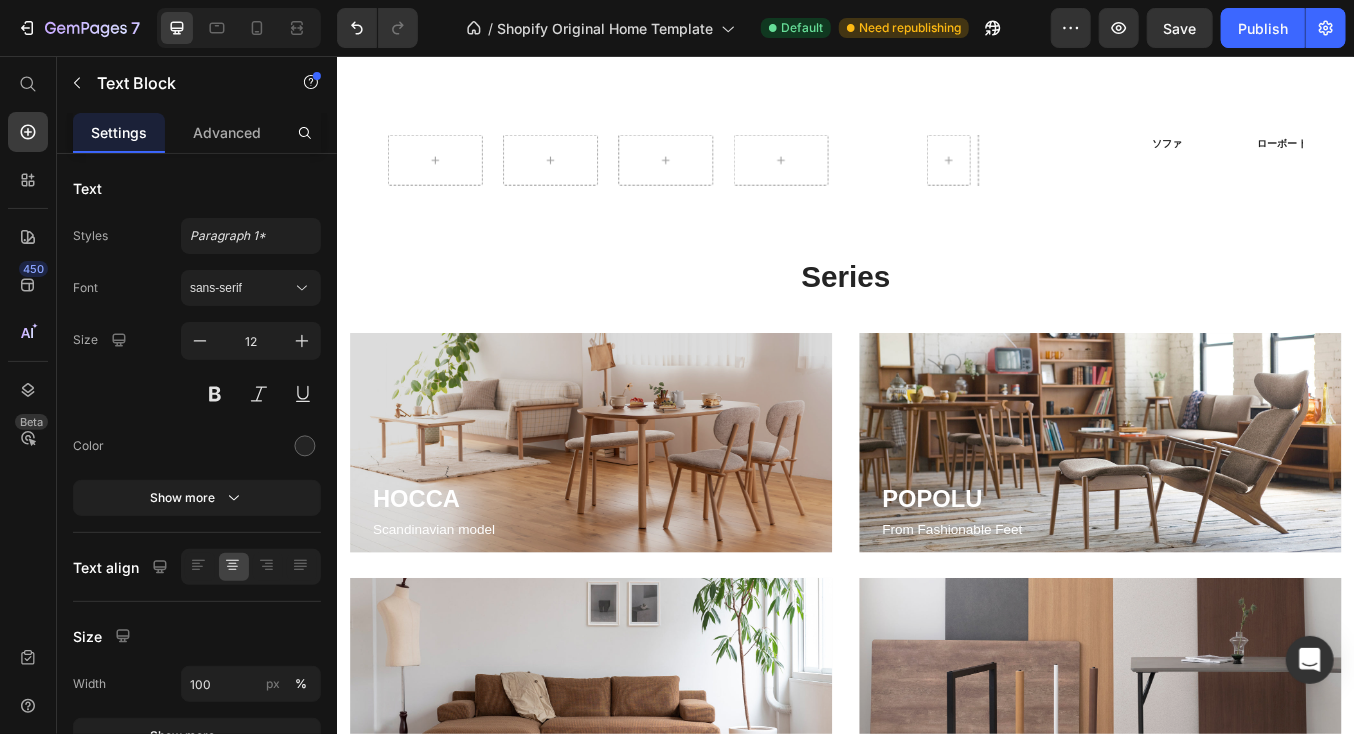 click on "Eco-friendly" at bounding box center [1012, -54] 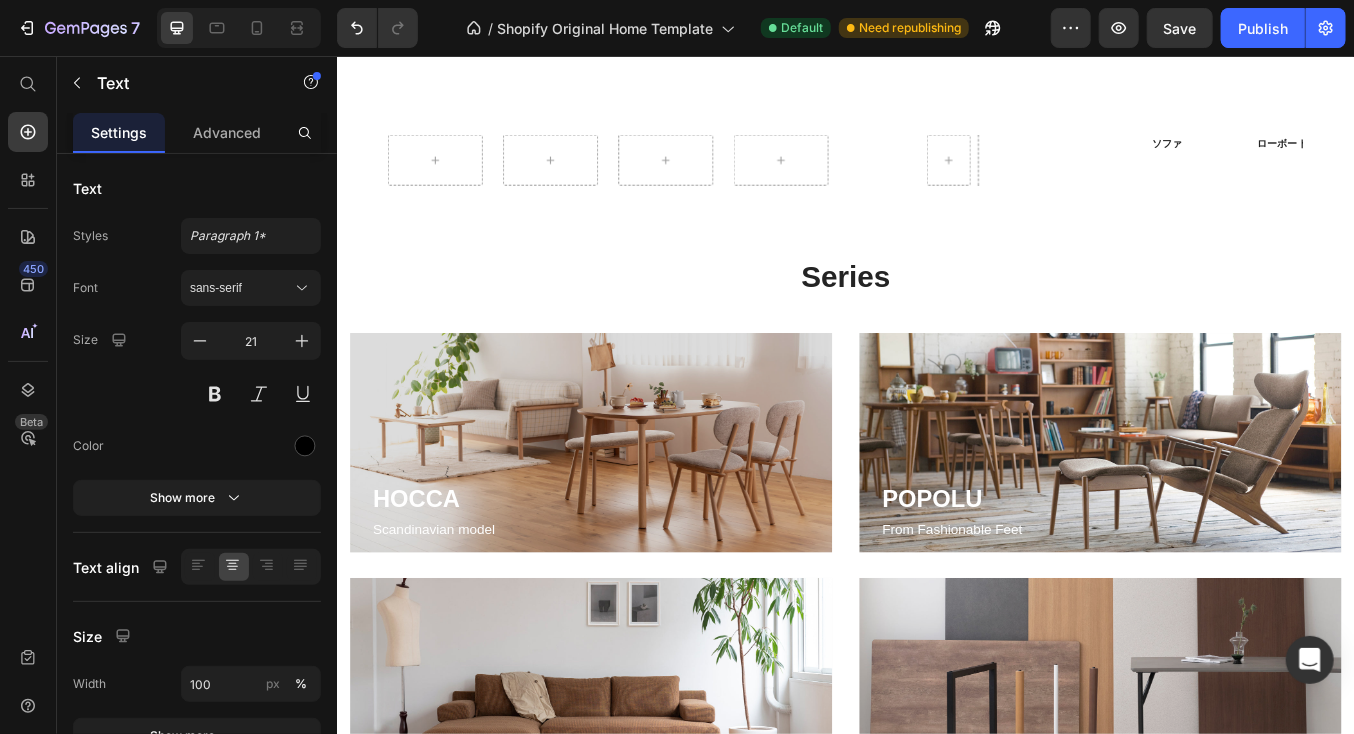 click 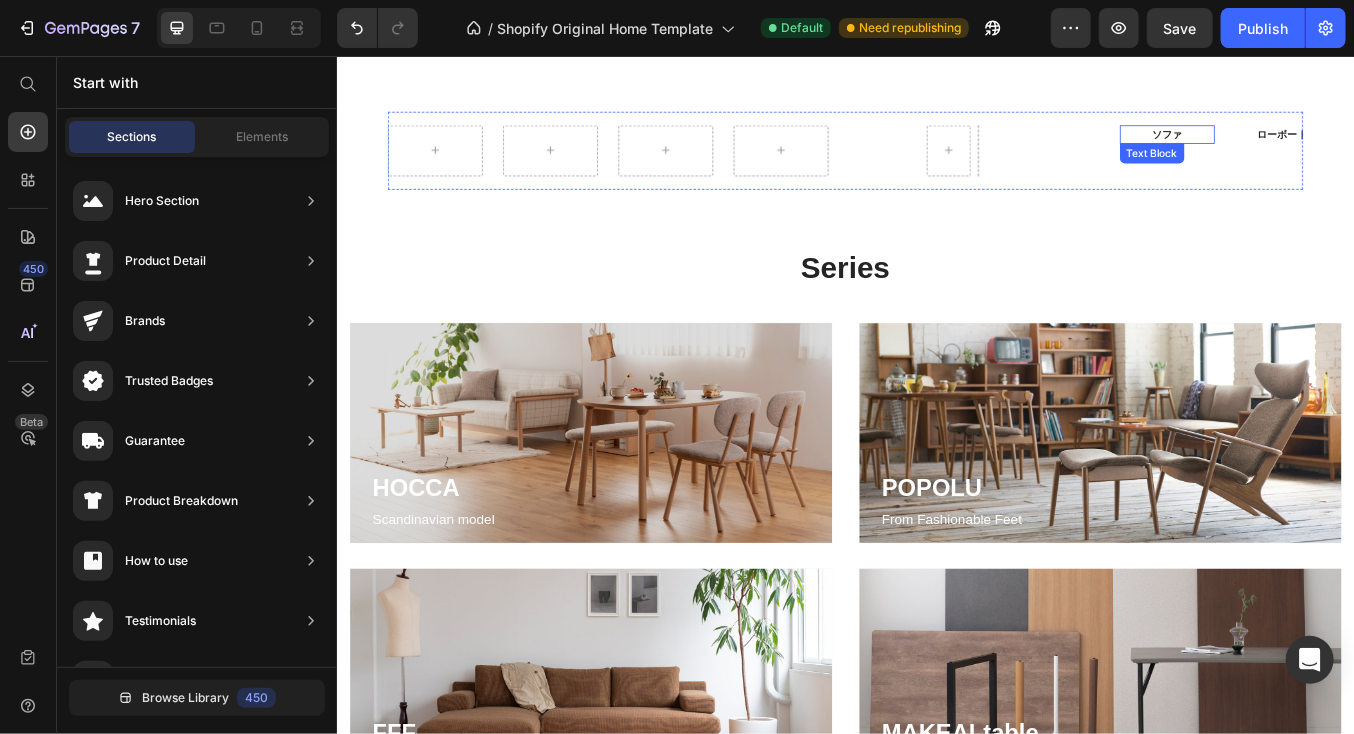 click on "ソファ" at bounding box center [1316, 148] 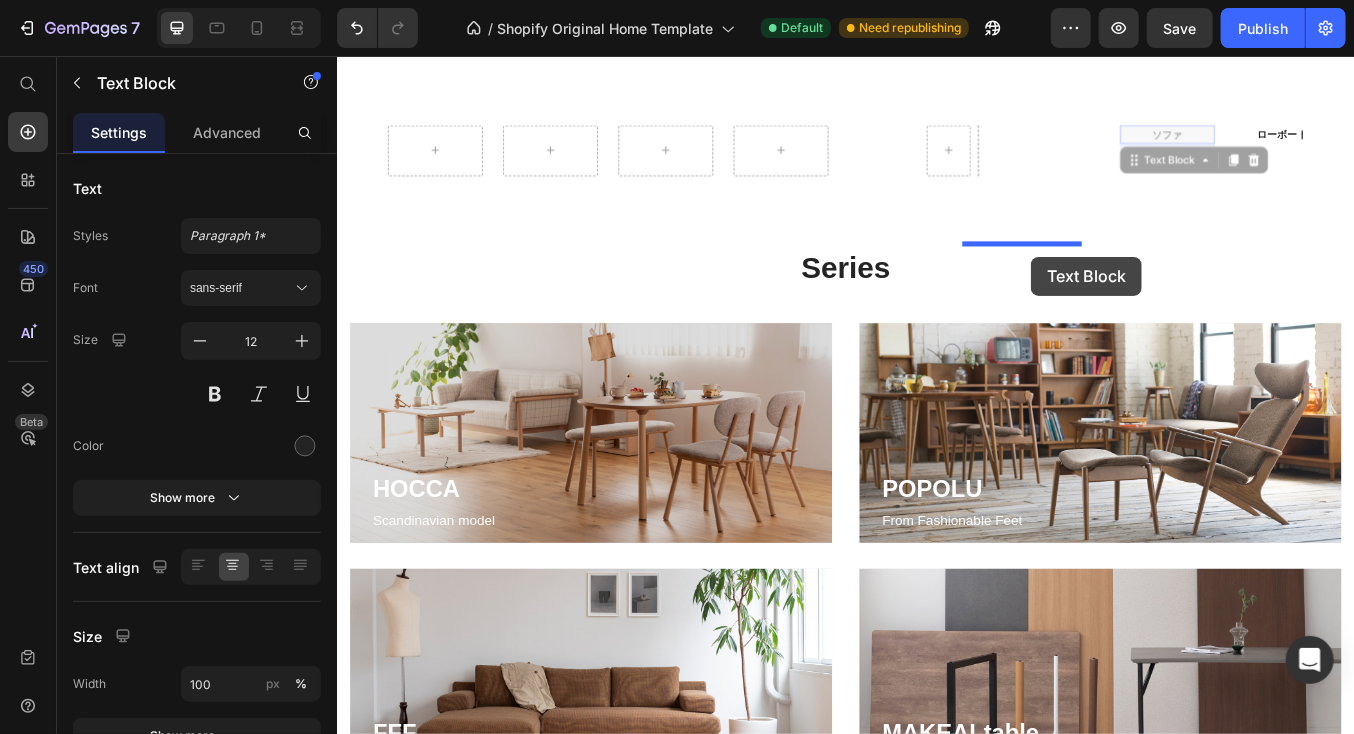 drag, startPoint x: 1262, startPoint y: 597, endPoint x: 1155, endPoint y: 292, distance: 323.22437 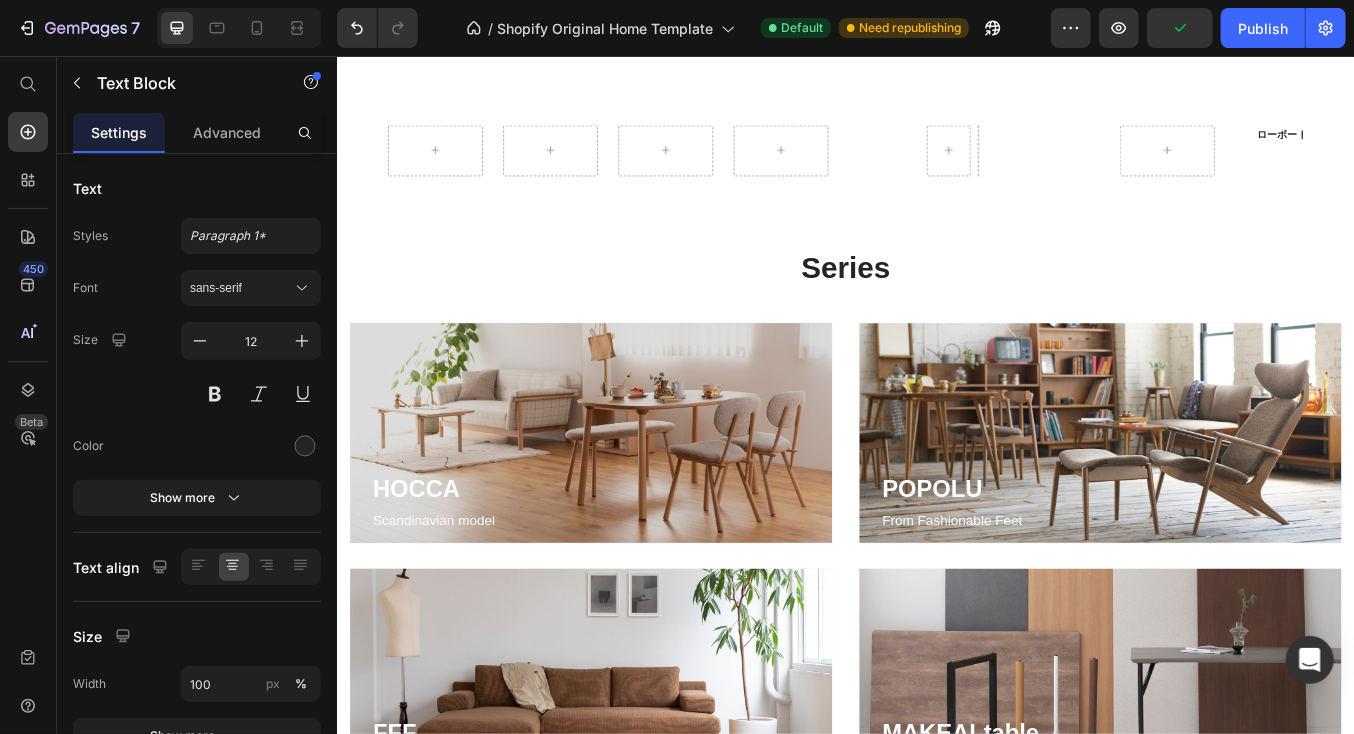 click on "Outdoor" at bounding box center (1155, -69) 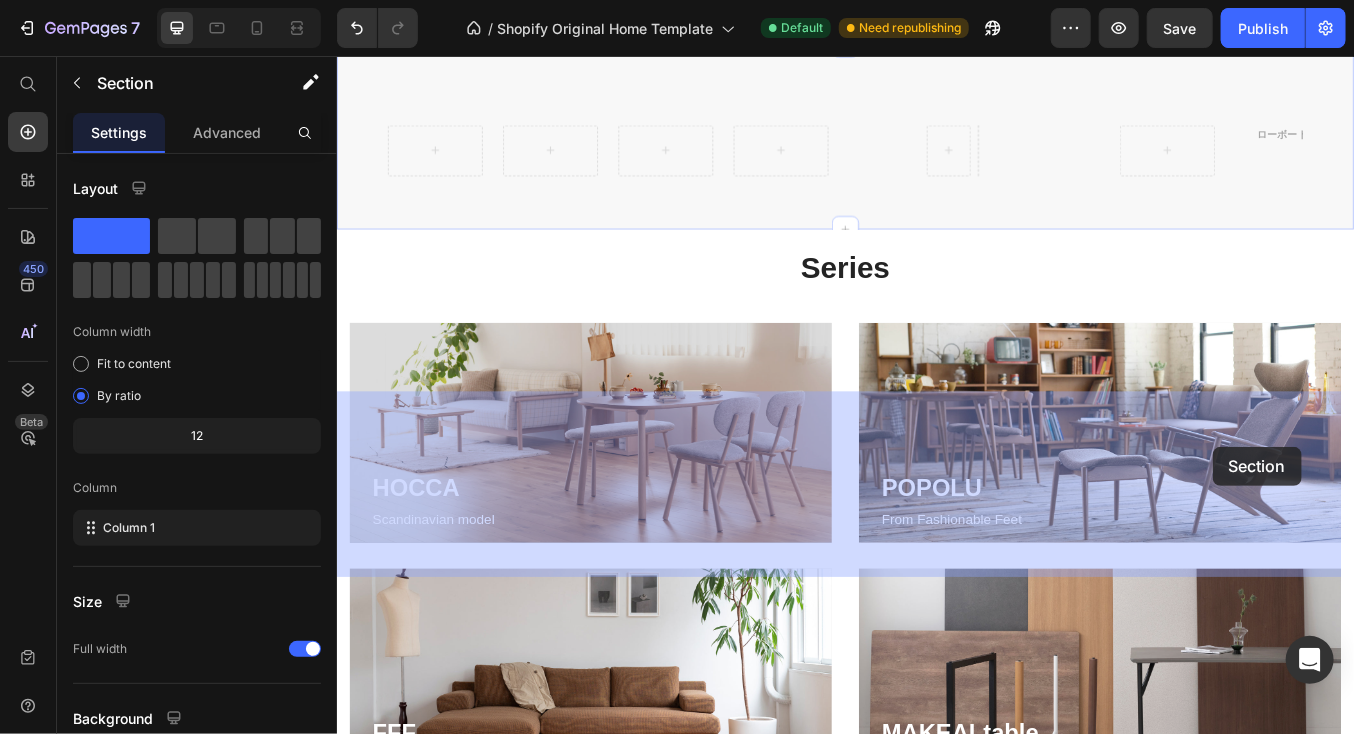 drag, startPoint x: 1457, startPoint y: 504, endPoint x: 1446, endPoint y: 604, distance: 100.60318 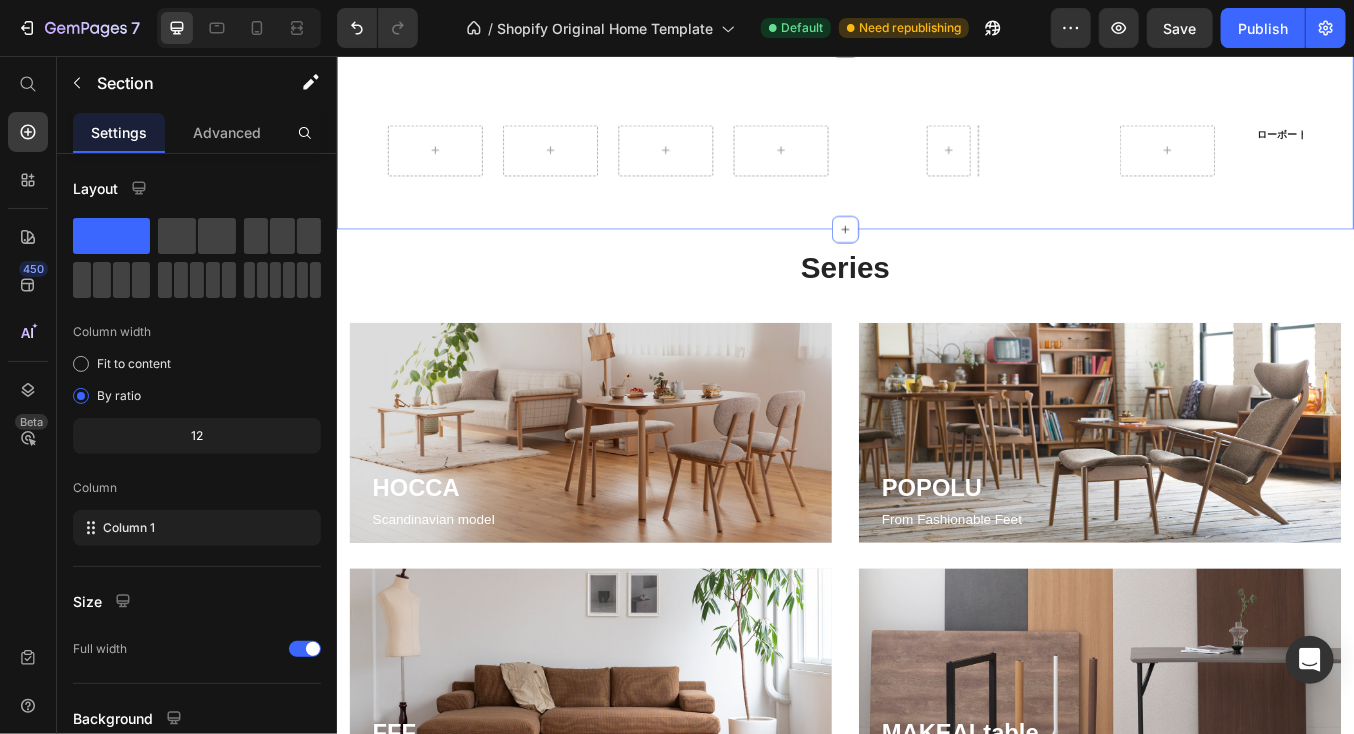 click on "Row
ローボード Text Block 新作・アウトレット Text Block Carousel Row Section 4" at bounding box center (936, 150) 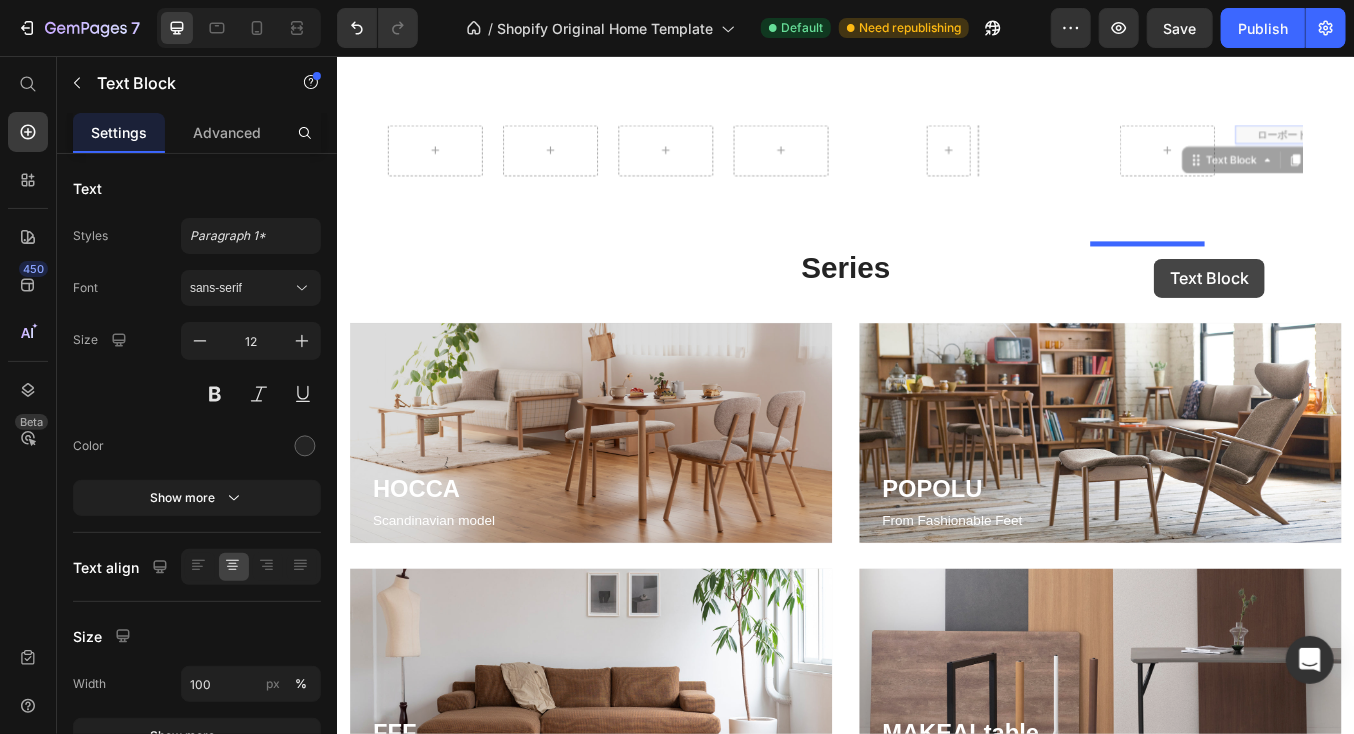 drag, startPoint x: 1384, startPoint y: 560, endPoint x: 1300, endPoint y: 294, distance: 278.94803 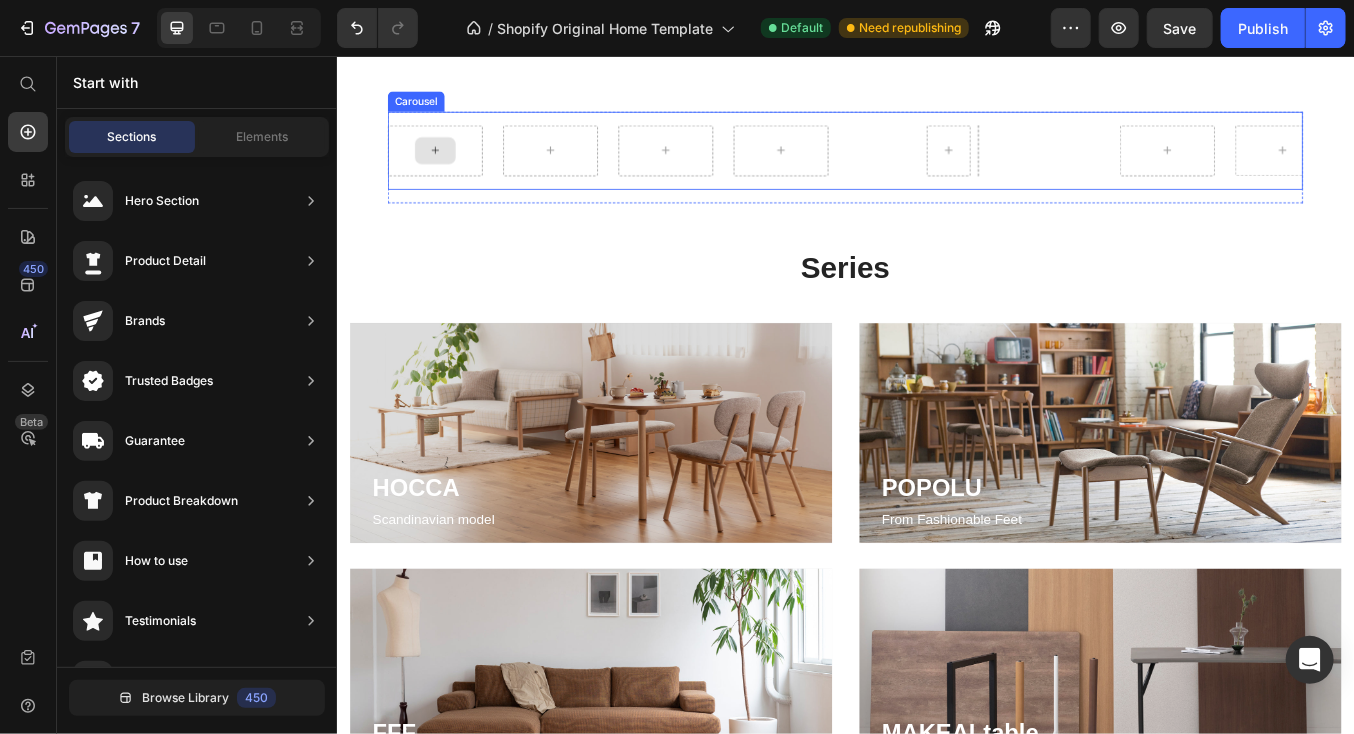 click at bounding box center (452, 167) 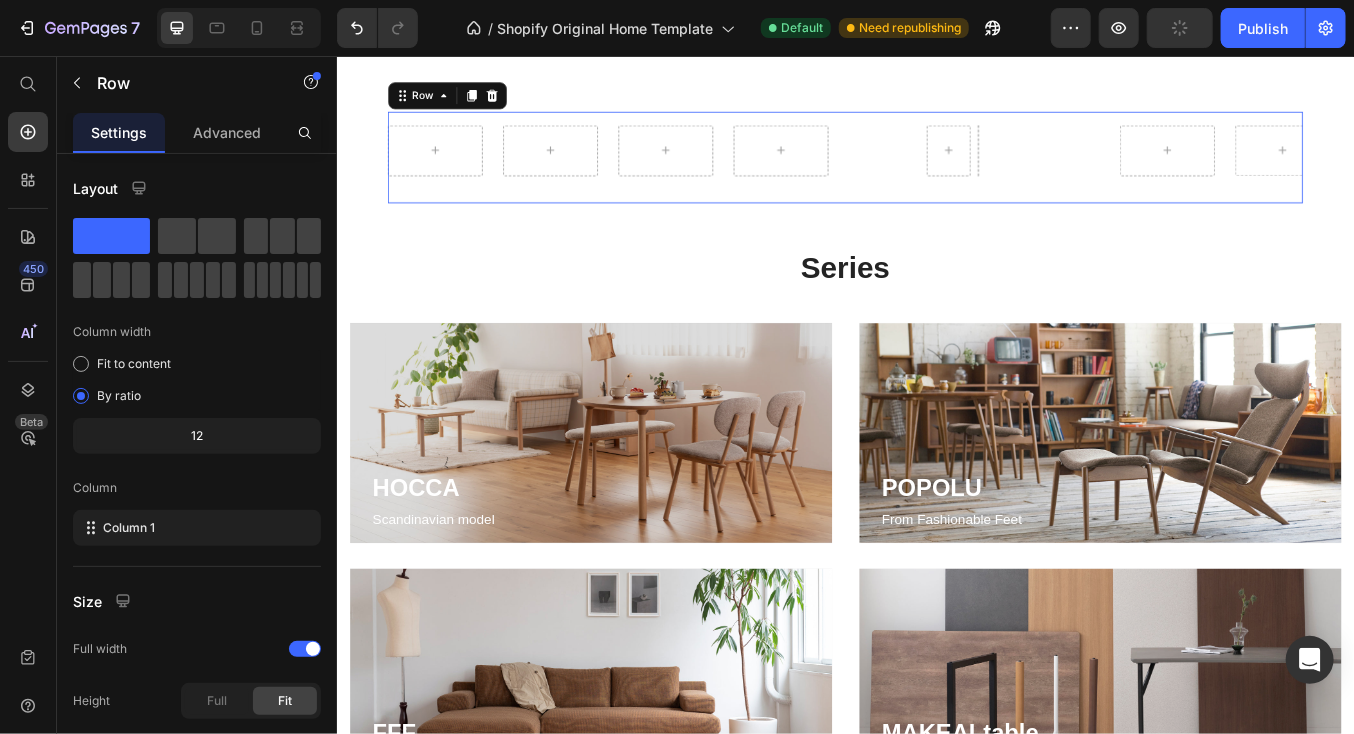click on "Row
新作・アウトレット Text Block Carousel" at bounding box center [936, 175] 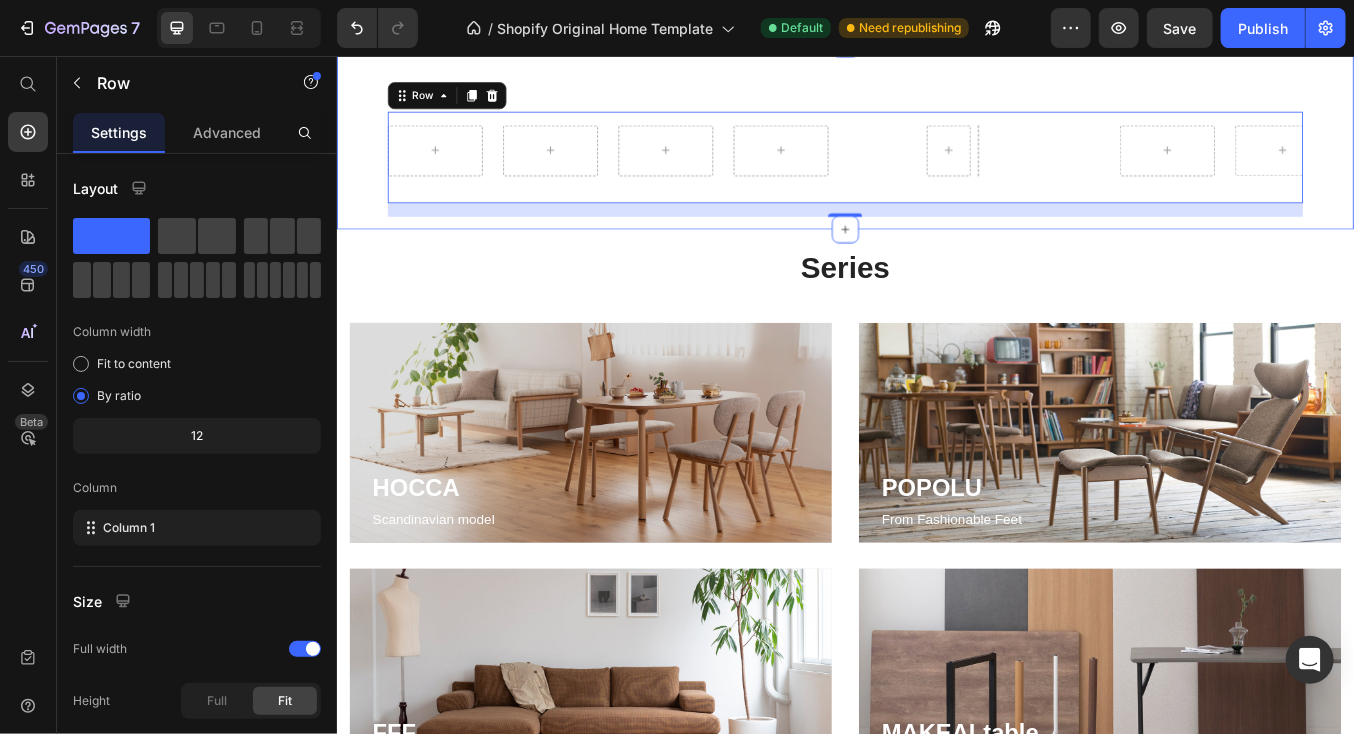 click on "Row
新作・アウトレット Text Block Carousel Row   16 Section 4" at bounding box center [936, 150] 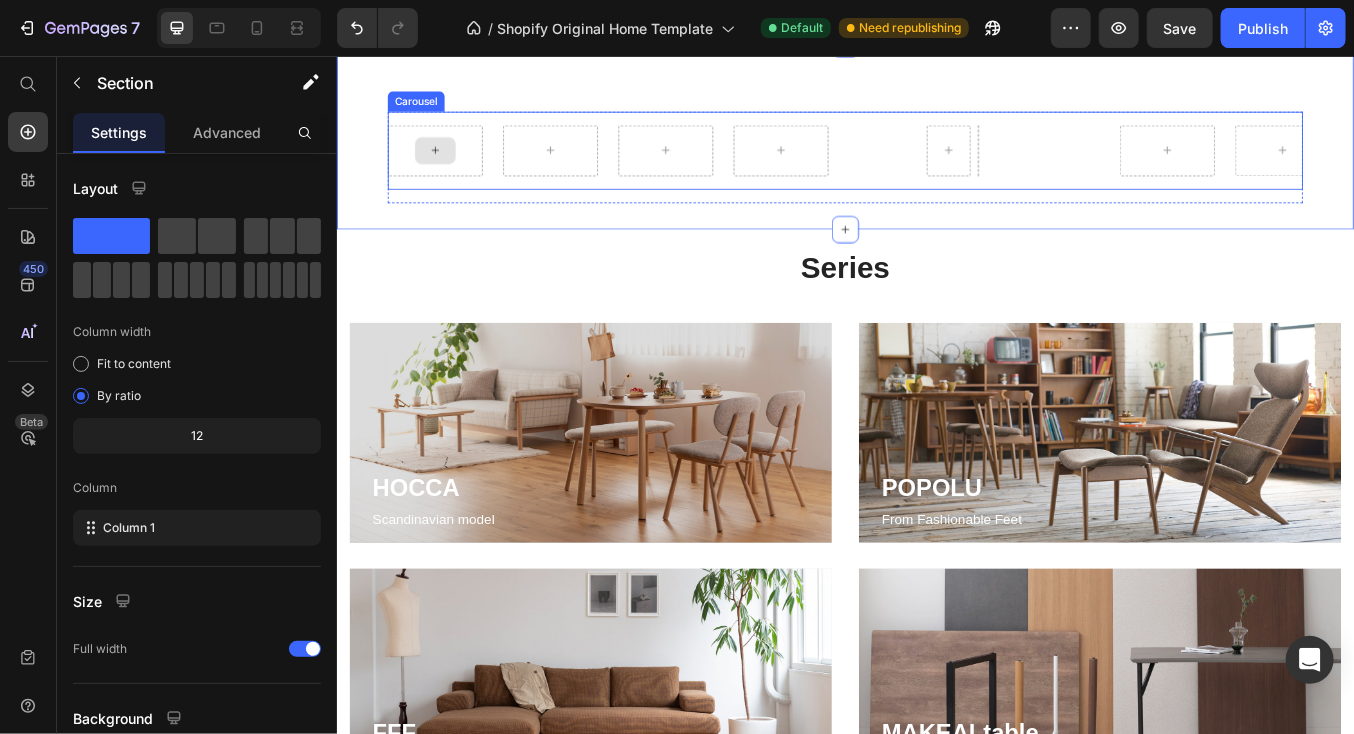 click at bounding box center (452, 167) 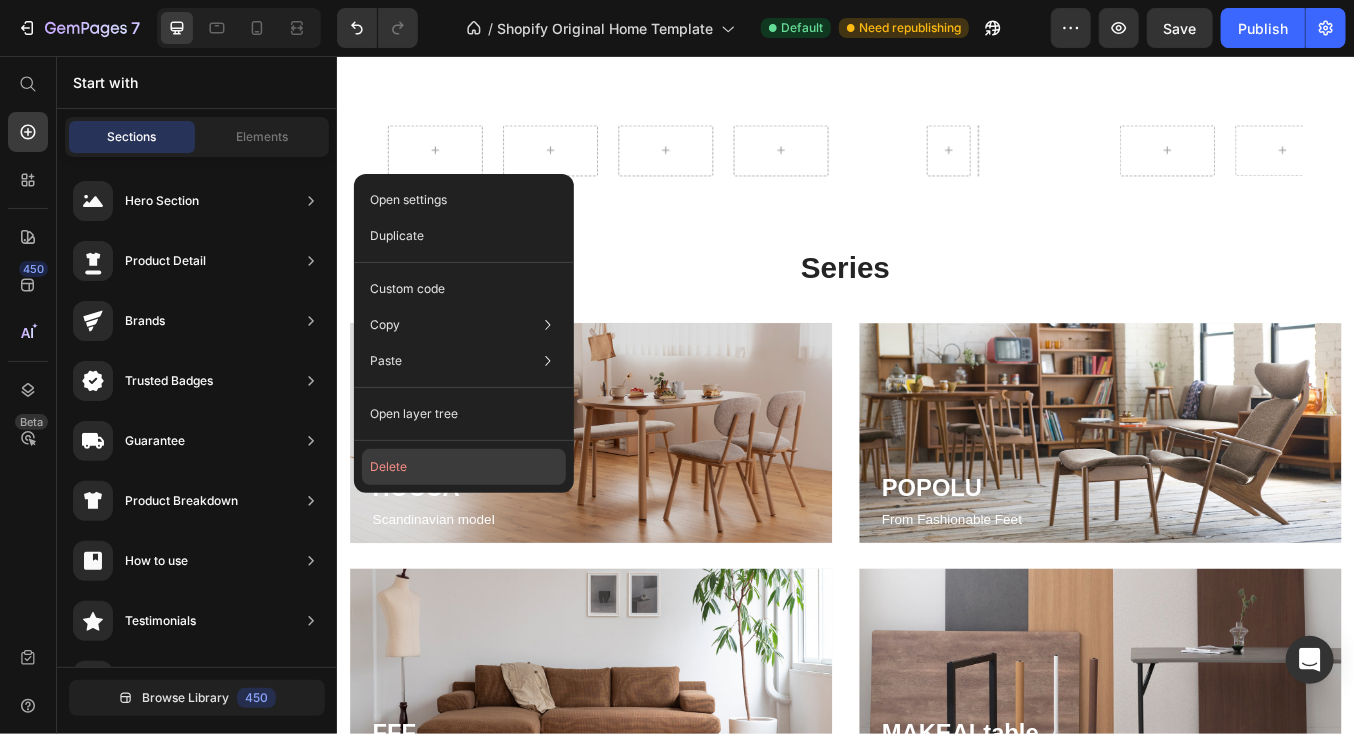 click on "Delete" 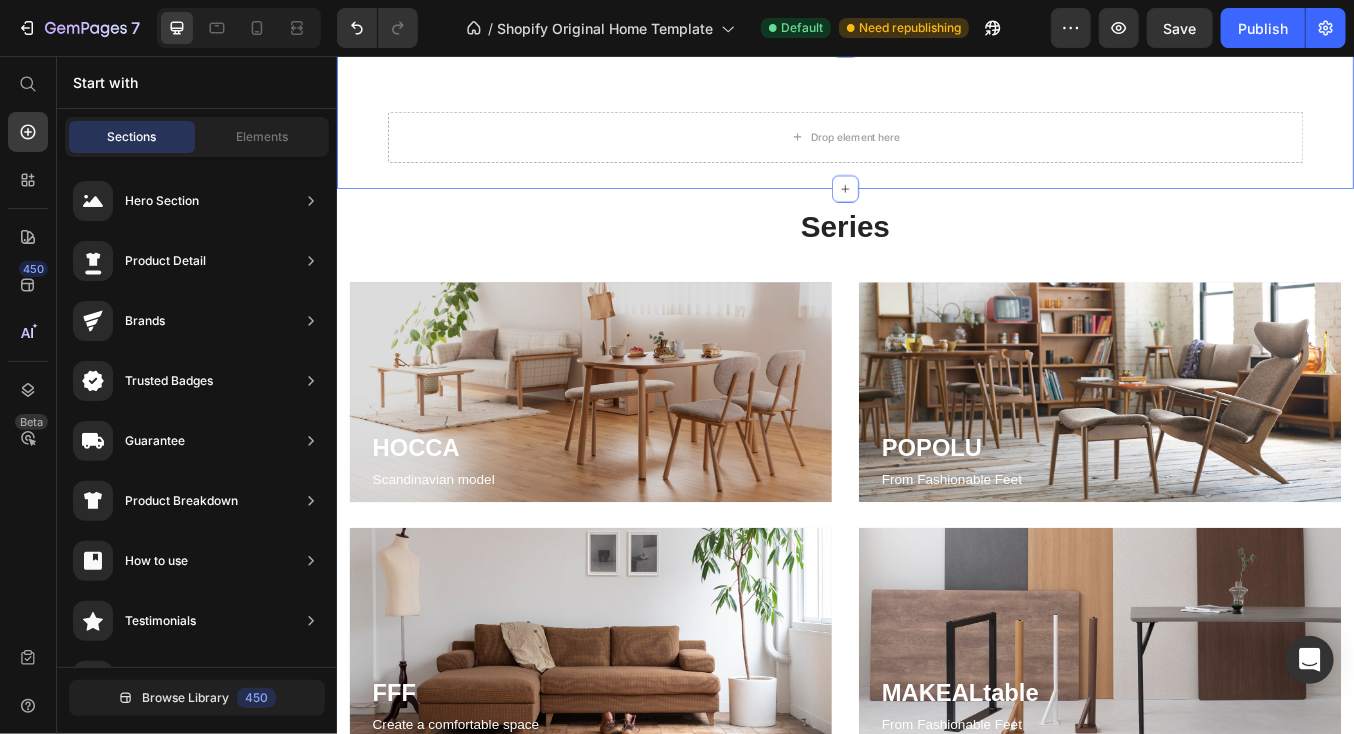 click on "Drop element here Row Section 4" at bounding box center [936, 126] 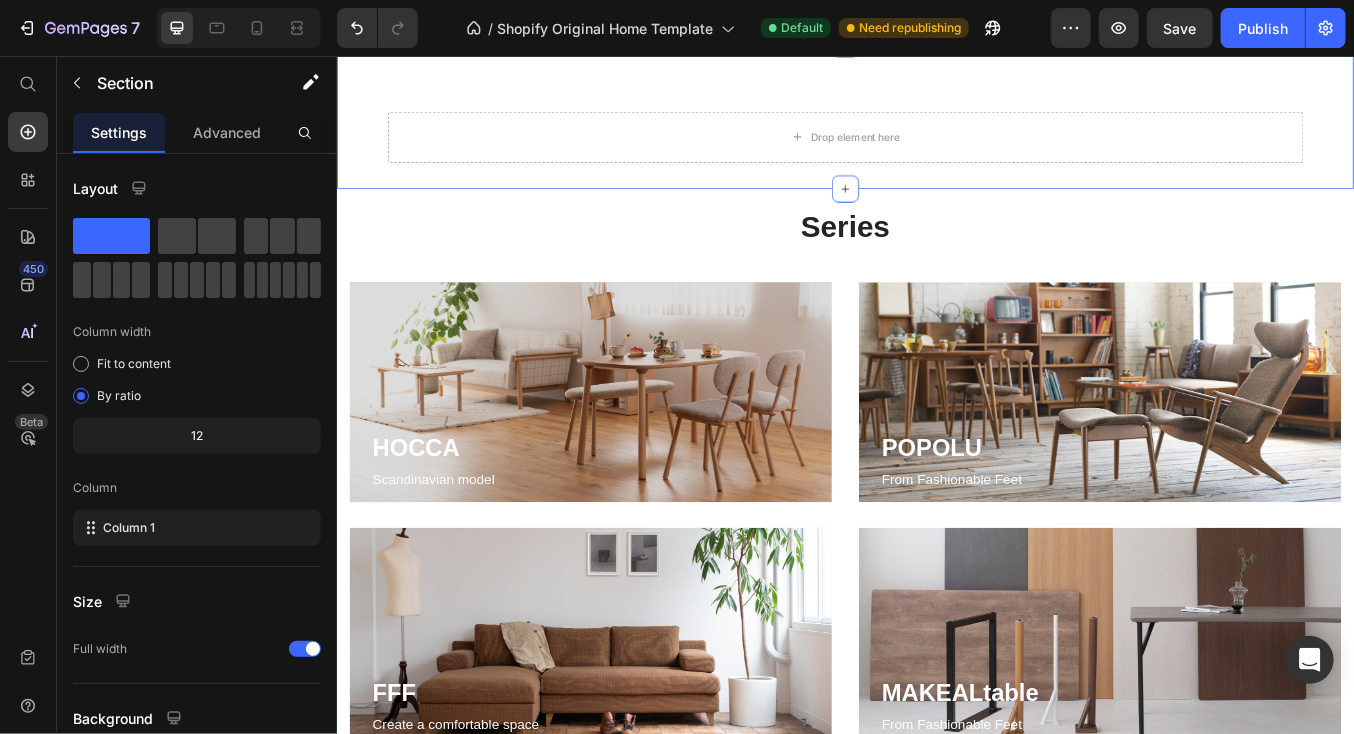 click 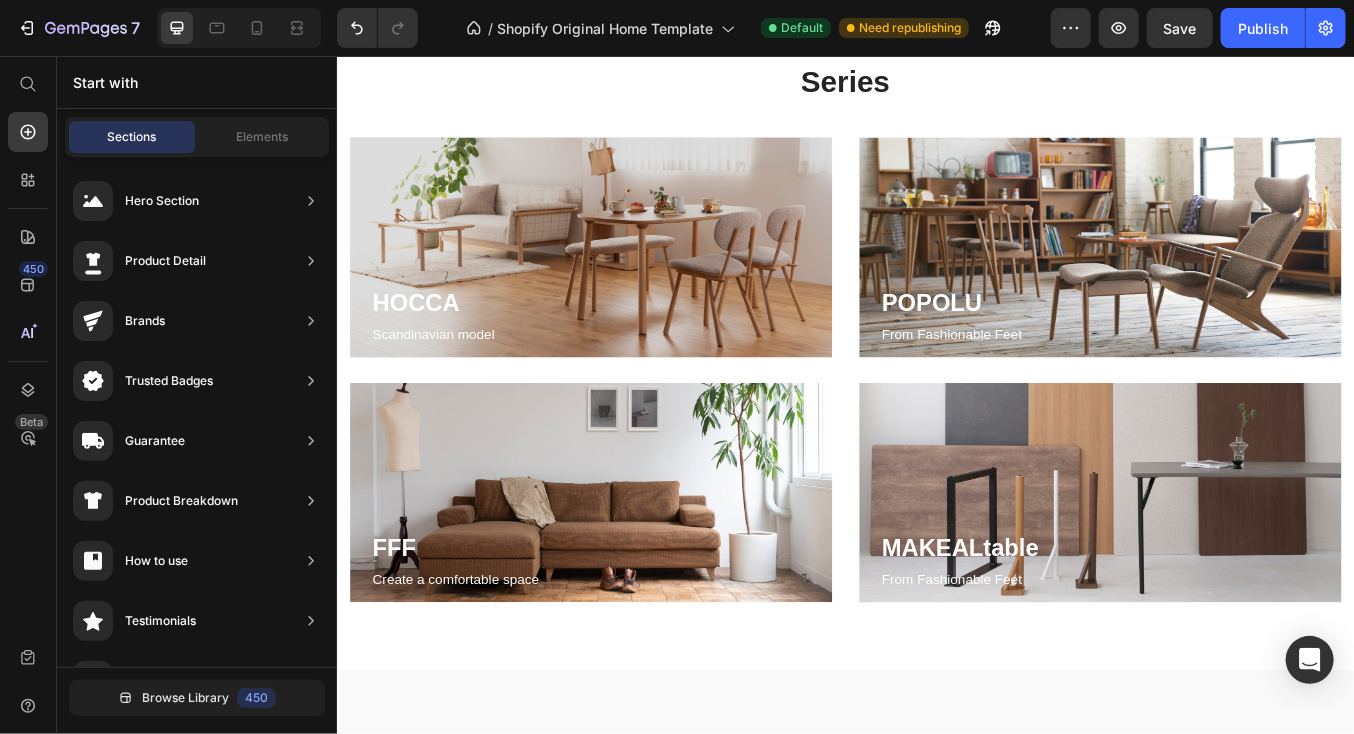 click on "Office" at bounding box center (1305, -69) 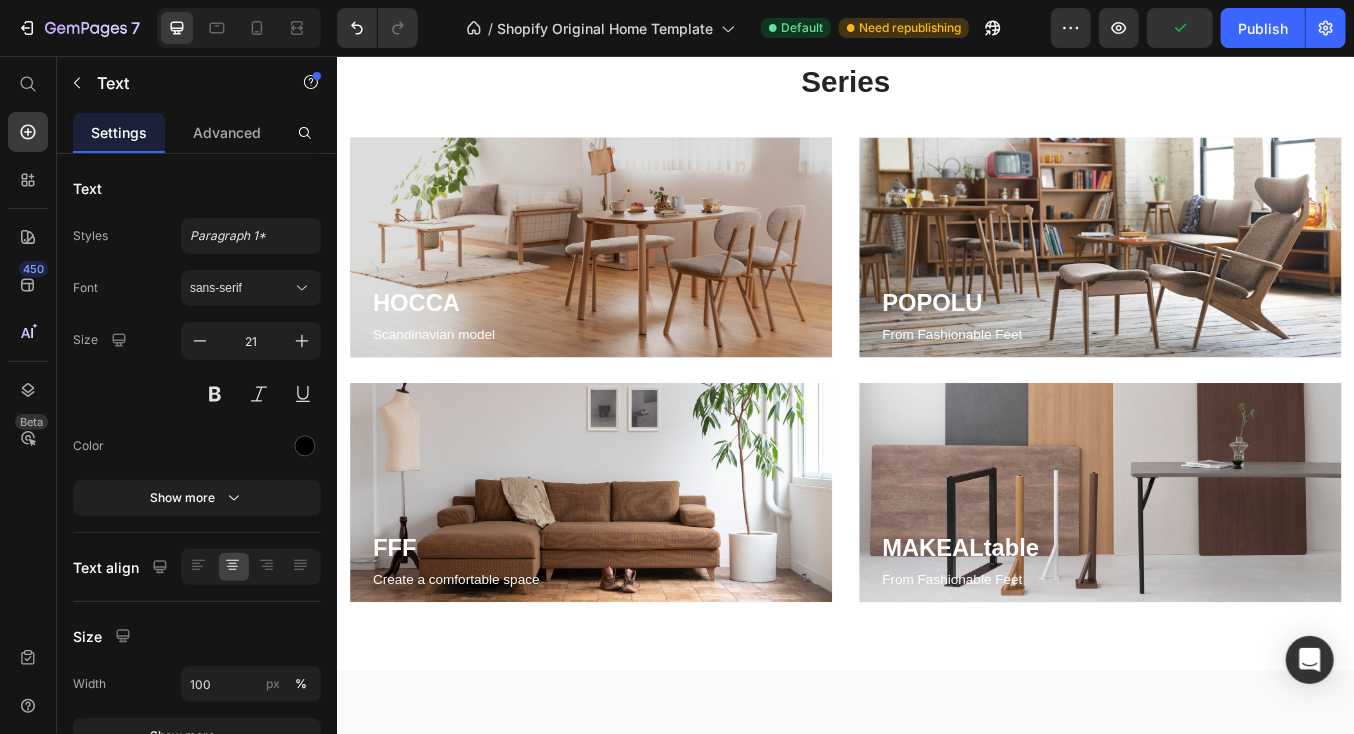click 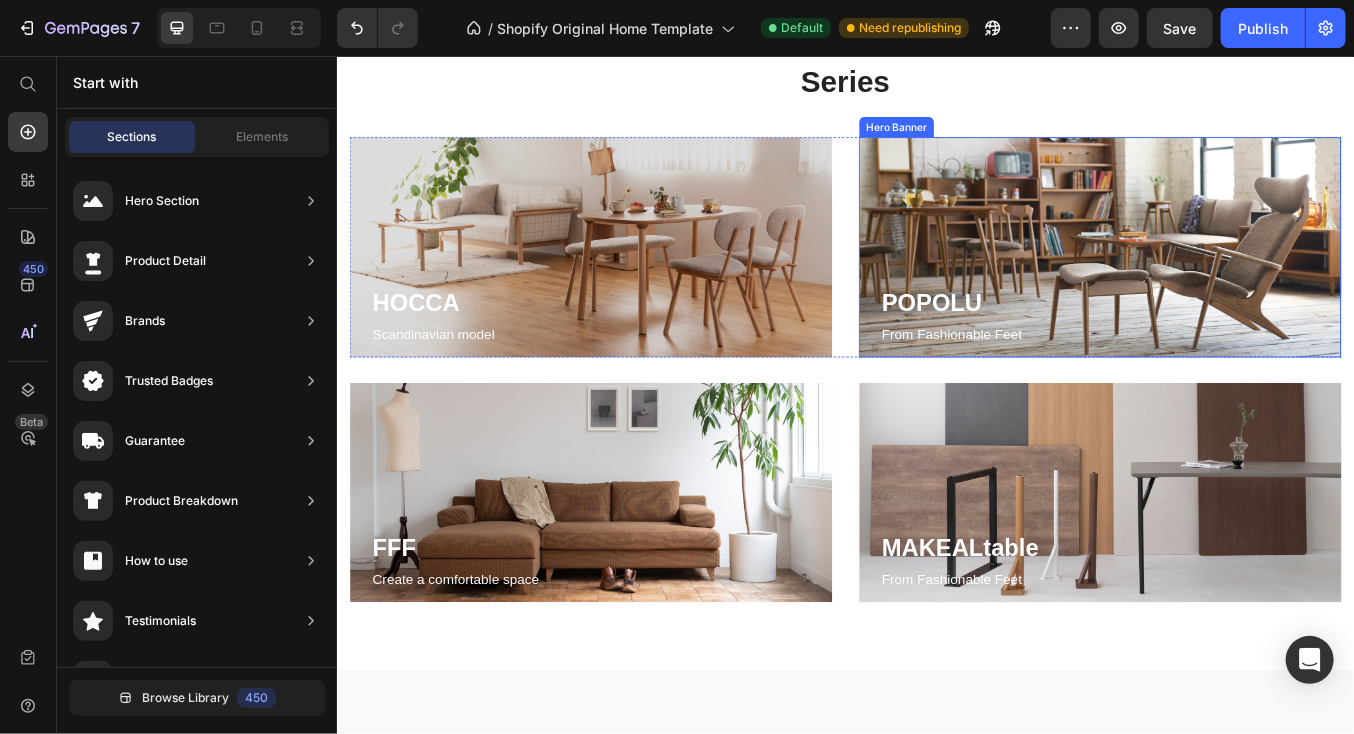 click on "POPOLU Heading From Fashionable Feet Heading Row" at bounding box center (1236, 187) 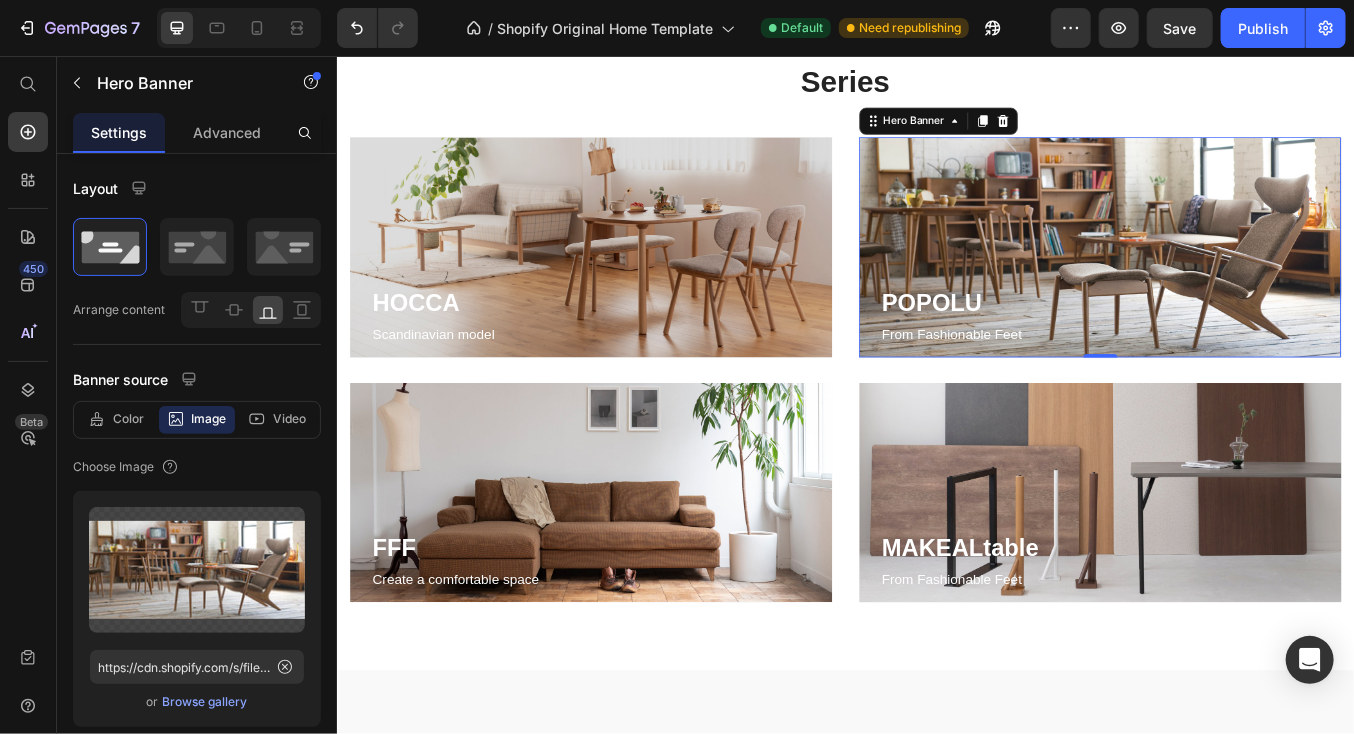 click at bounding box center (422, -187) 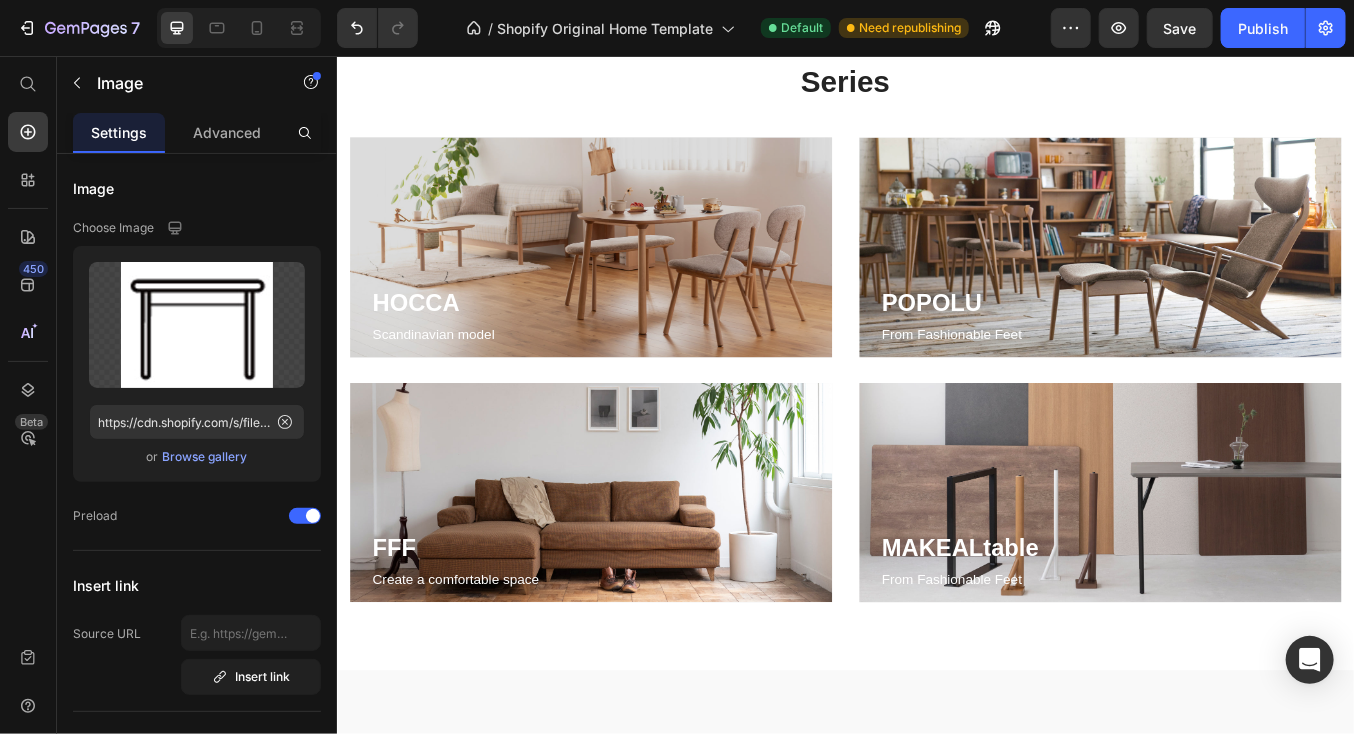 click at bounding box center [1453, -108] 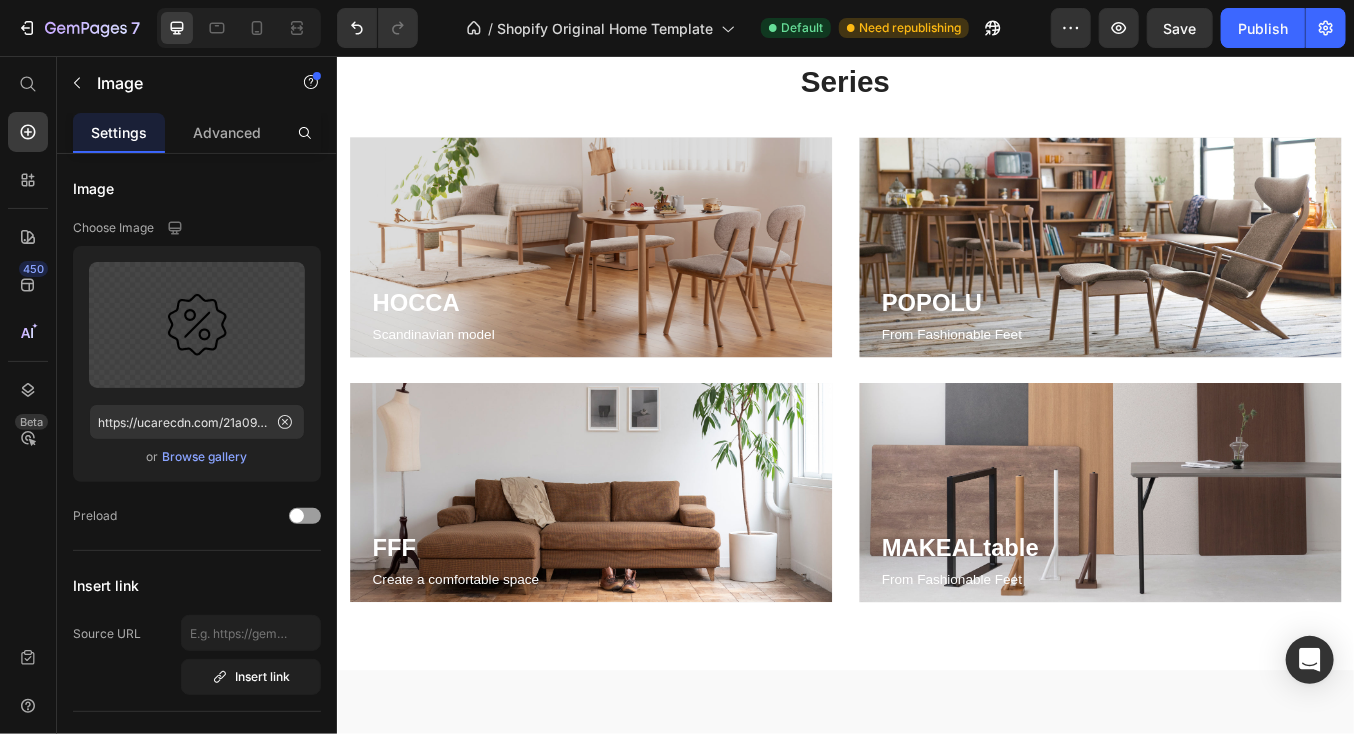 click 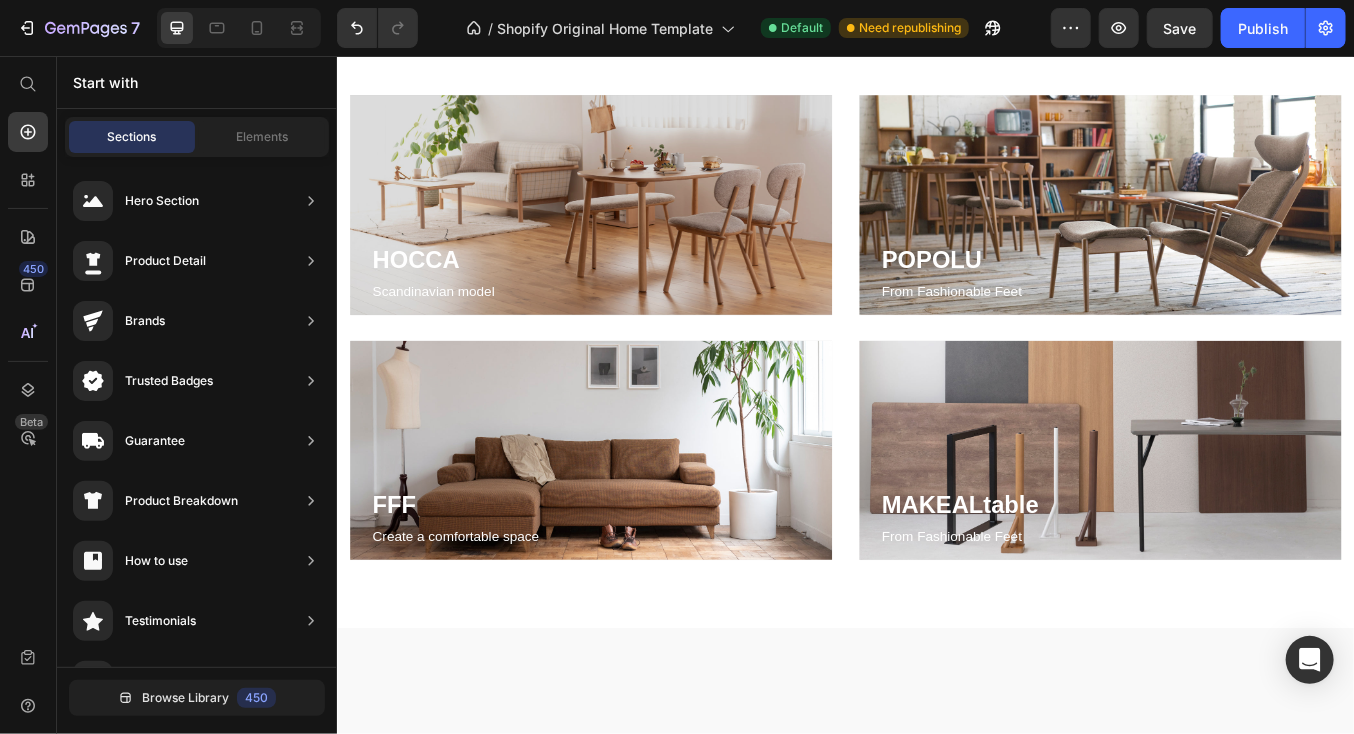 click on "ローボード" at bounding box center [1305, -122] 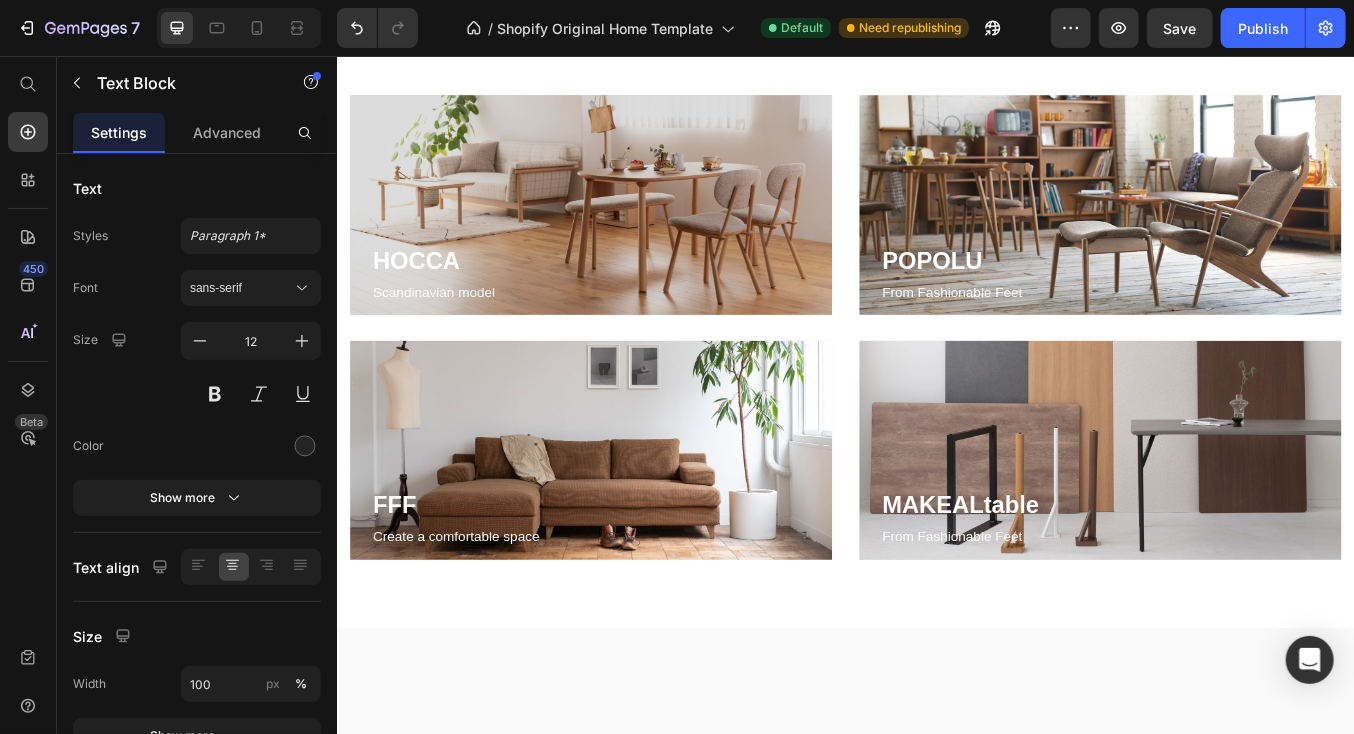 click 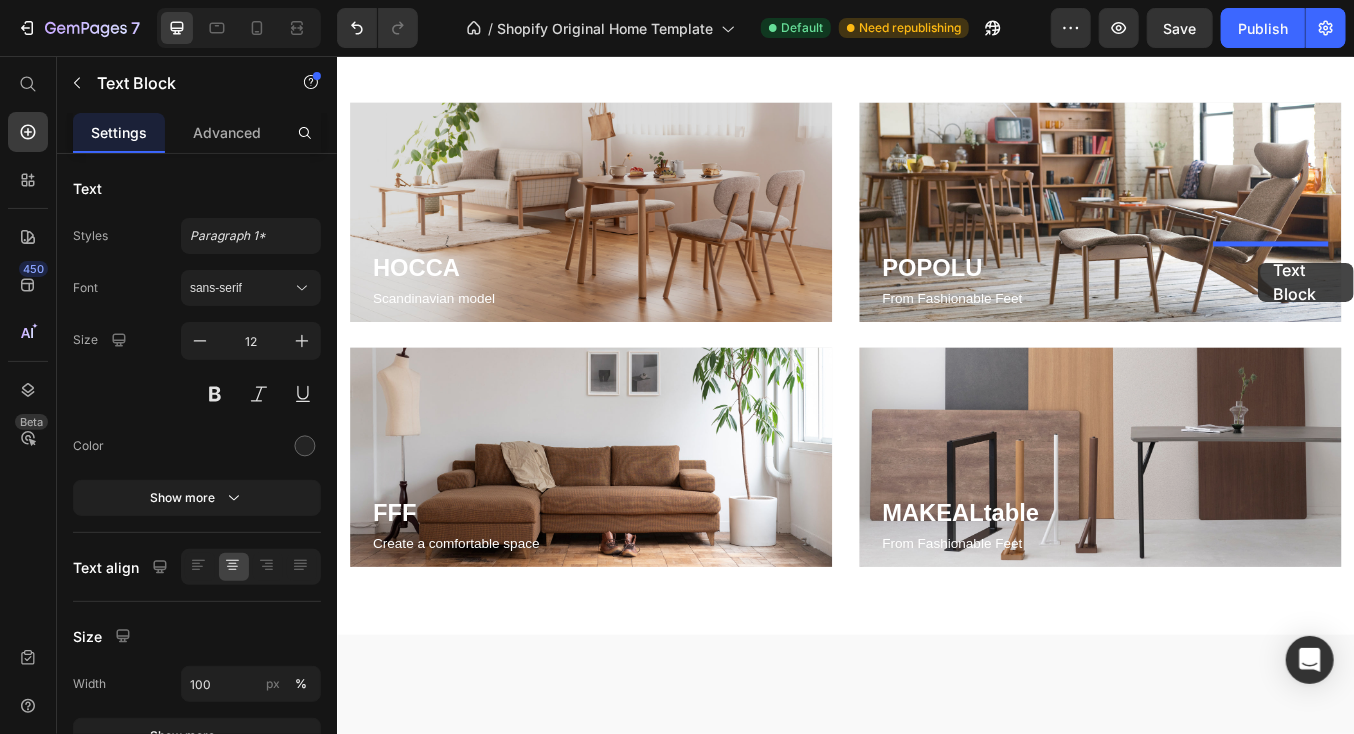 drag, startPoint x: 1326, startPoint y: 316, endPoint x: 1422, endPoint y: 299, distance: 97.49359 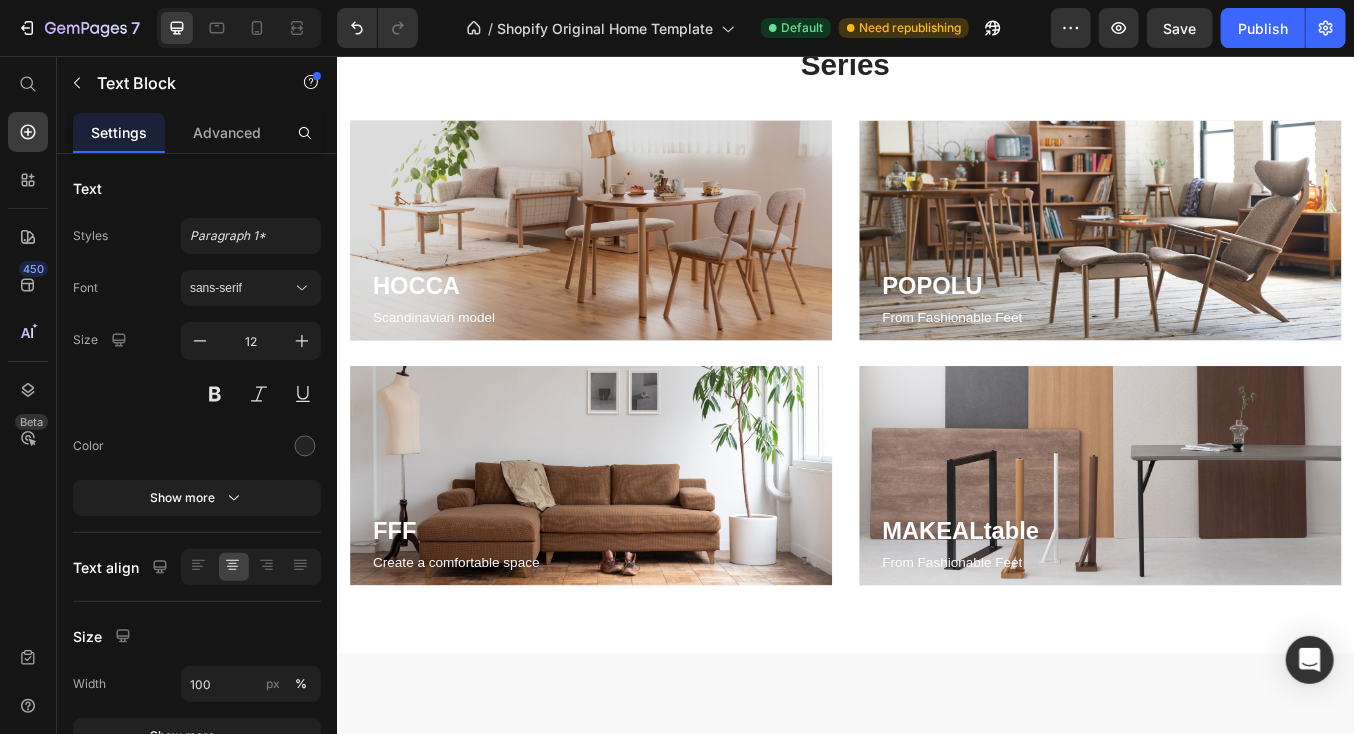 click on "Sale" at bounding box center [1453, -69] 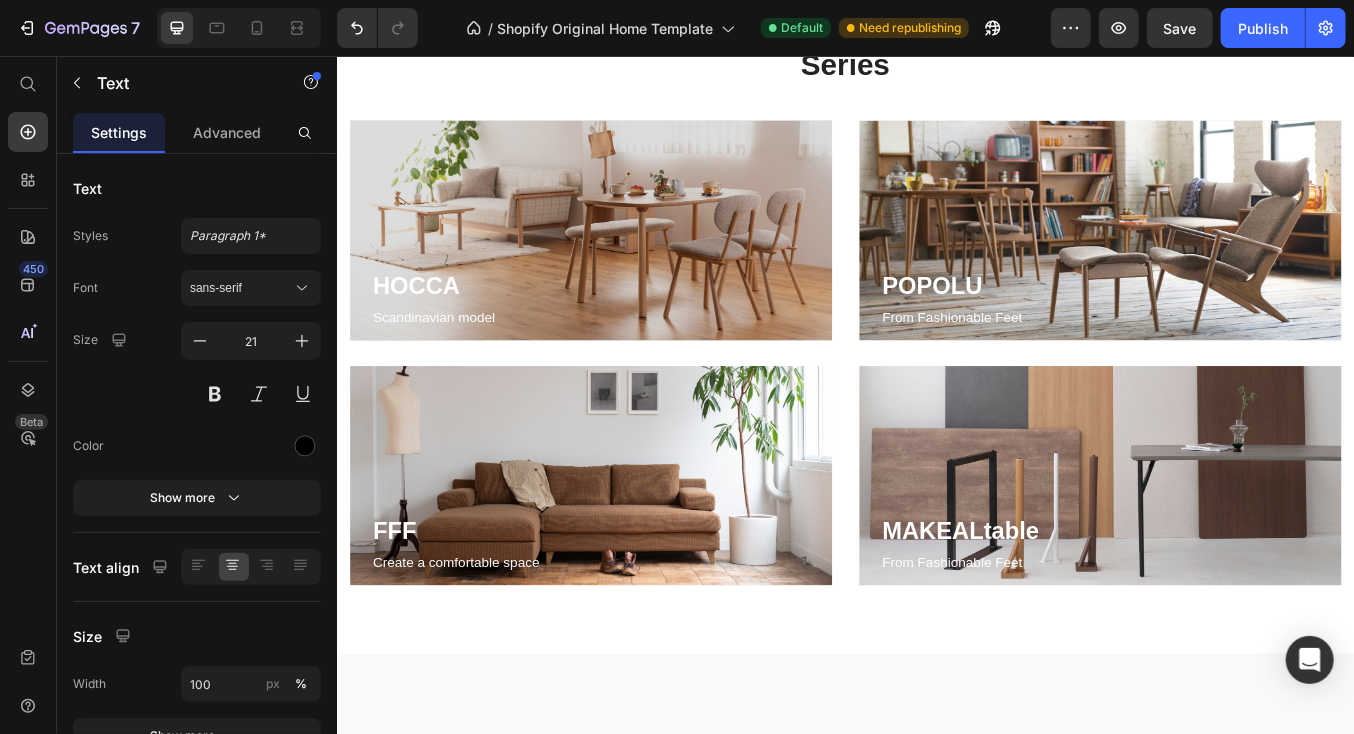 click 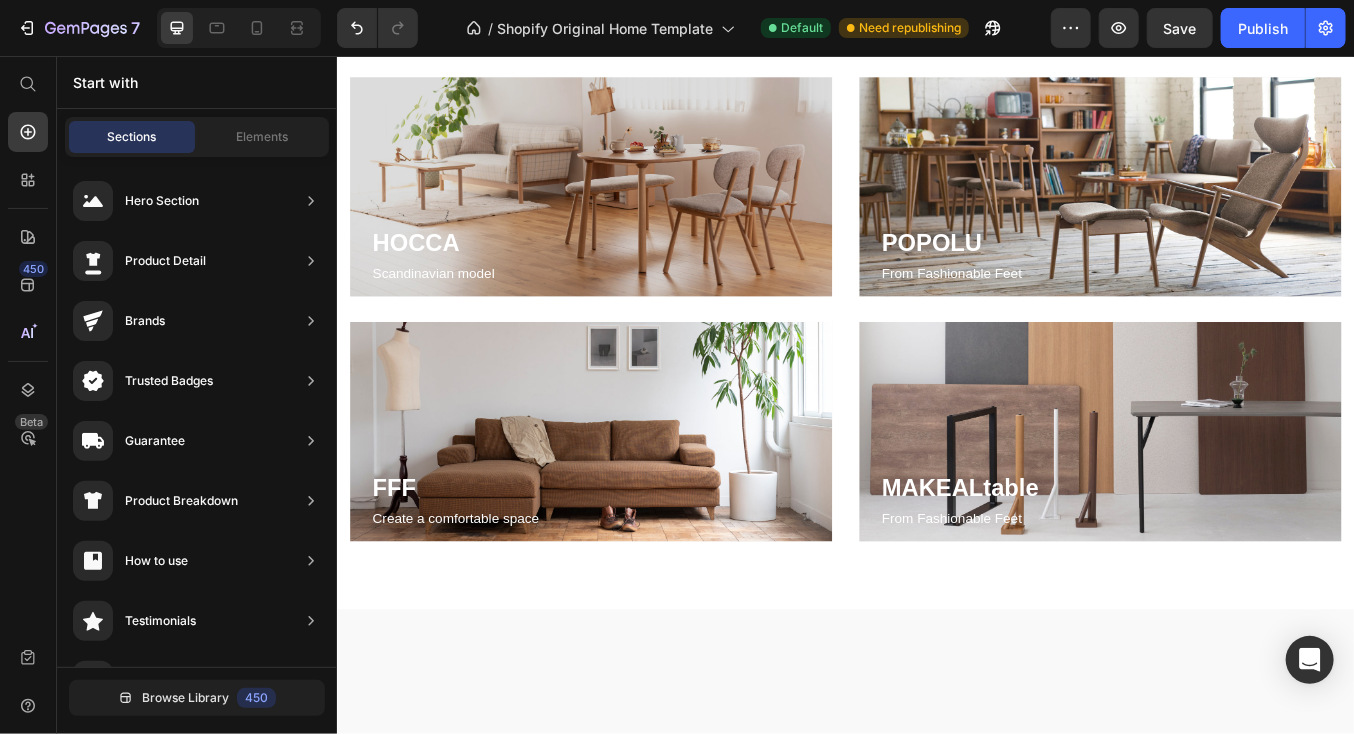 click at bounding box center (422, -187) 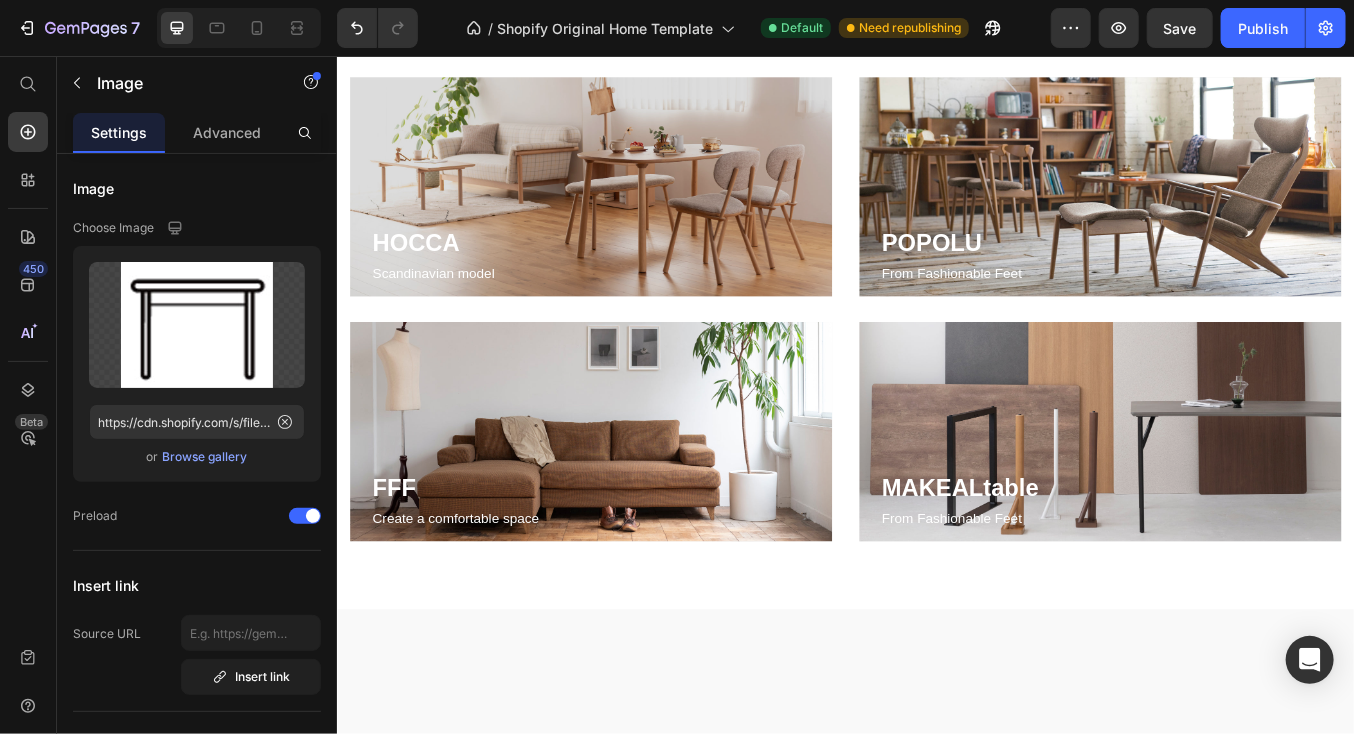 click on "Category Heading Row Image   0 ダイニングテーブル Text Block Image チェア Text Block Row Image キャビネット Text Block Image パーソナル Text Block Row Image リビングテーブル Text Block Image ソファ Text Block Row Image ローボード Text Block Image ローボード Text Block Row Row Section 3" at bounding box center (936, -225) 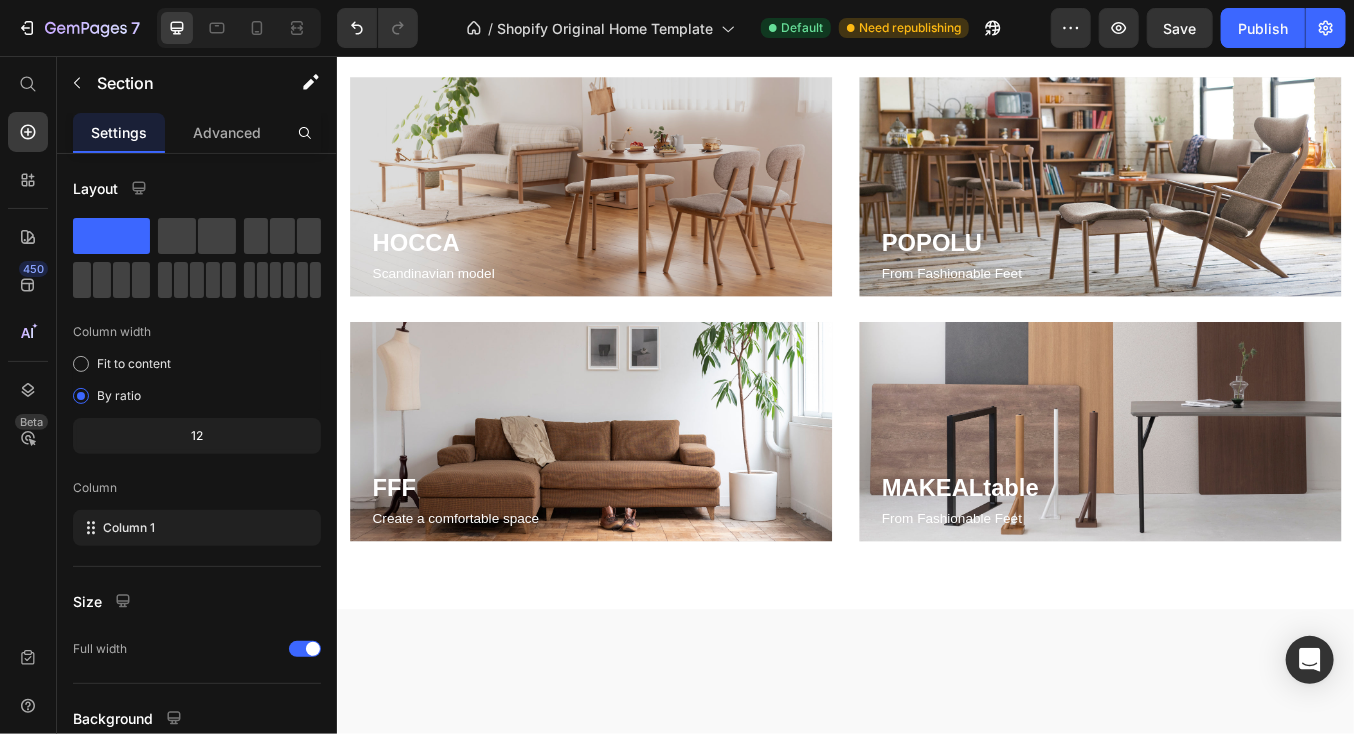 click on "Category Heading Row Image ダイニングテーブル Text Block Image チェア Text Block Row Image キャビネット Text Block Image パーソナル Text Block Row Image リビングテーブル Text Block Image ソファ Text Block Row Image ローボード Text Block Image ローボード Text Block Row Row" at bounding box center (936, -225) 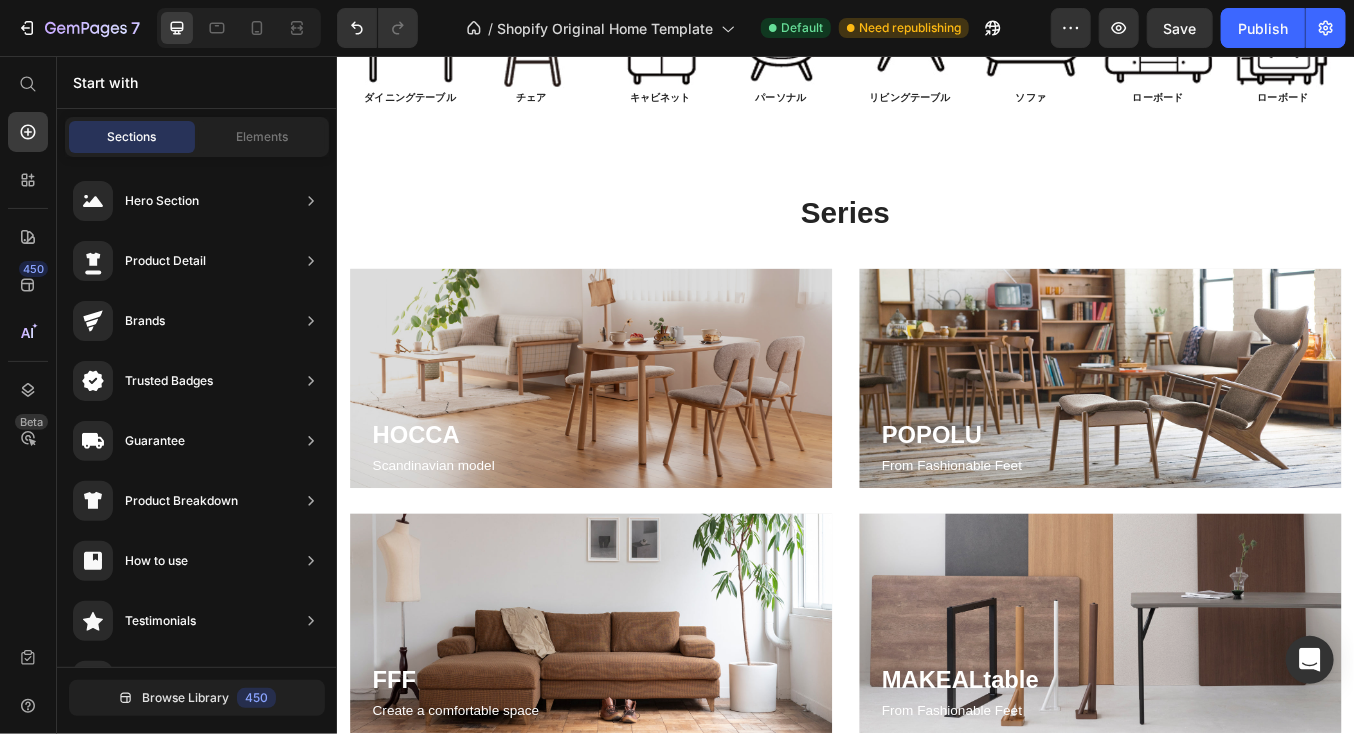 scroll, scrollTop: 653, scrollLeft: 0, axis: vertical 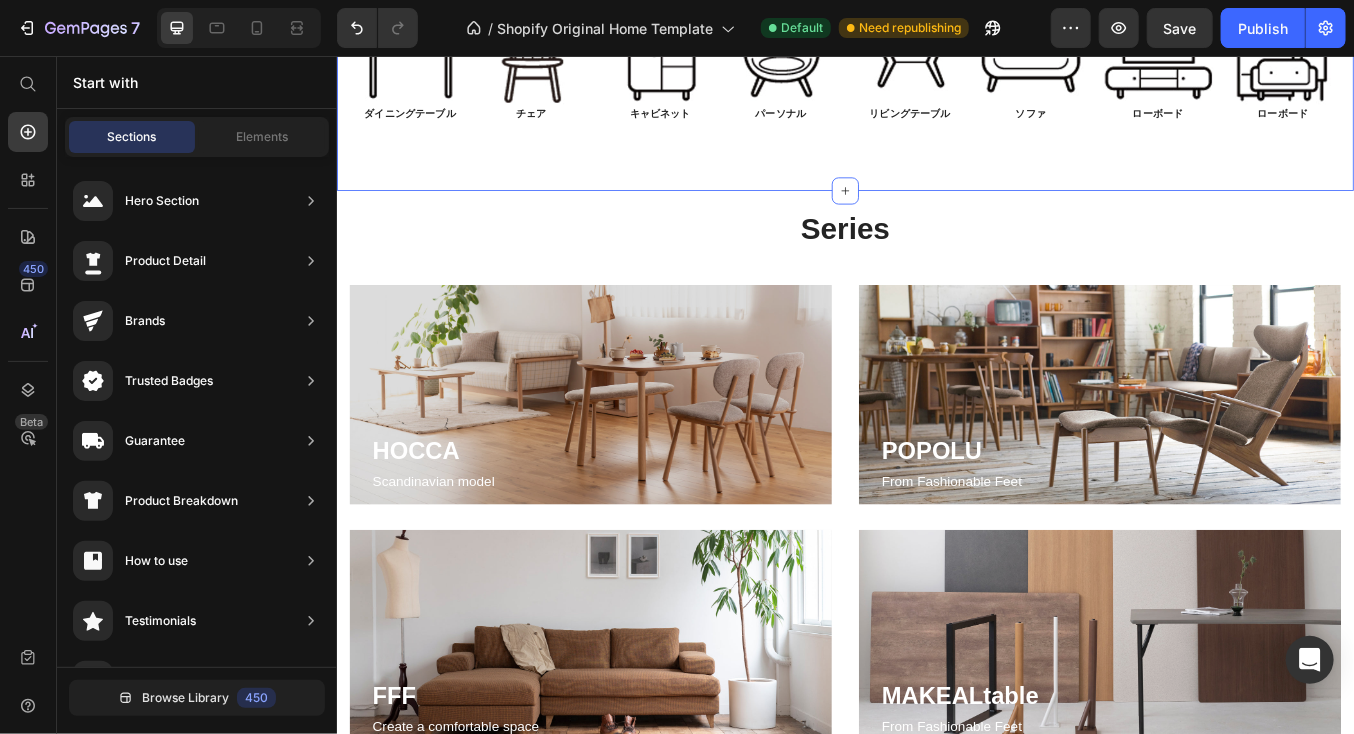 click on "Category" at bounding box center [936, -77] 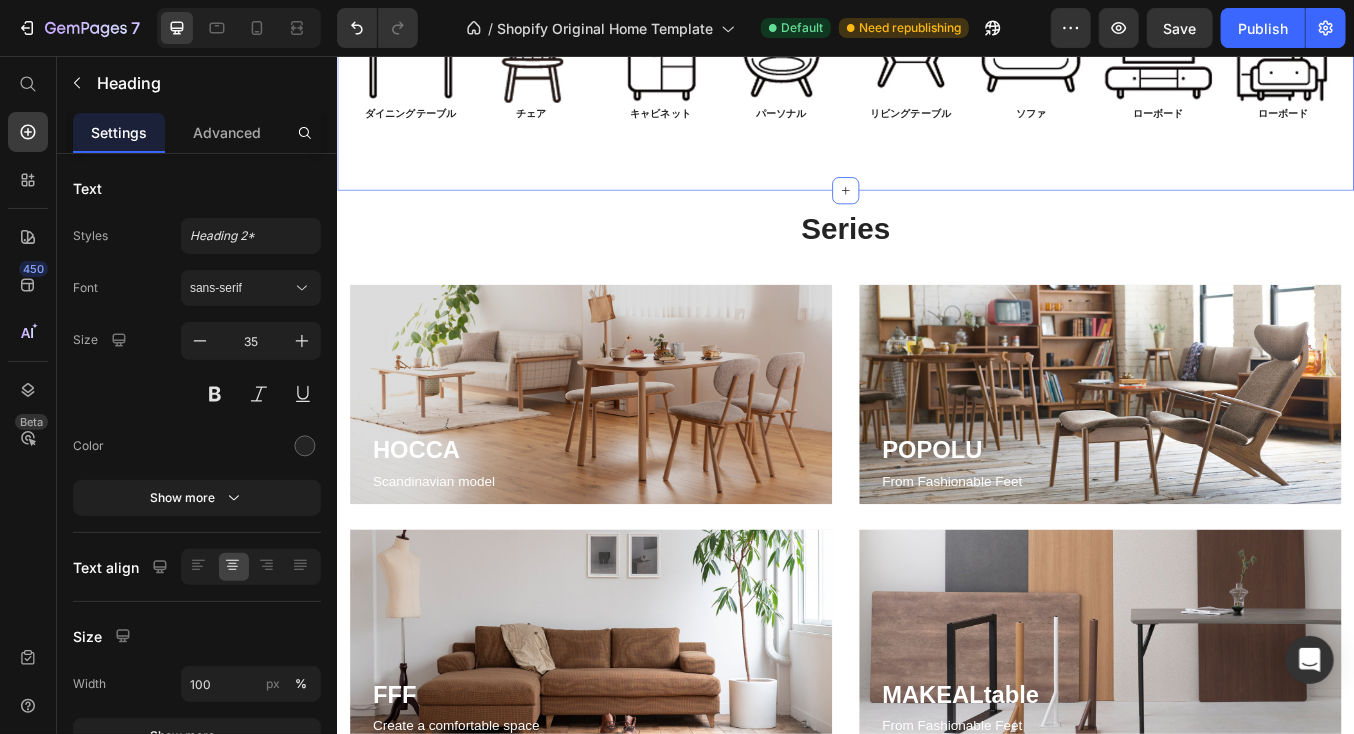 click on "Category Heading   25 Row Imageダイニングテーブル Text Block Image チェア Text Block Row Image キャビネット Text Block Image パーソナル Text Block Row Image リビングテーブル Text Block Image ソファ Text Block Row Image ローボード Text Block Image ローボード Text Block Row Row" at bounding box center [936, 20] 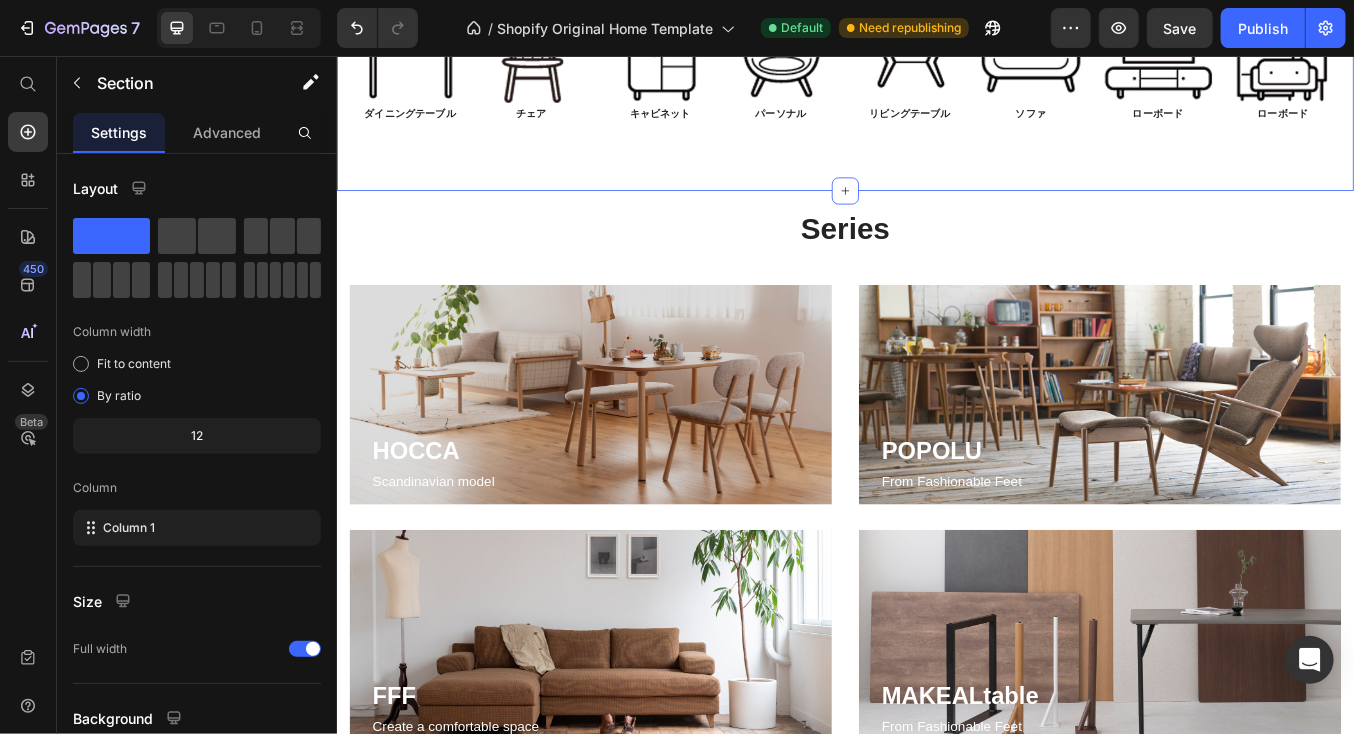 click on "Category Heading Row Image ダイニングテーブル Text Block Image チェア Text Block Row Image キャビネット Text Block Image パーソナル Text Block Row Image リビングテーブル Text Block Image ソファ Text Block Row Image ローボード Text Block Image ローボード Text Block Row Row" at bounding box center [936, 20] 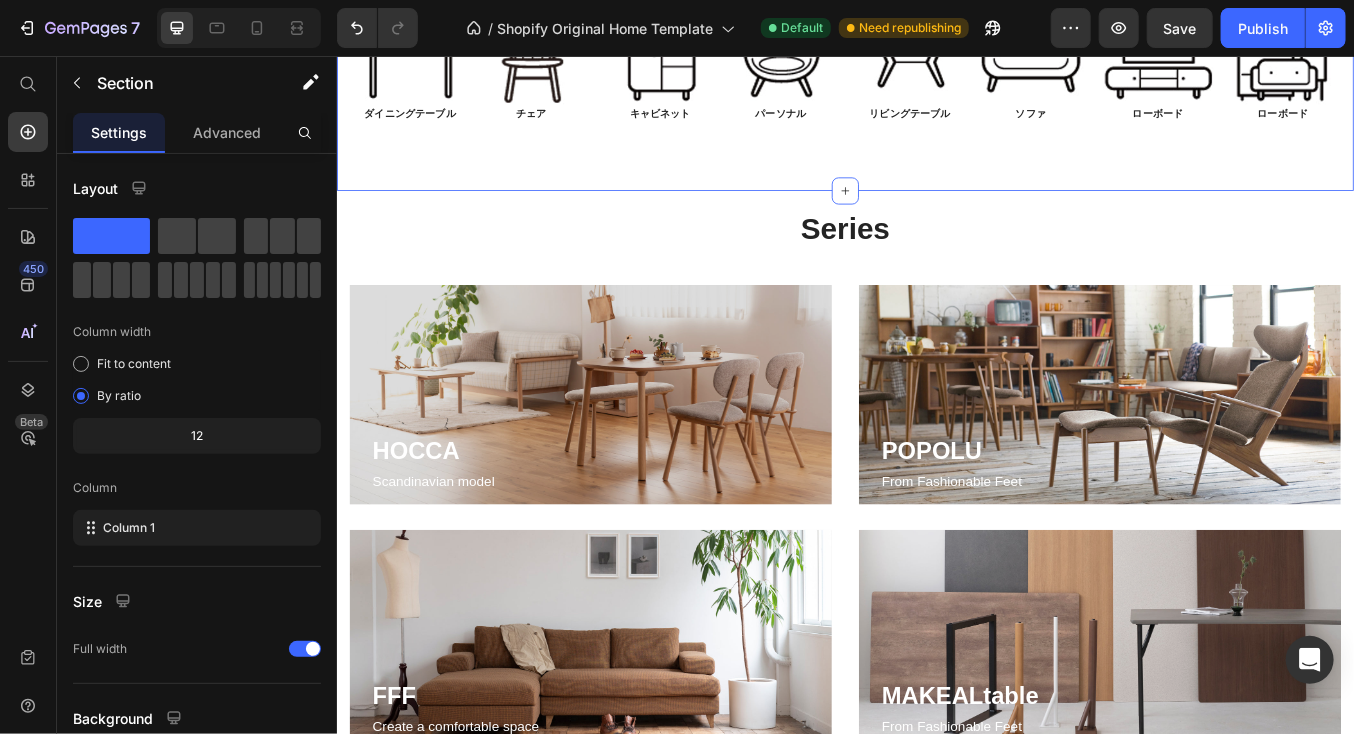 click 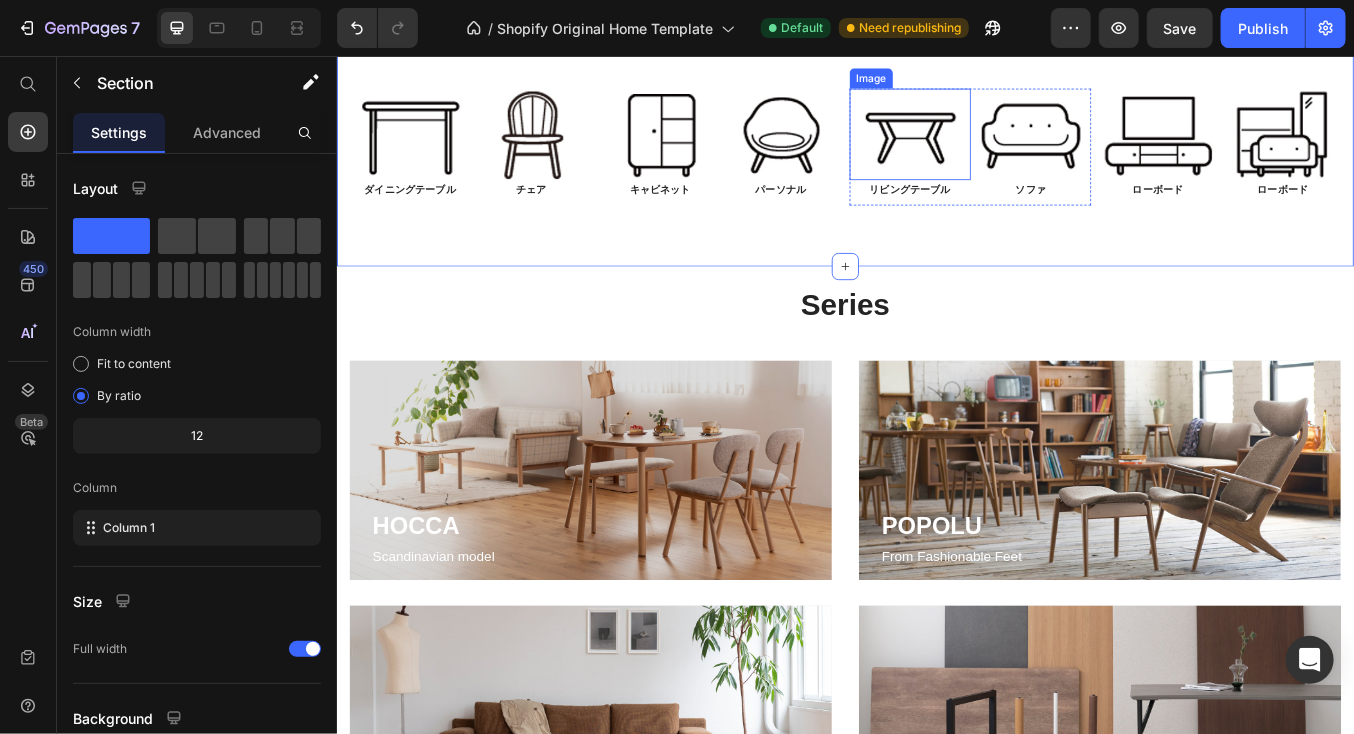 scroll, scrollTop: 852, scrollLeft: 0, axis: vertical 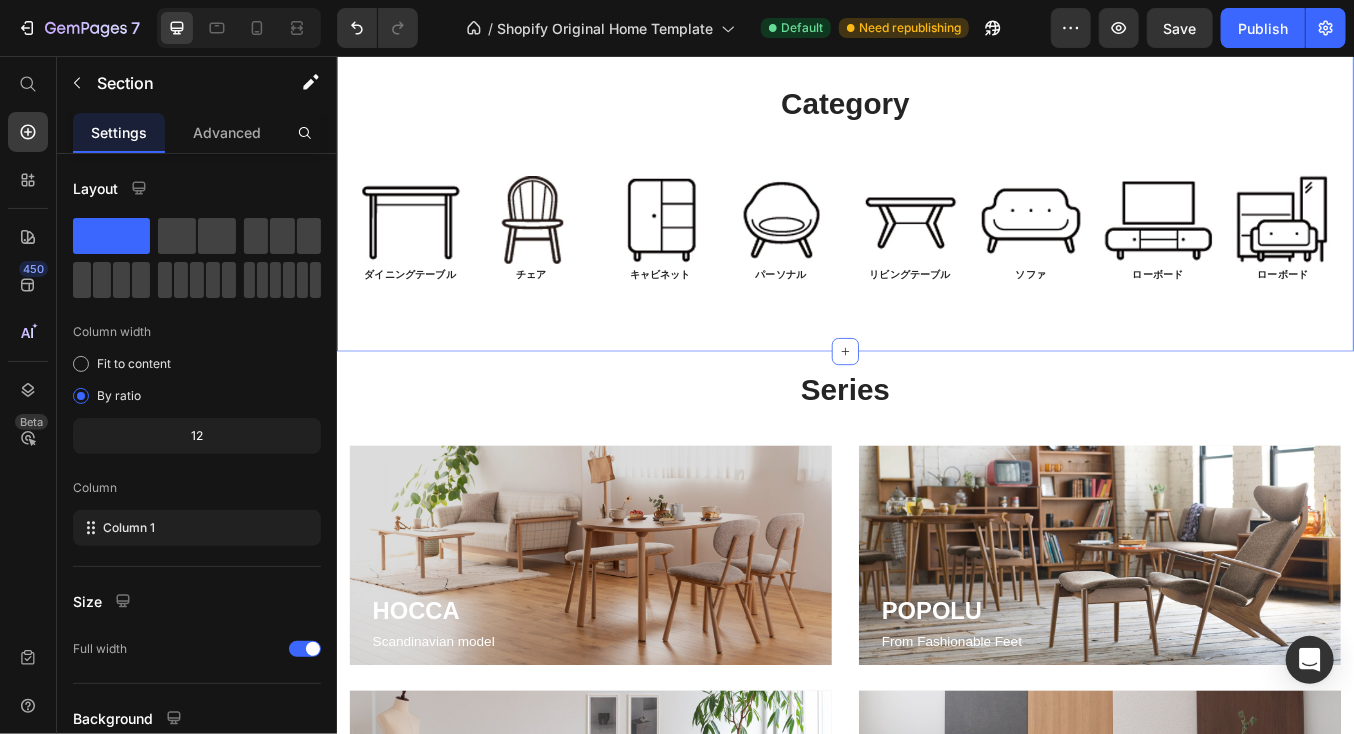 click on "Category Heading Row Image ダイニングテーブル Text Block Image チェア Text Block Row Image キャビネット Text Block Image パーソナル Text Block Row Image リビングテーブル Text Block Image ソファ Text Block Row Image ローボード Text Block Image ローボード Text Block Row Row Section 3" at bounding box center [936, -179] 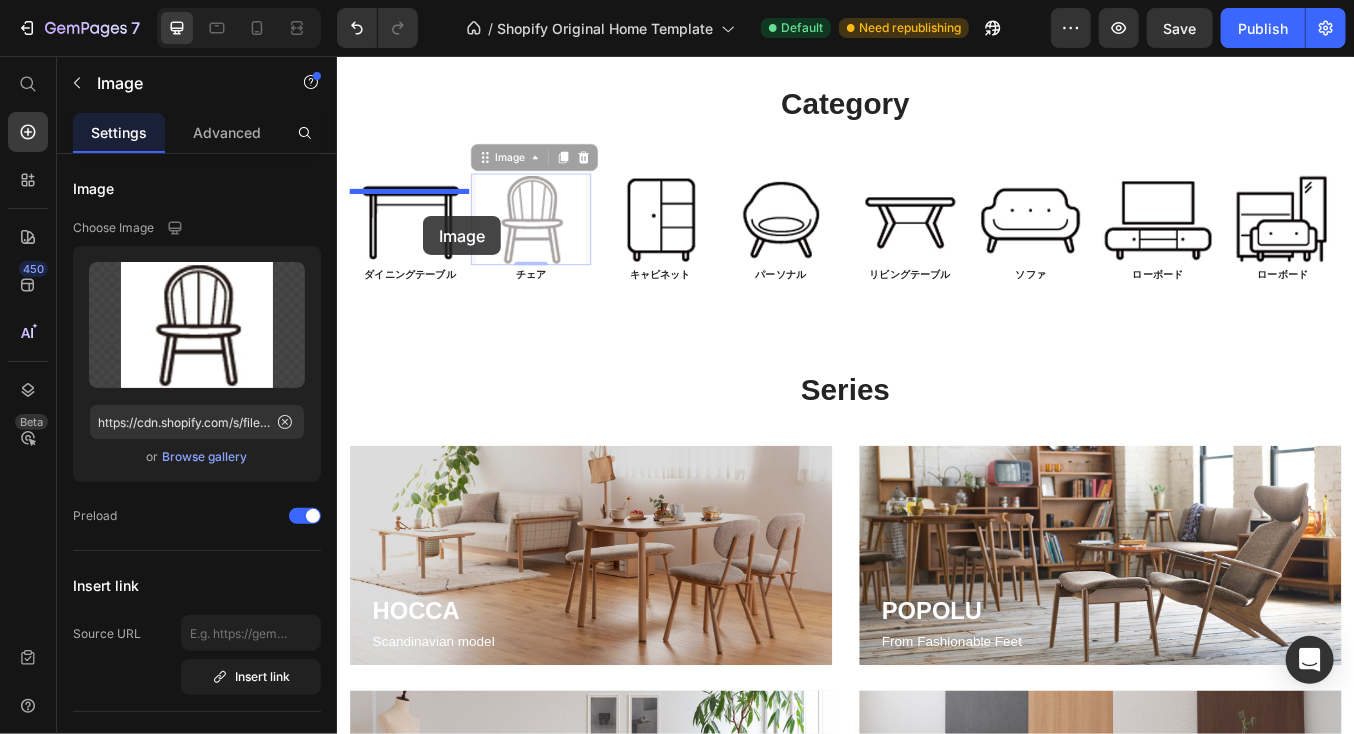 drag, startPoint x: 564, startPoint y: 653, endPoint x: 437, endPoint y: 244, distance: 428.26395 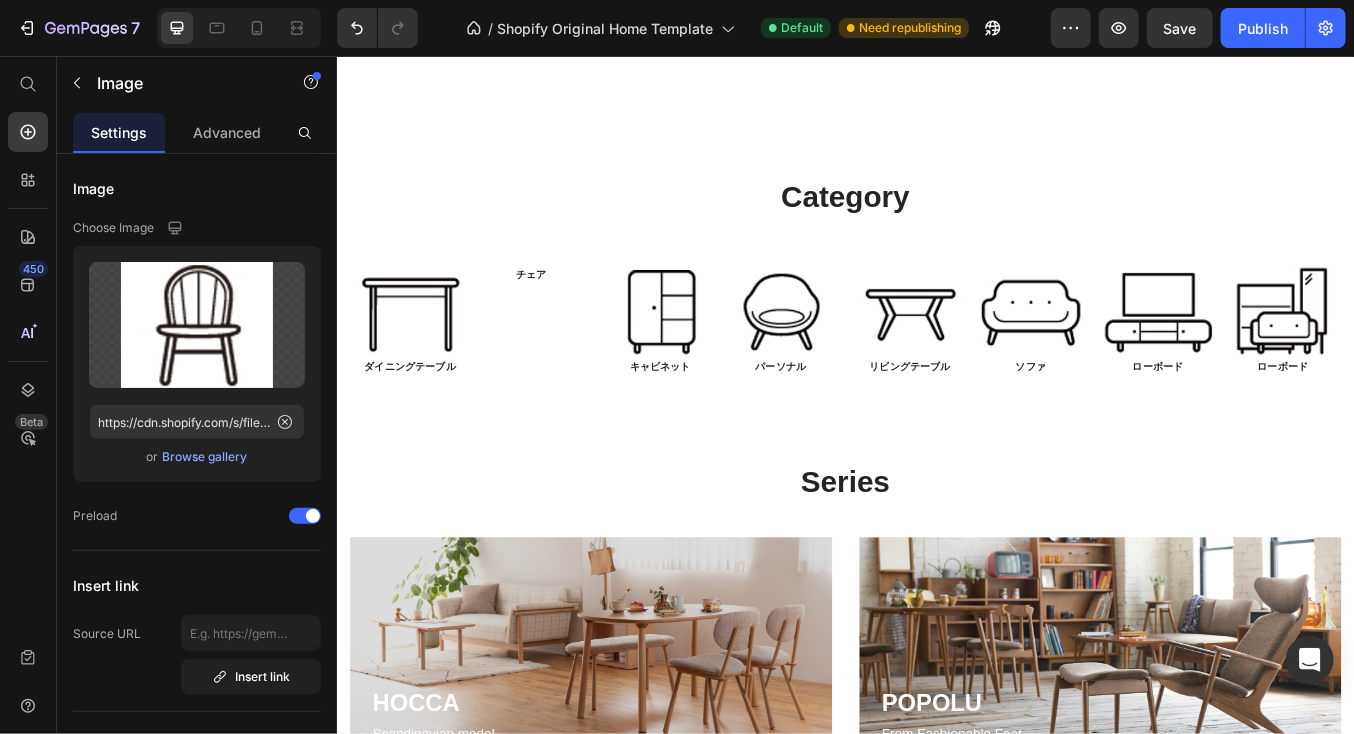 click at bounding box center (422, -33) 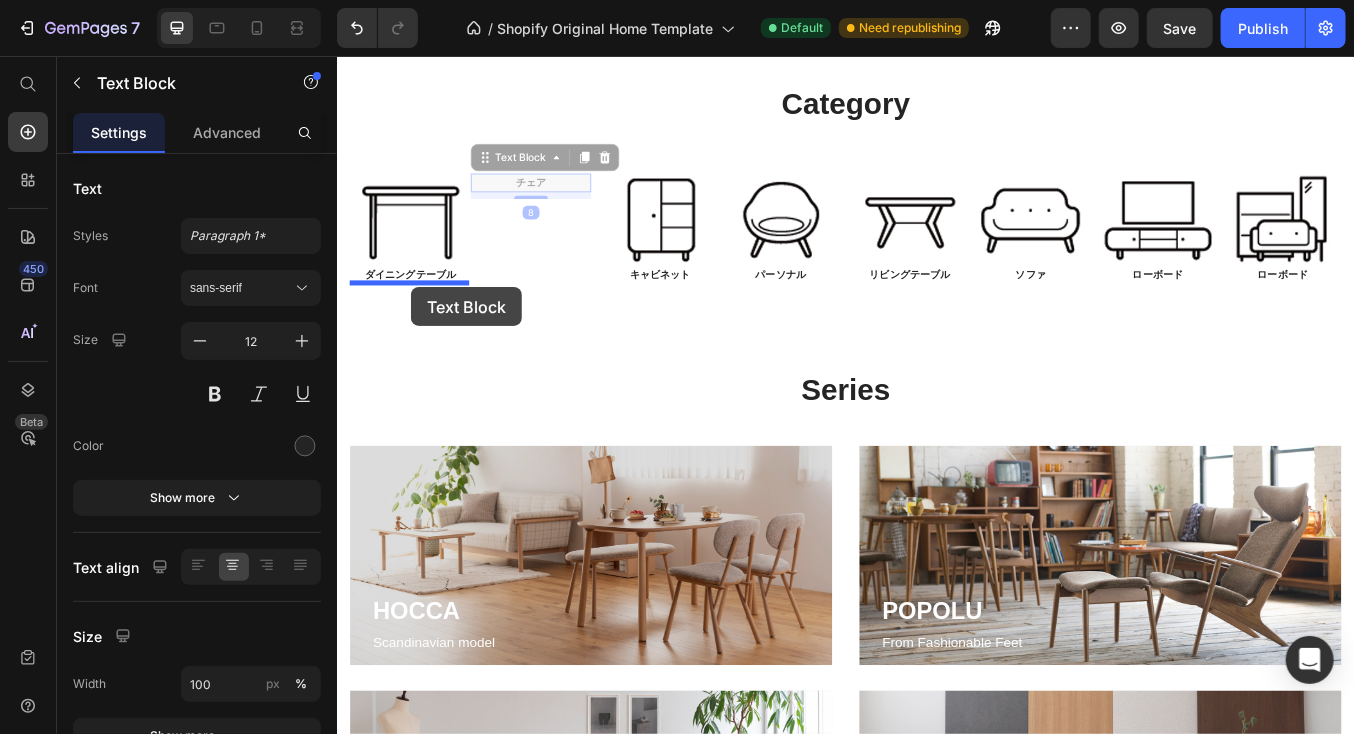 drag, startPoint x: 521, startPoint y: 597, endPoint x: 423, endPoint y: 328, distance: 286.2953 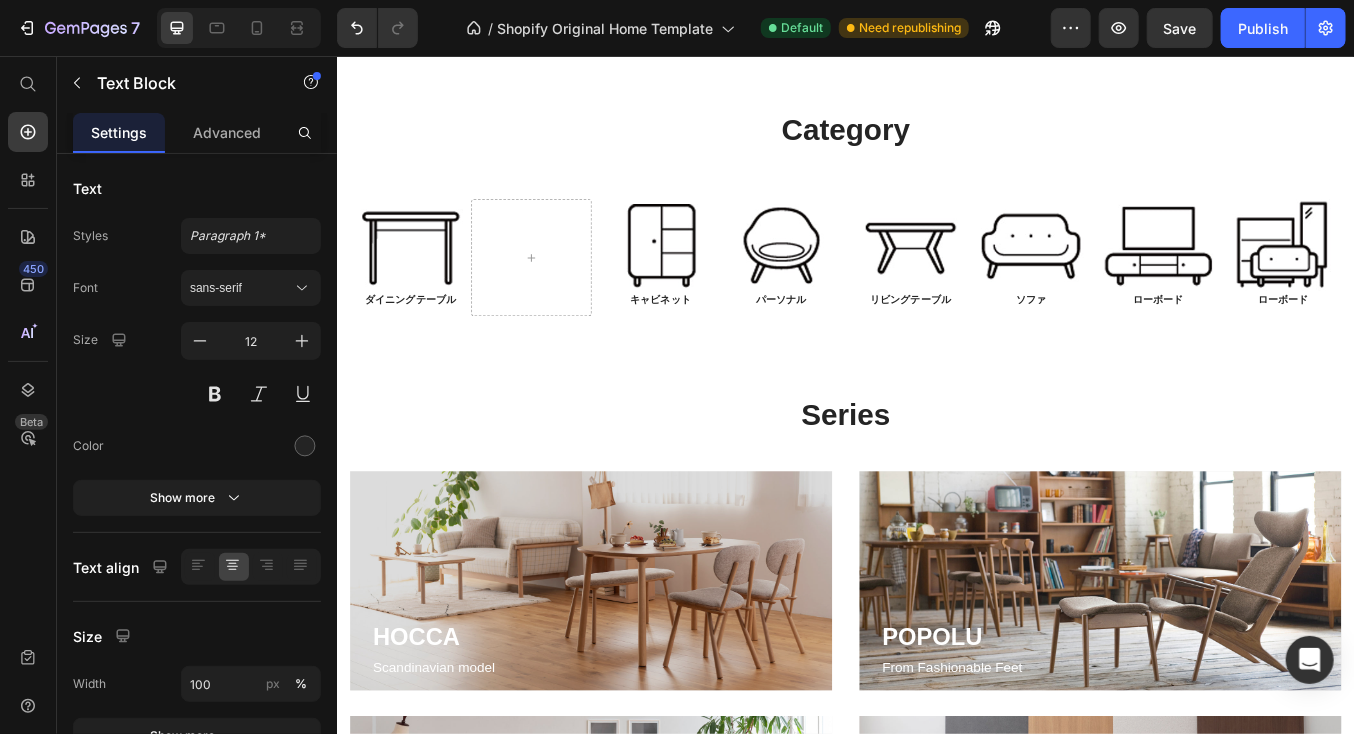 click on "ダイニングテーブル" at bounding box center (422, -46) 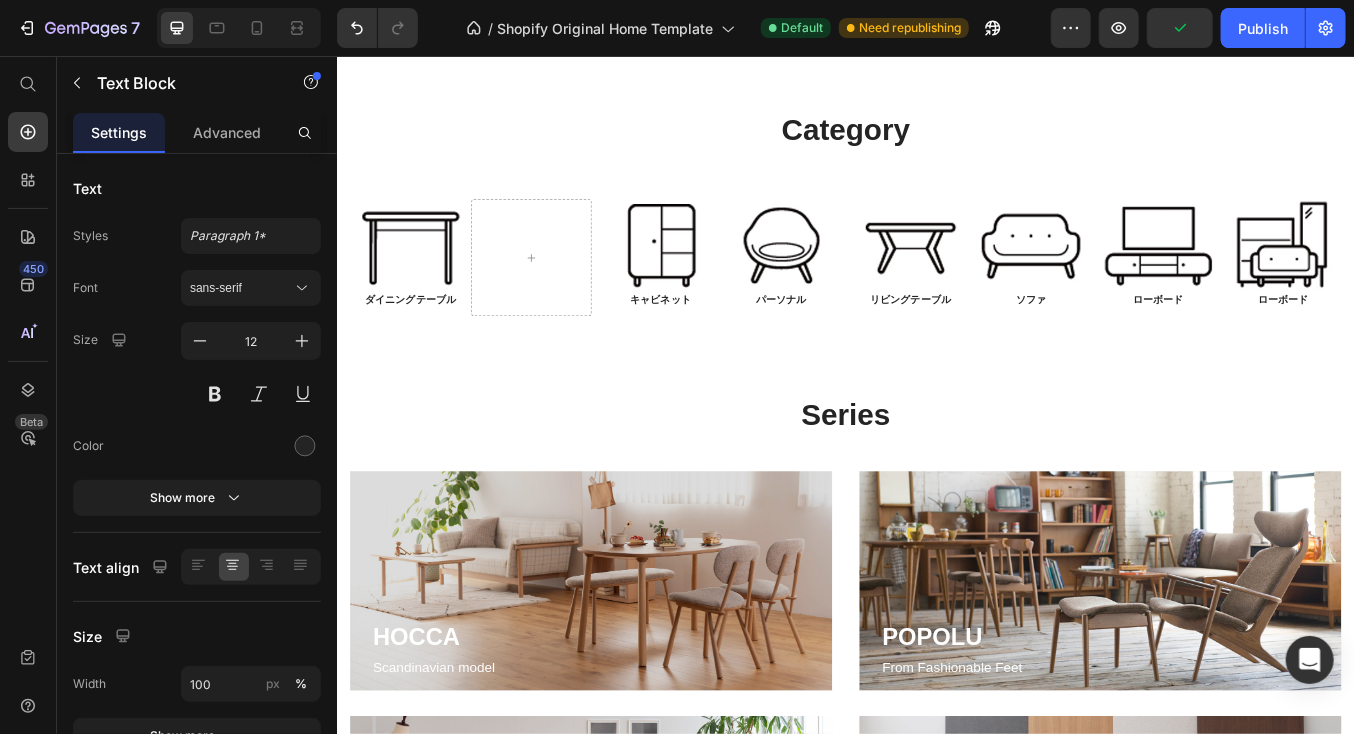 click 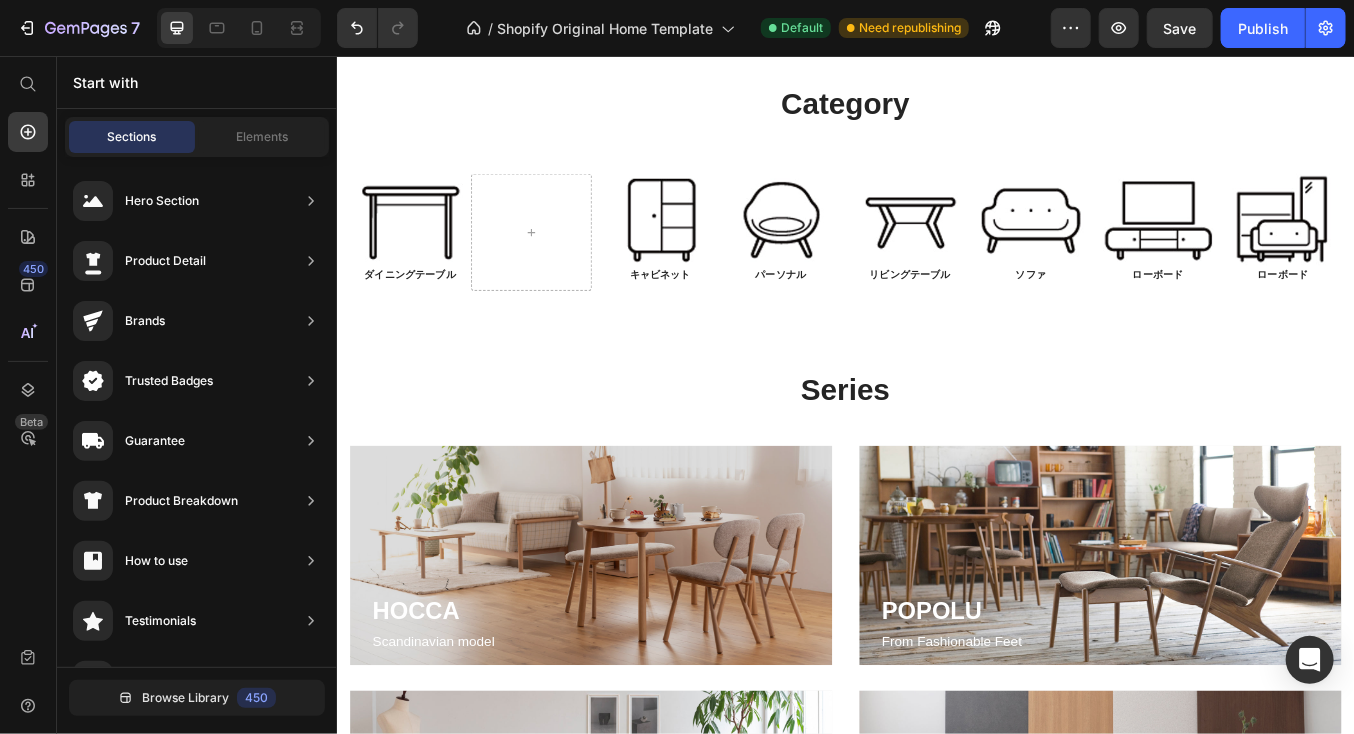 click on "Category" at bounding box center [936, -276] 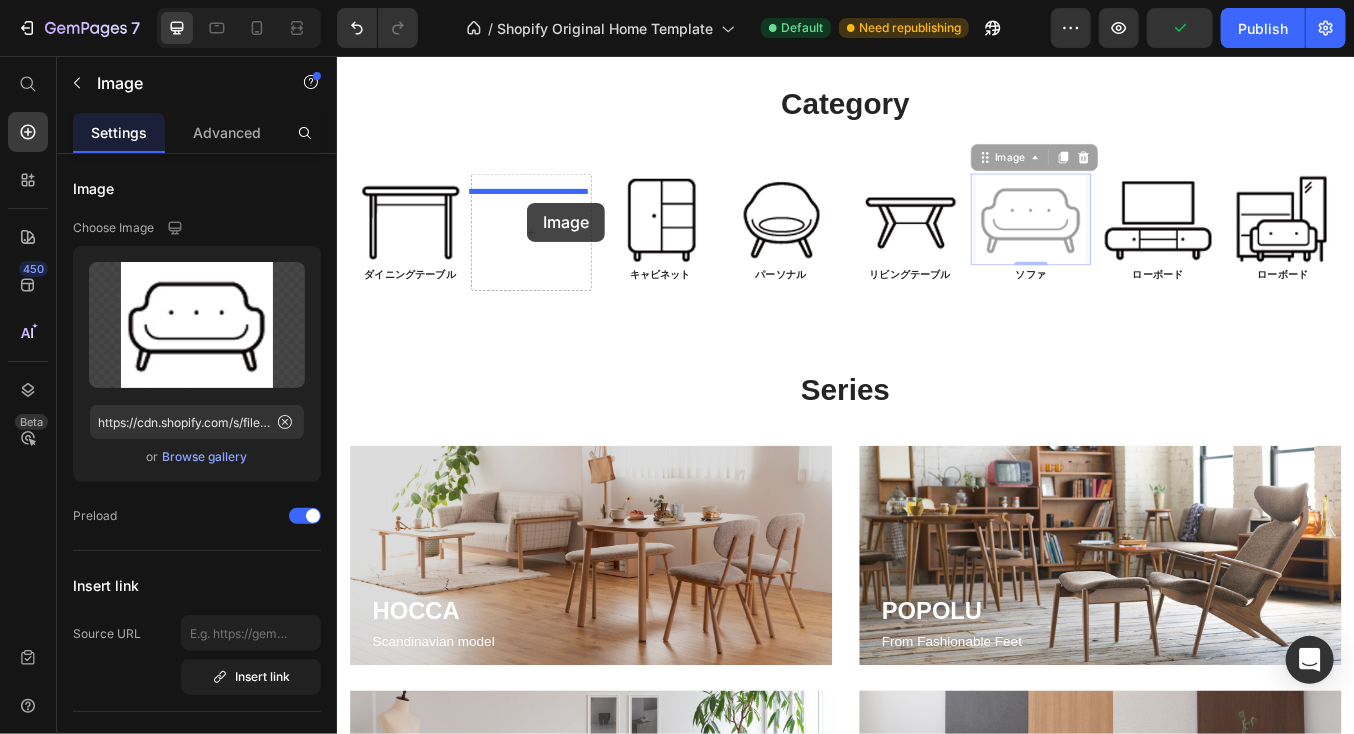 drag, startPoint x: 1147, startPoint y: 649, endPoint x: 560, endPoint y: 228, distance: 722.3642 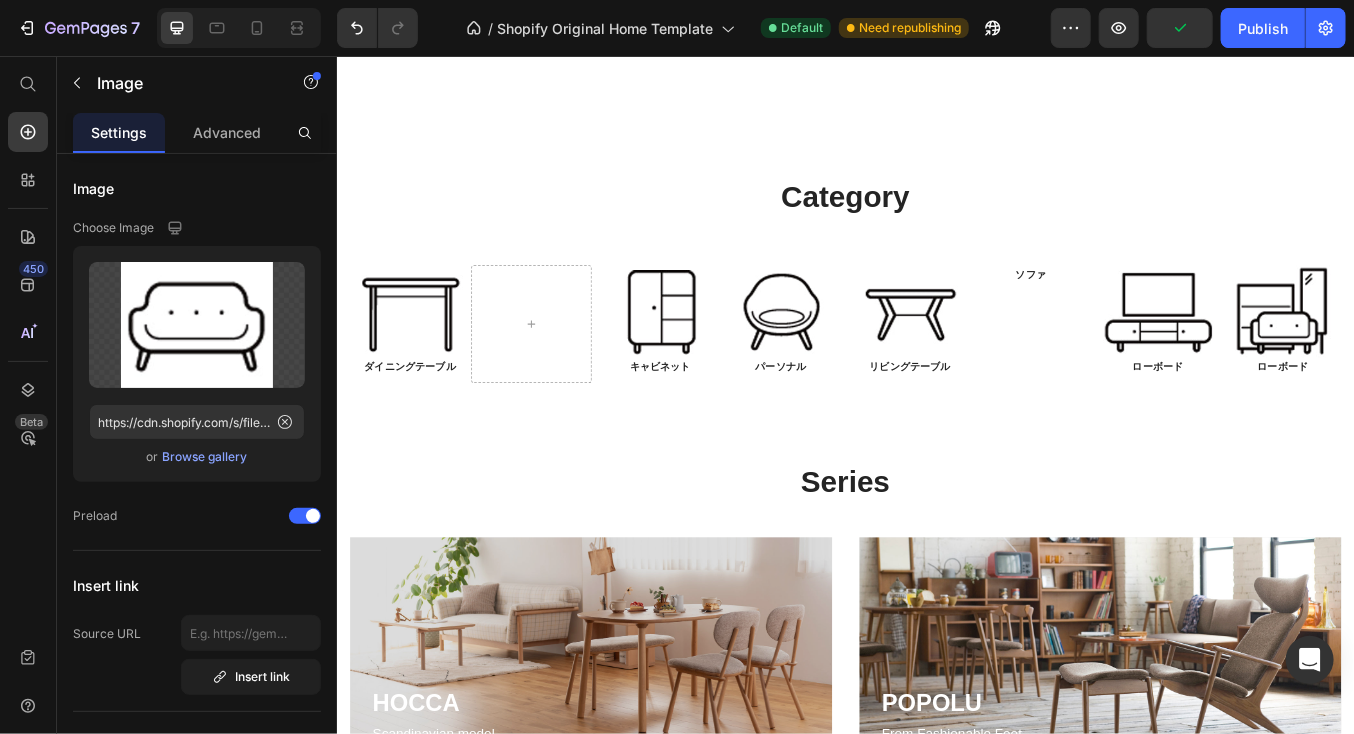 click at bounding box center [565, -33] 